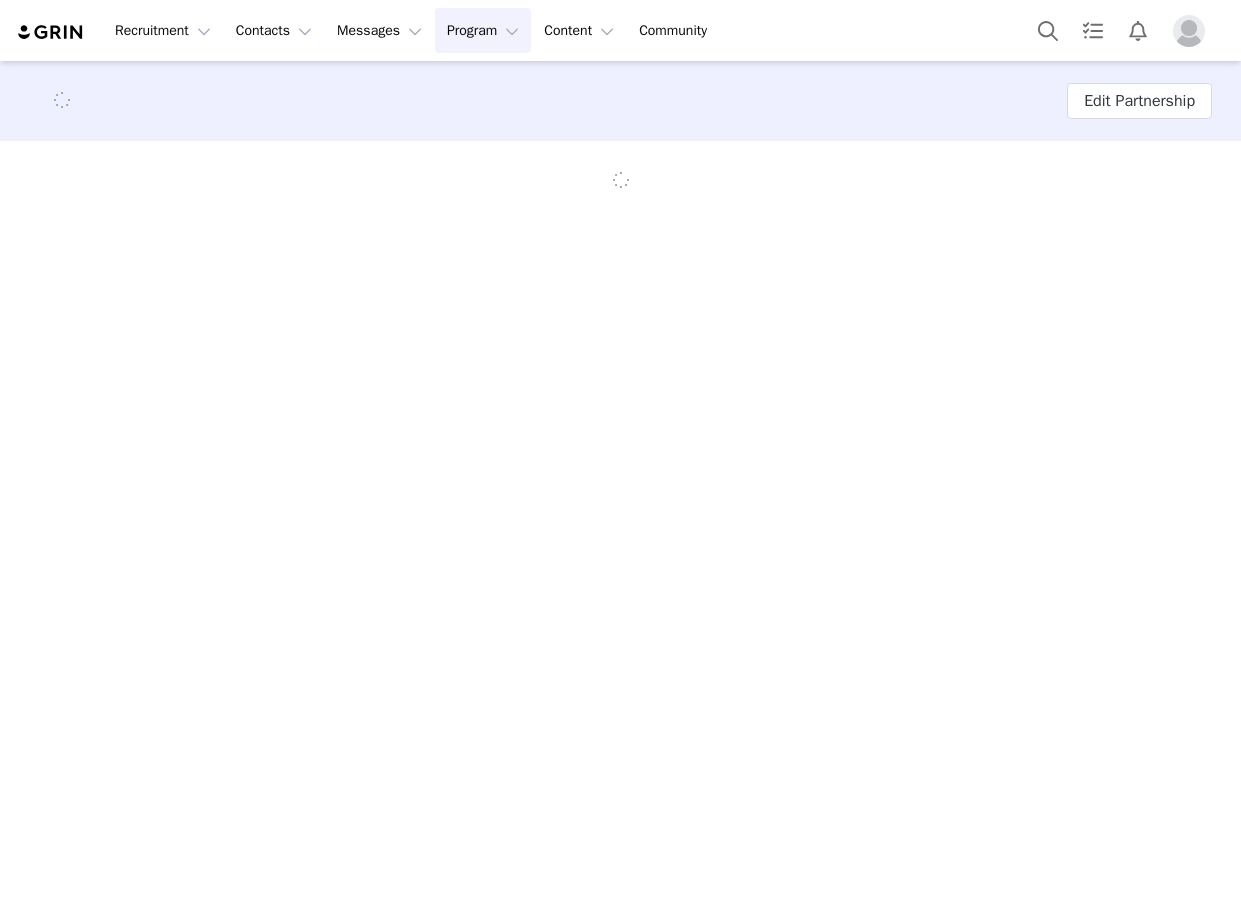 scroll, scrollTop: 0, scrollLeft: 0, axis: both 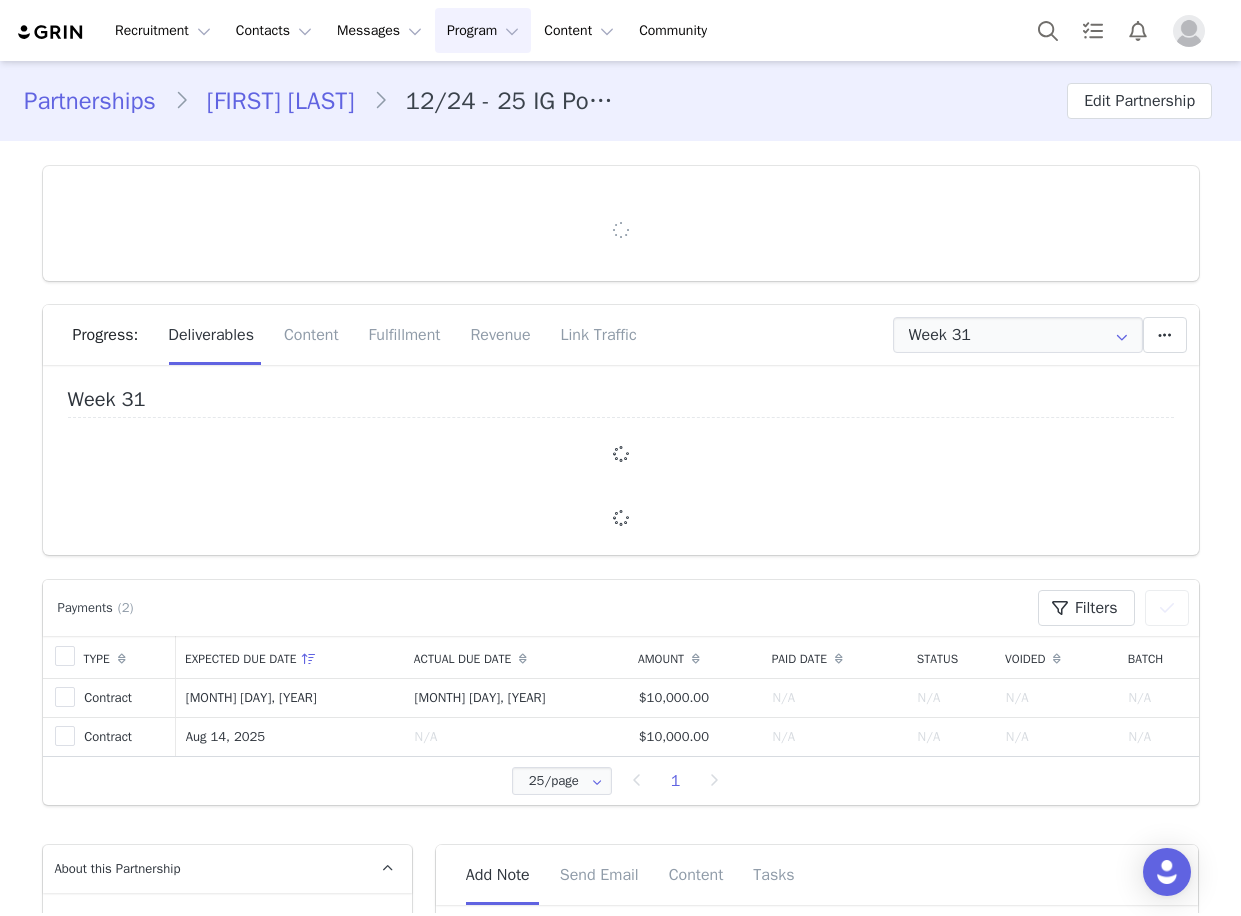type on "+1 (United States)" 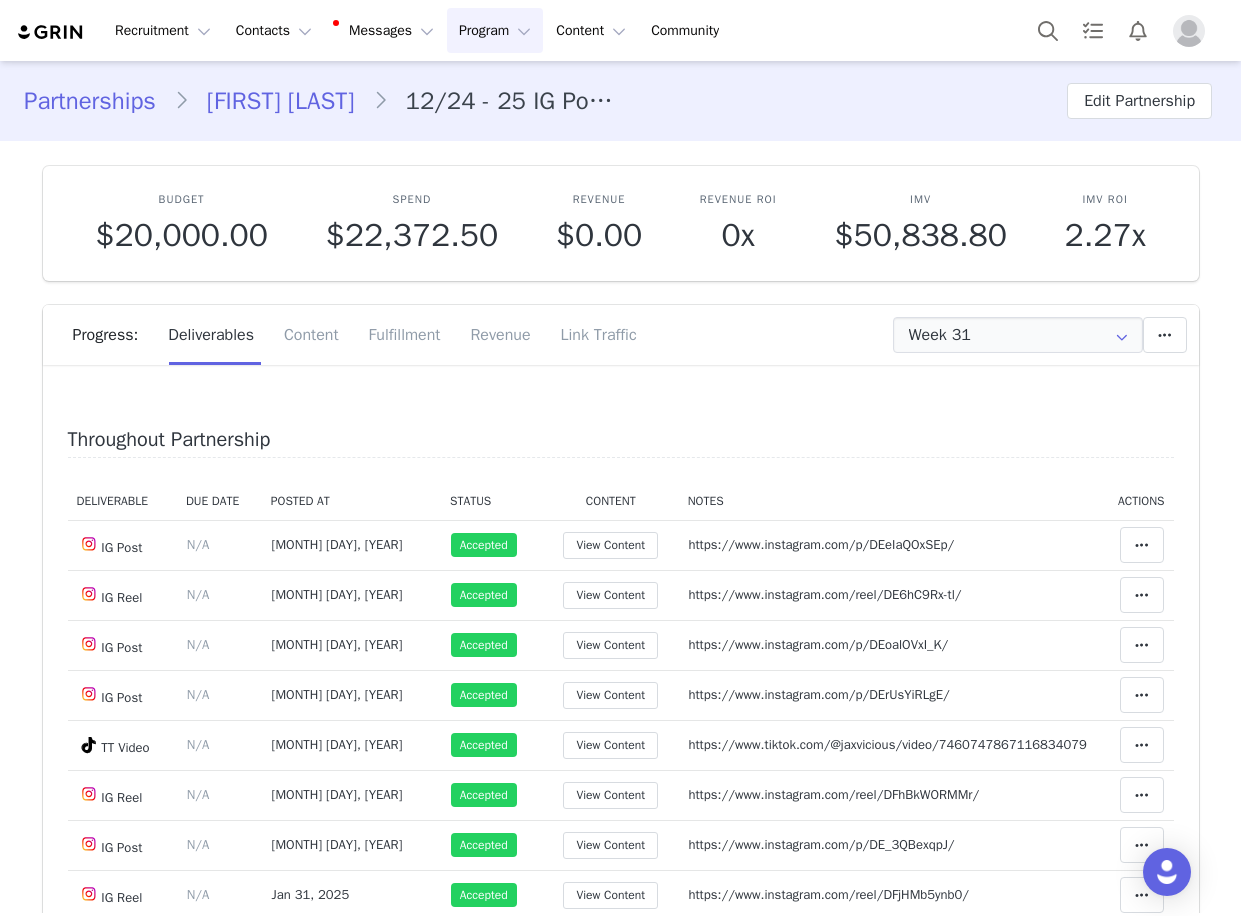 scroll, scrollTop: 0, scrollLeft: 0, axis: both 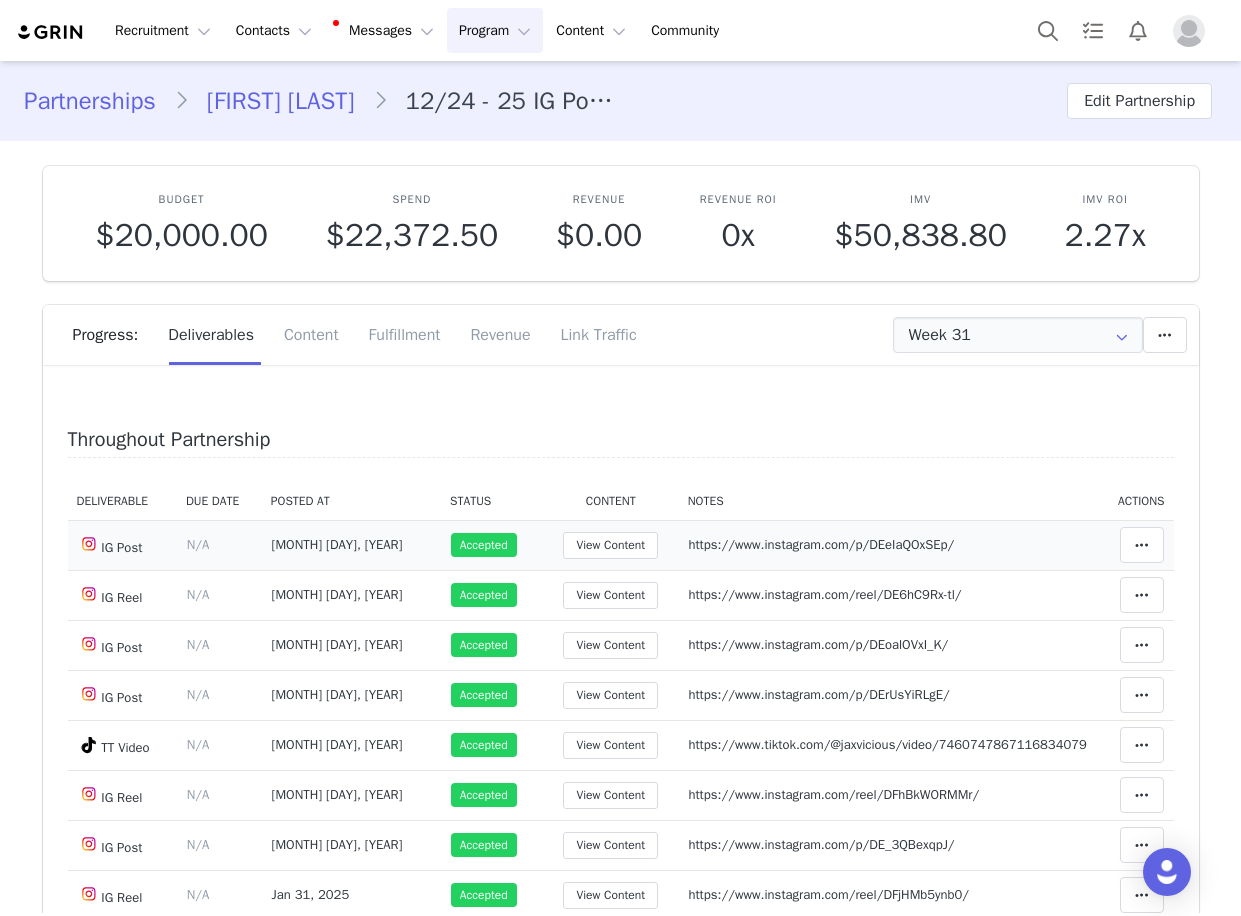 click on "https://www.instagram.com/p/DEeIaQOxSEp/" at bounding box center [821, 544] 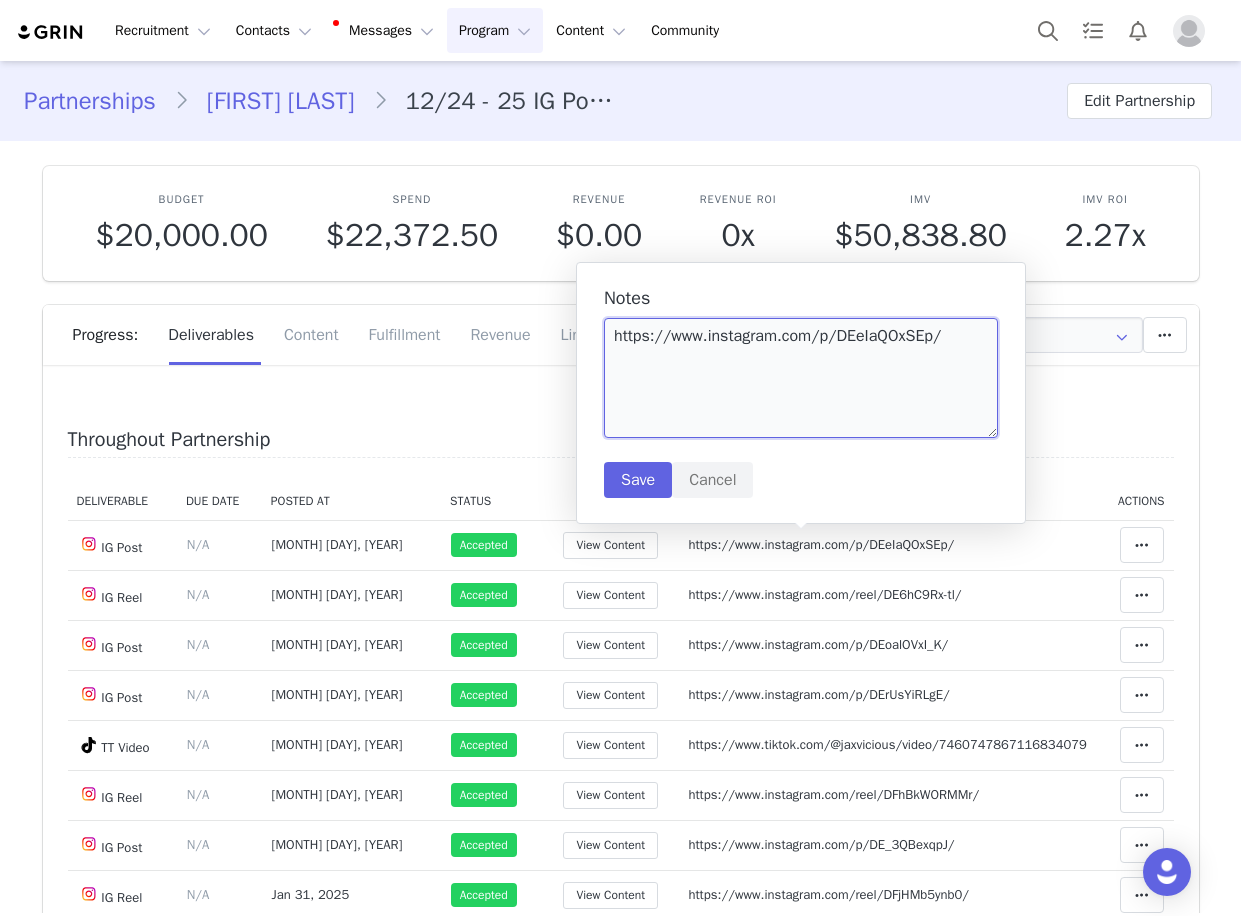 click on "https://www.instagram.com/p/DEeIaQOxSEp/" at bounding box center [801, 378] 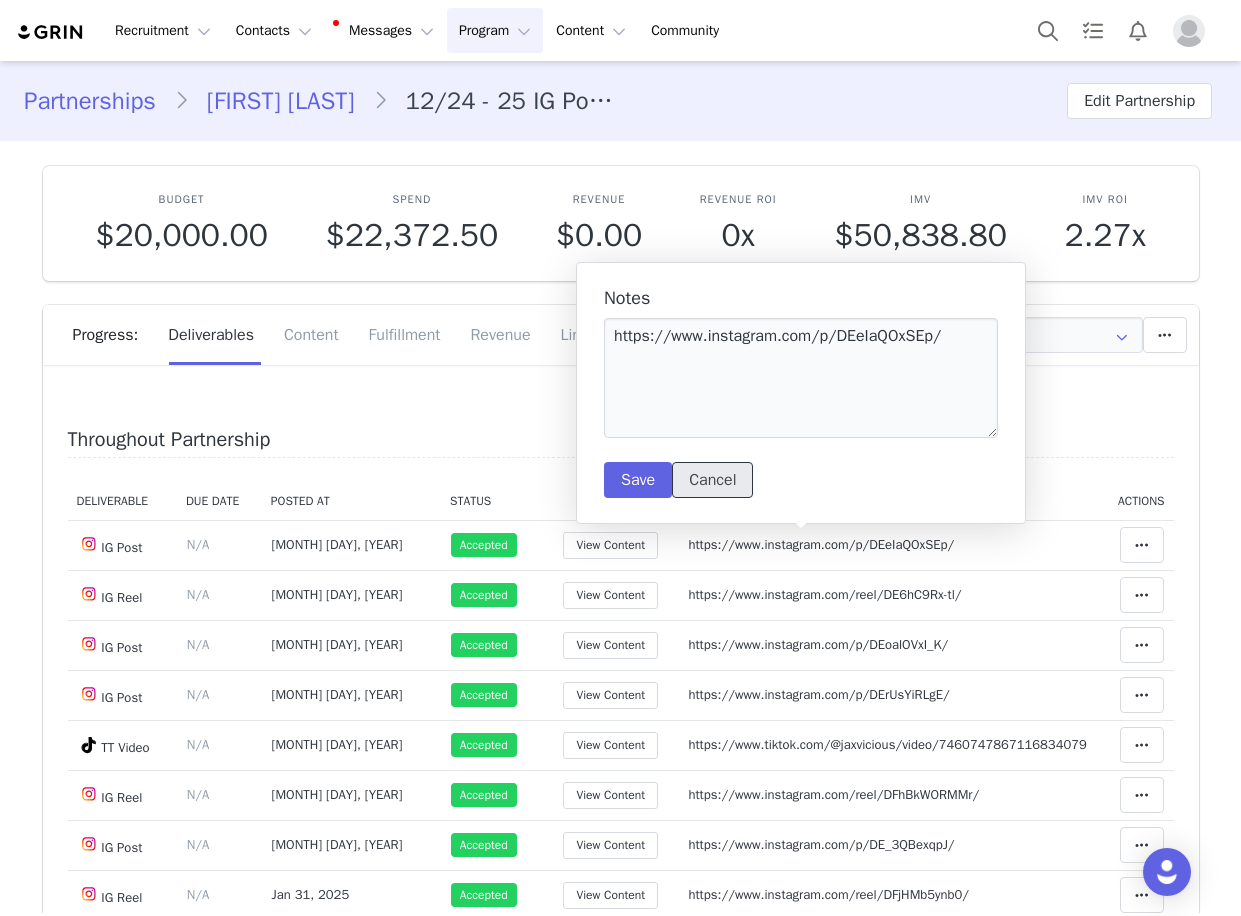 click on "Cancel" at bounding box center (712, 480) 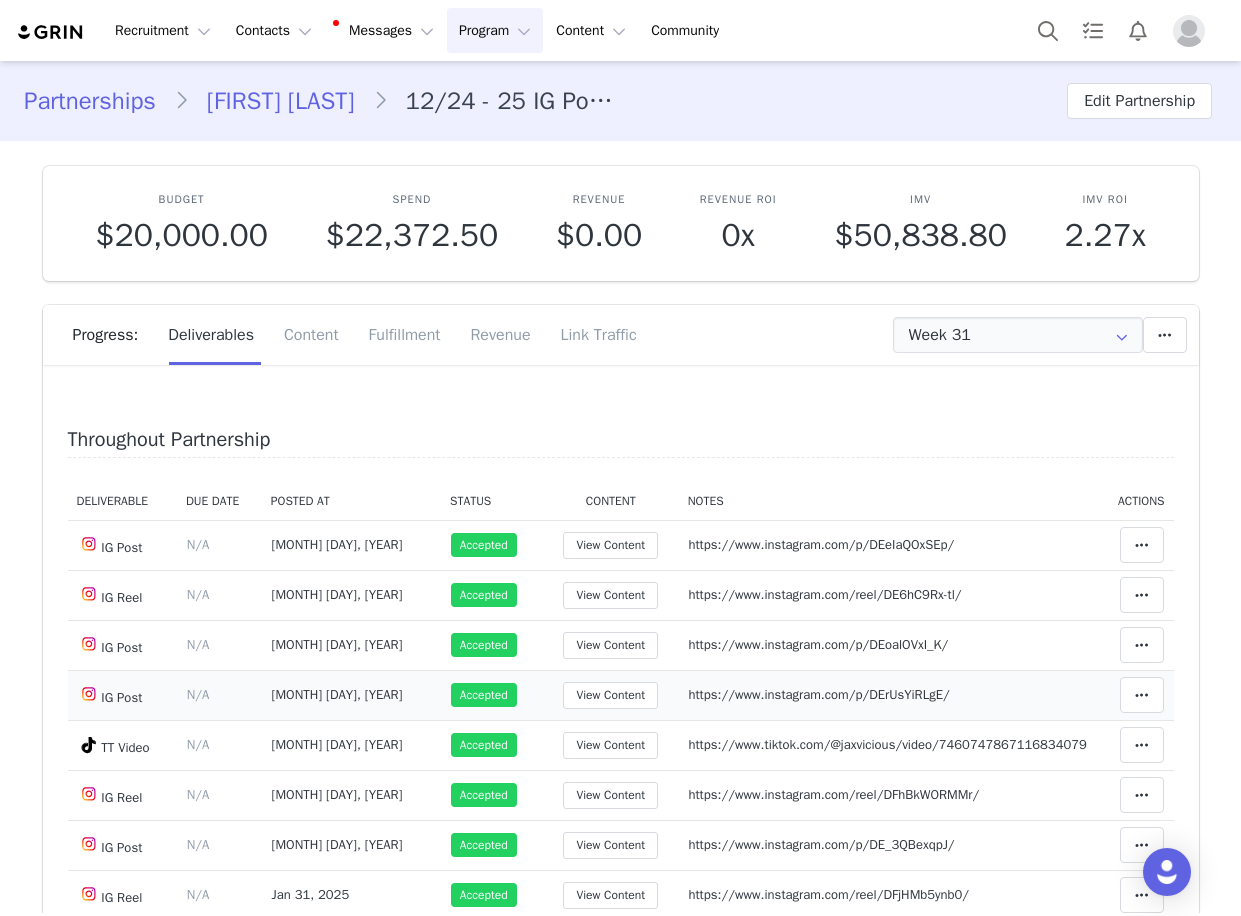 click on "https://www.instagram.com/p/DErUsYiRLgE/" at bounding box center [818, 694] 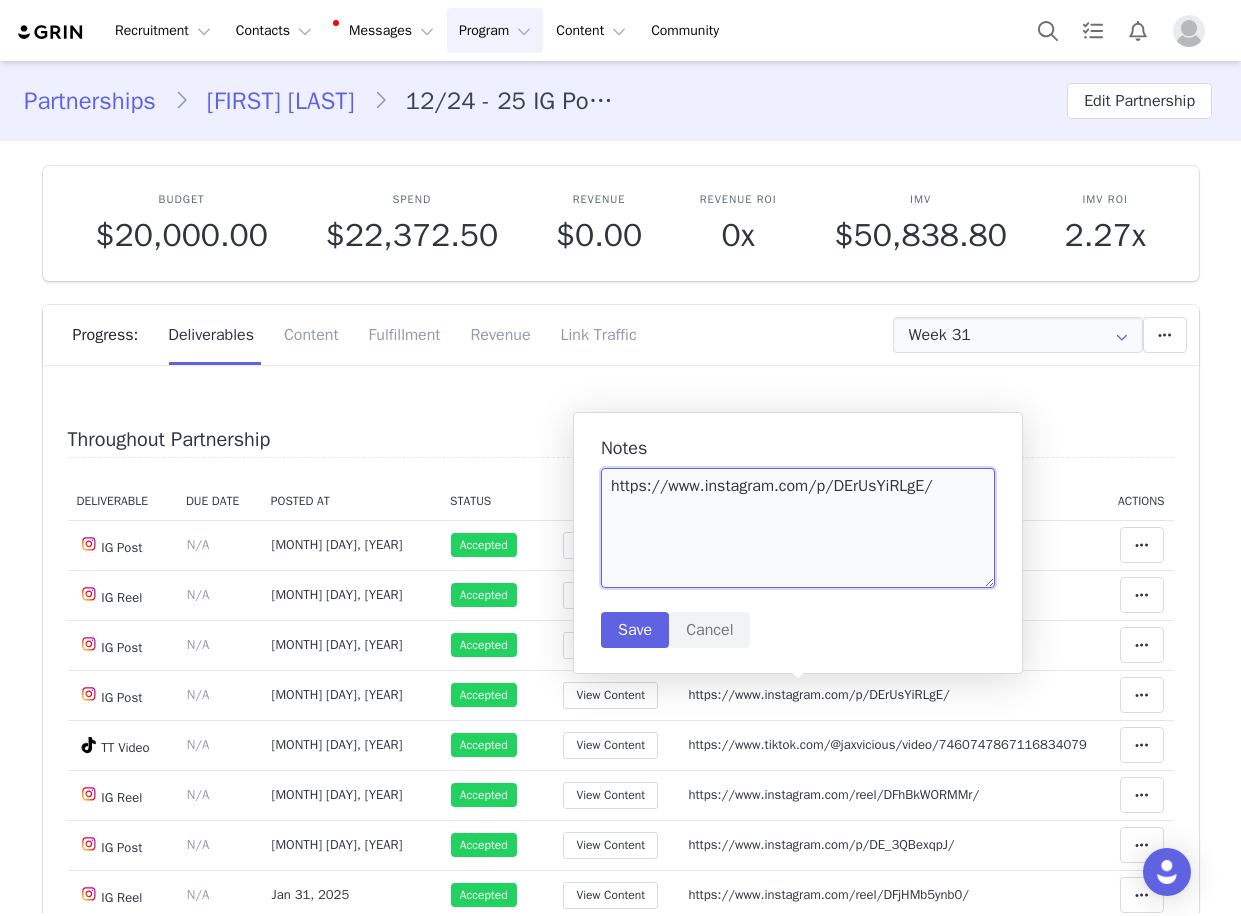 click on "https://www.instagram.com/p/DErUsYiRLgE/" at bounding box center (798, 528) 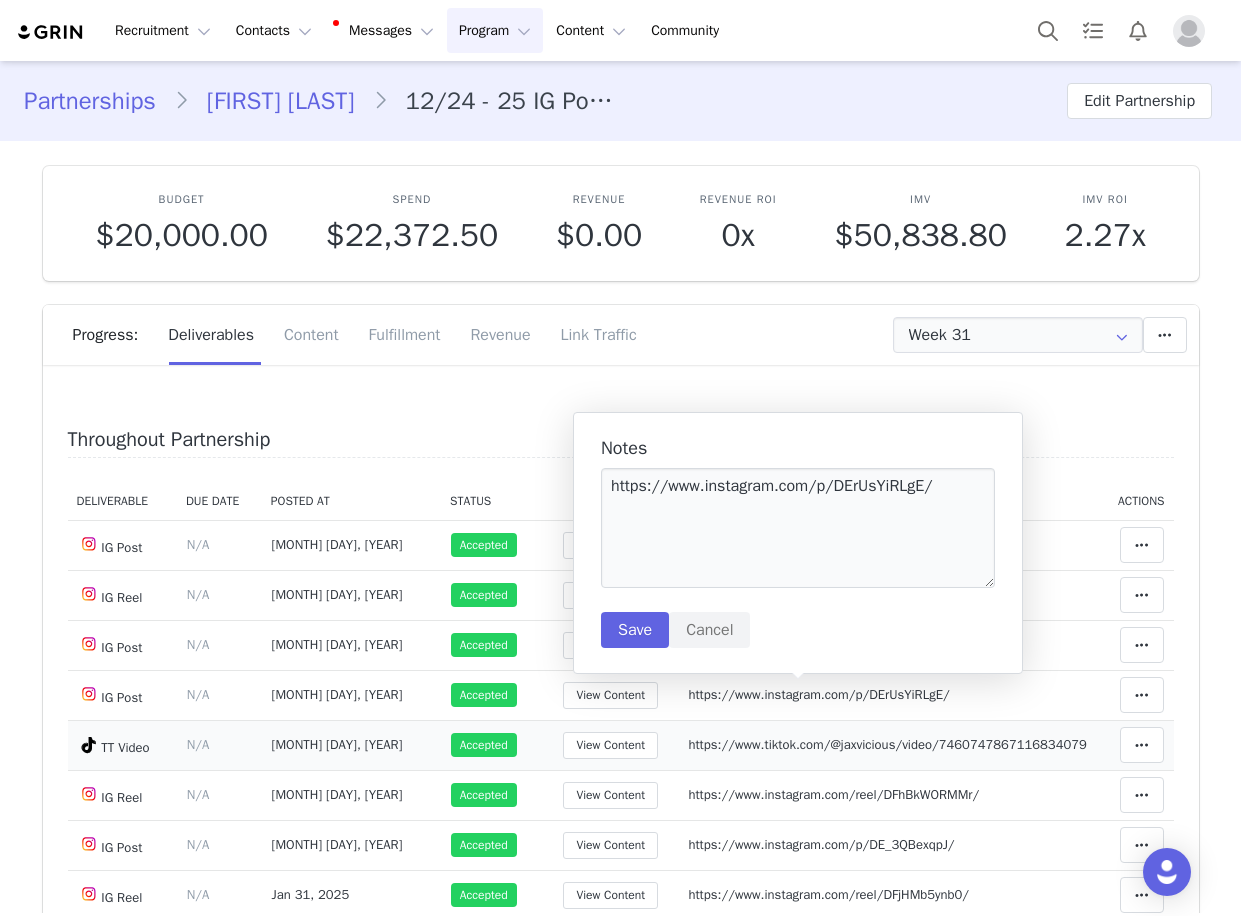 click on "https://www.tiktok.com/@jaxvicious/video/7460747867116834079" at bounding box center (887, 744) 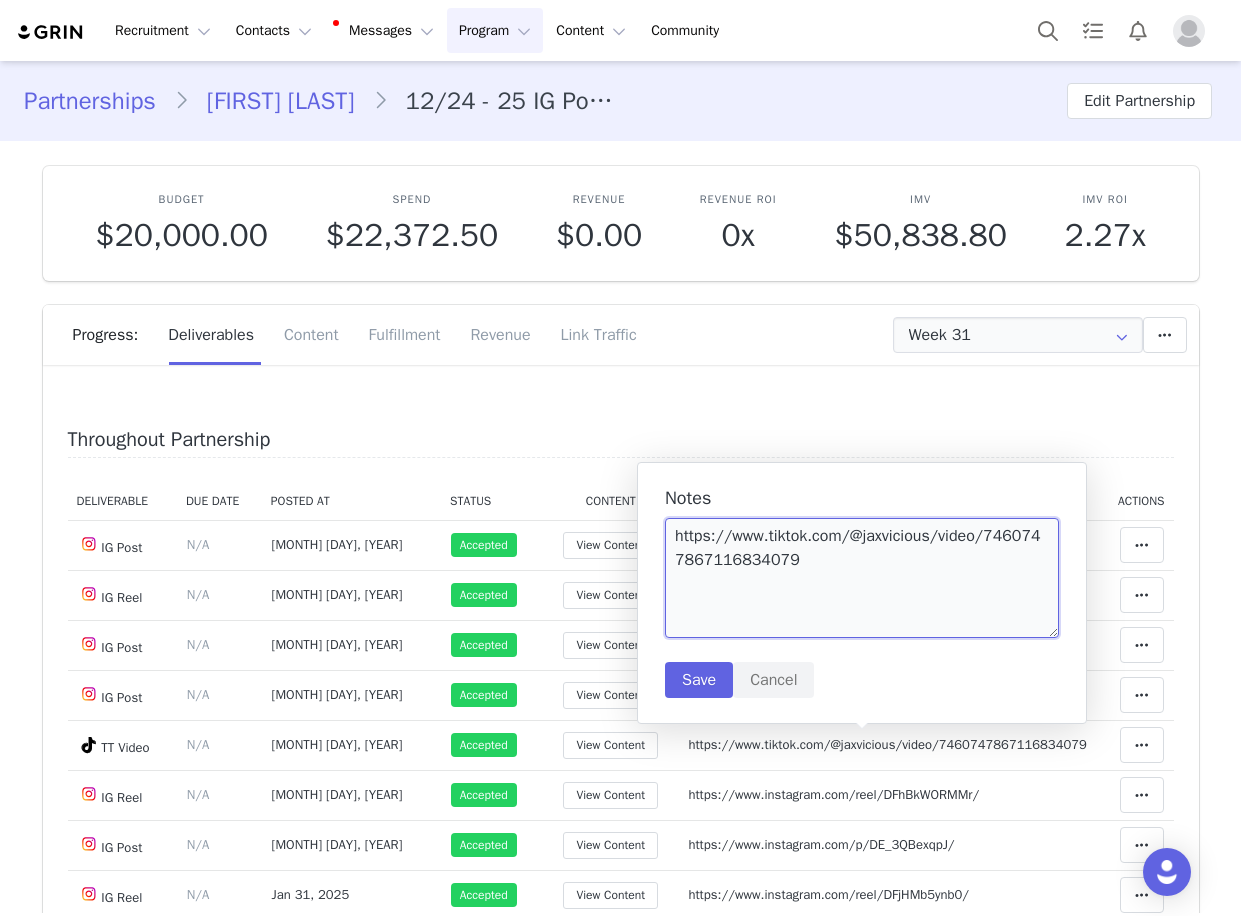 click on "https://www.tiktok.com/@jaxvicious/video/7460747867116834079" at bounding box center (862, 578) 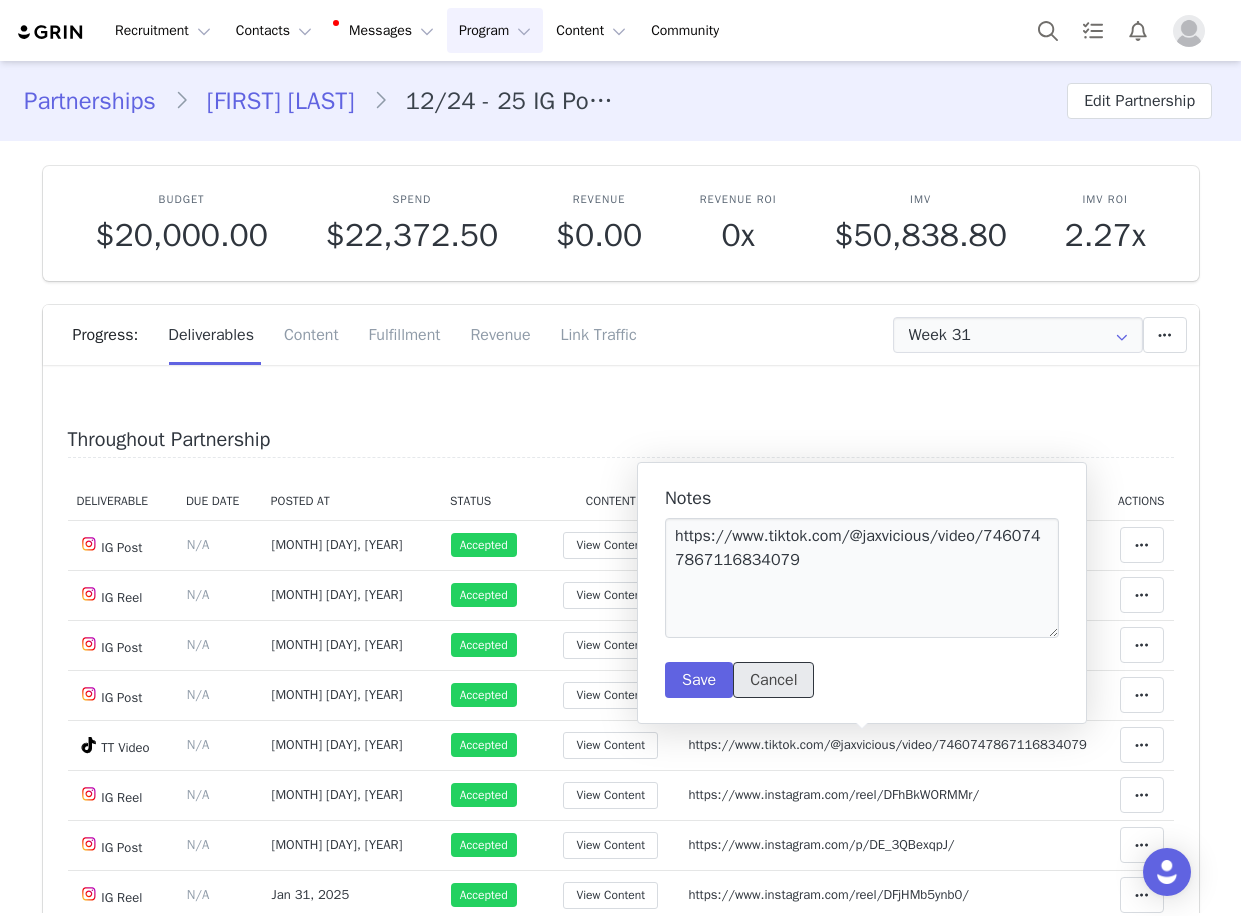 click on "Cancel" at bounding box center (773, 680) 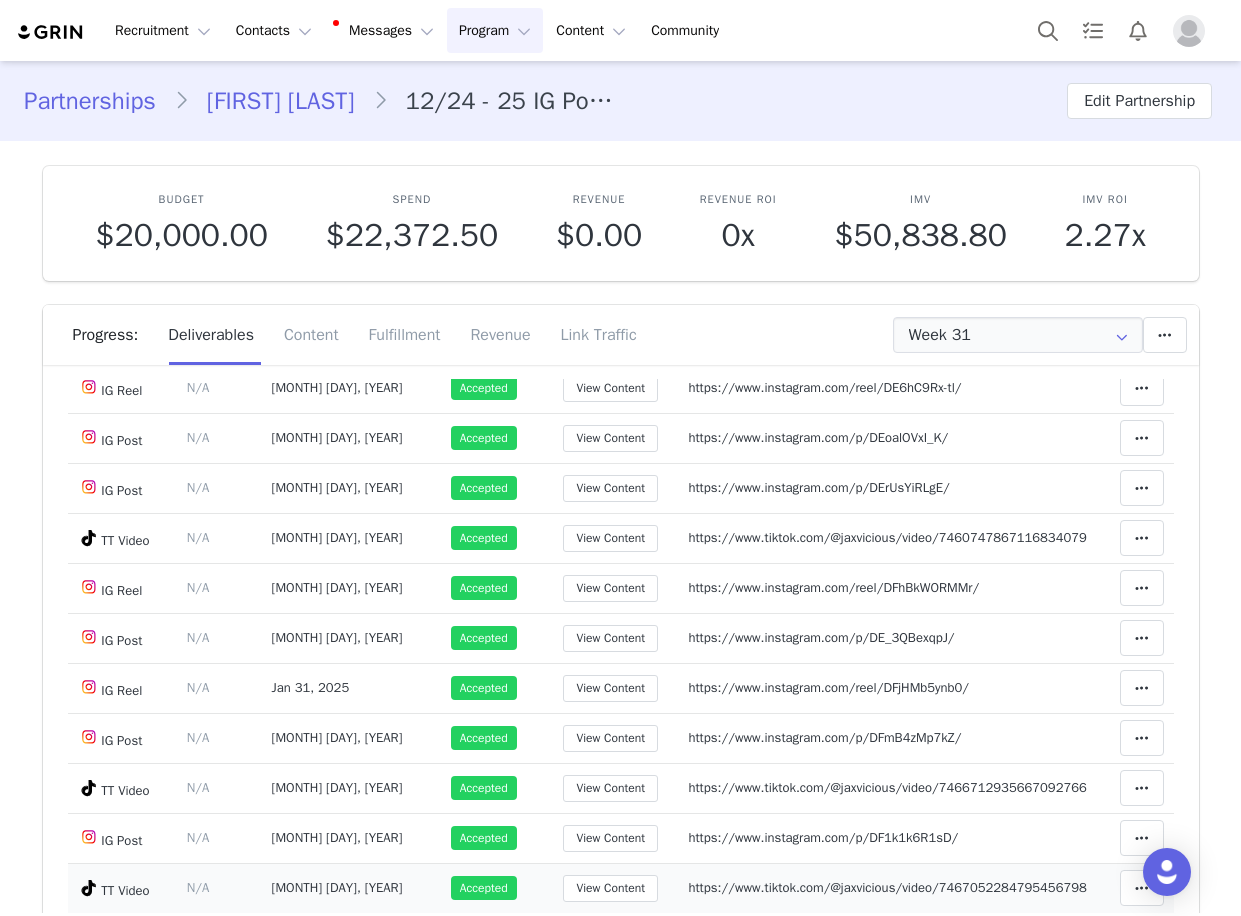 scroll, scrollTop: 400, scrollLeft: 0, axis: vertical 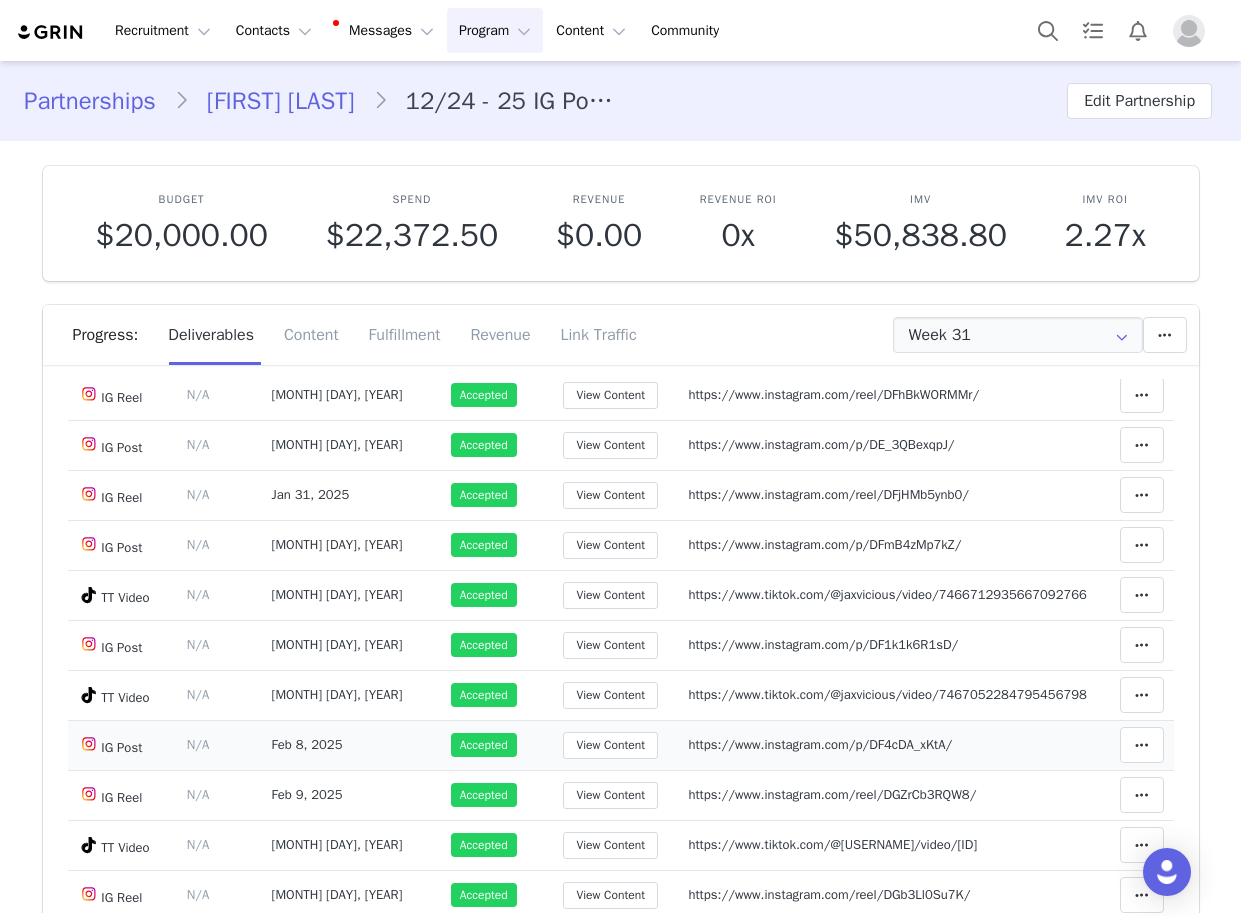 click on "https://www.instagram.com/p/DF4cDA_xKtA/" at bounding box center [820, 744] 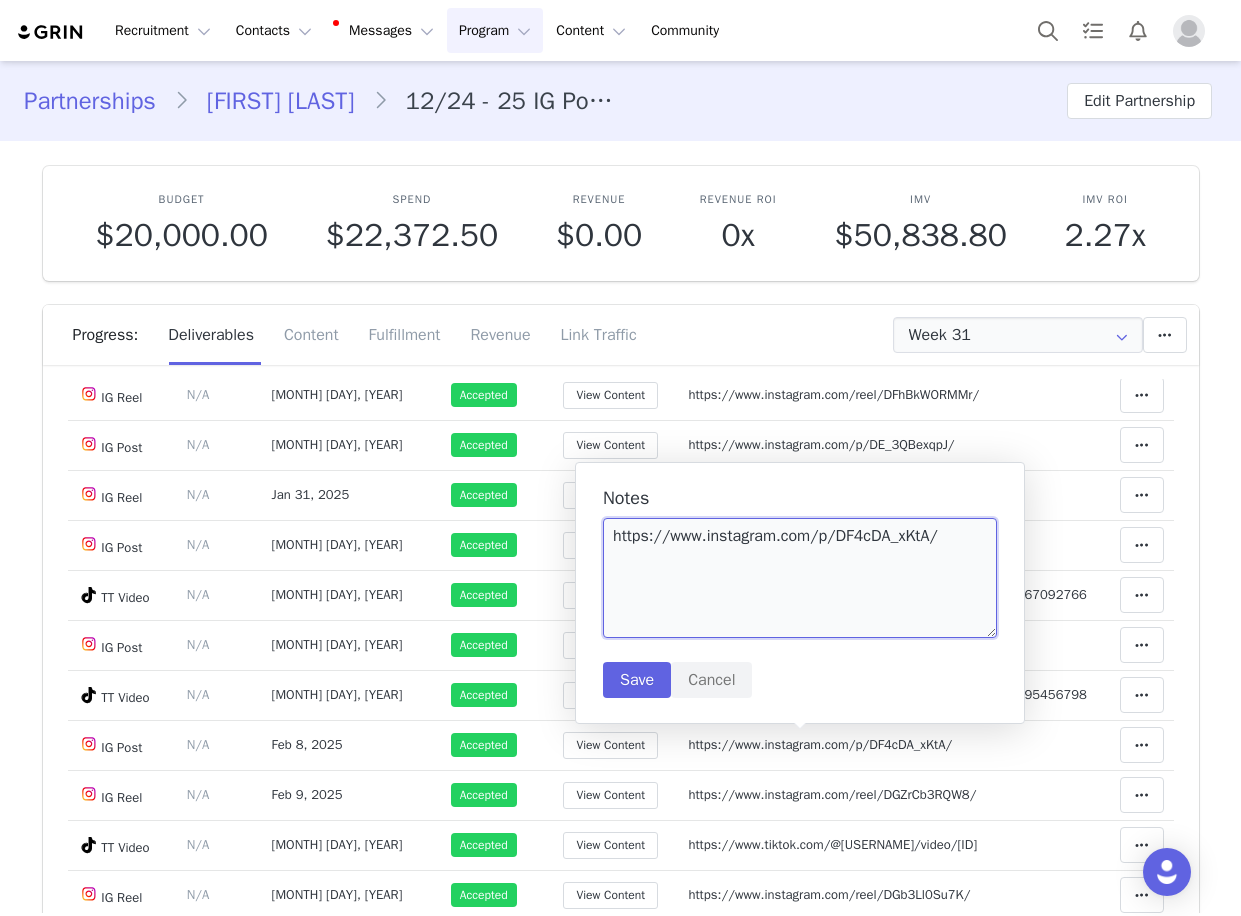 click on "https://www.instagram.com/p/DF4cDA_xKtA/" at bounding box center (800, 578) 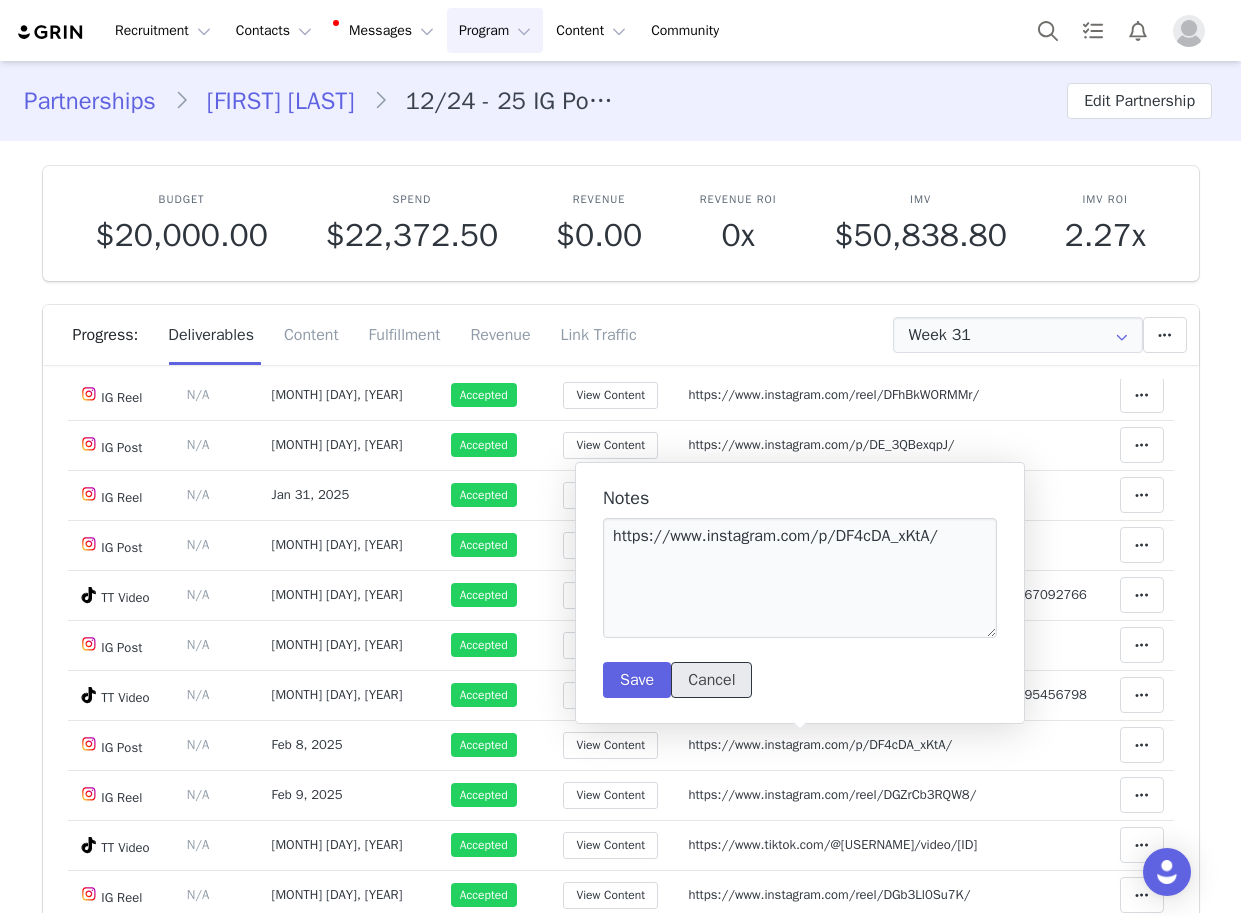 click on "Cancel" at bounding box center (711, 680) 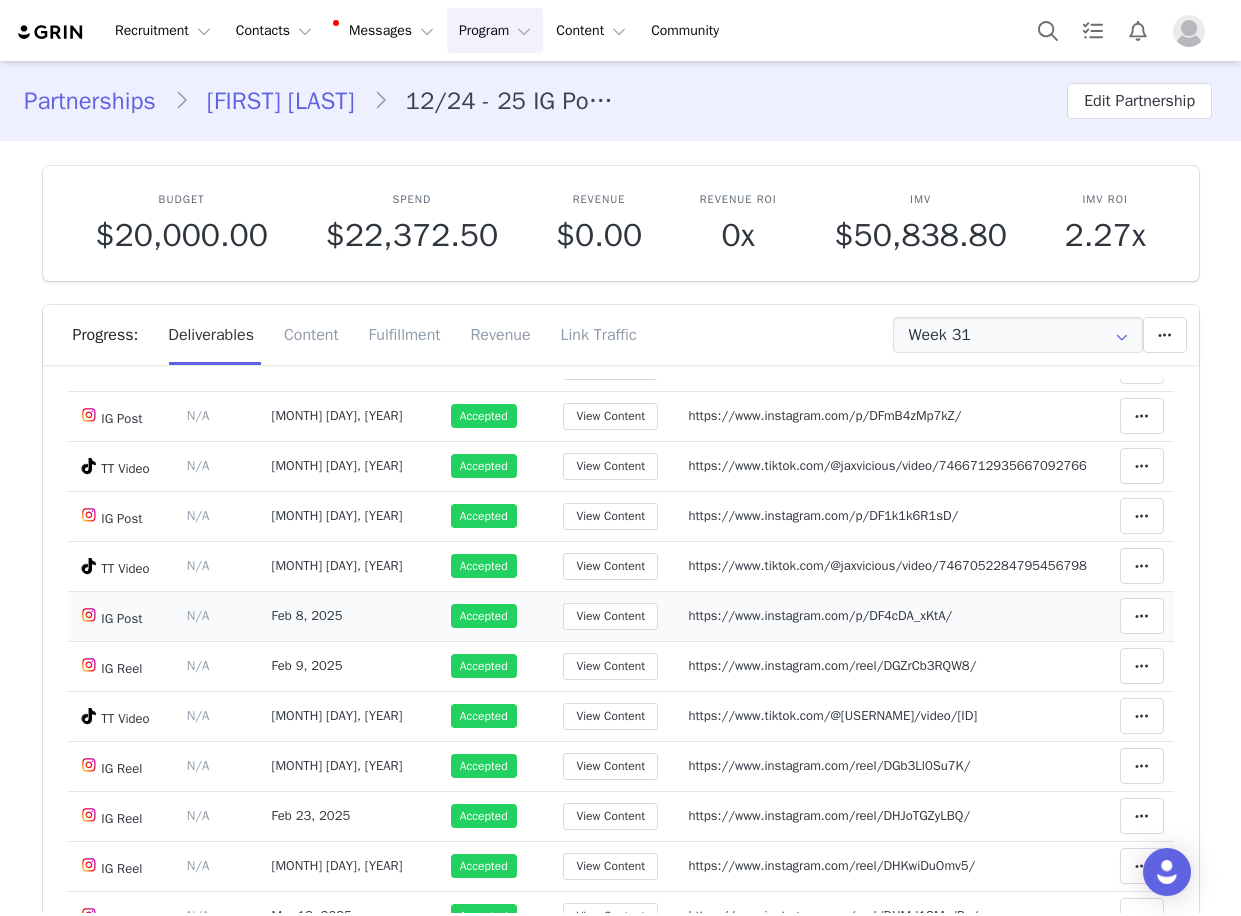 scroll, scrollTop: 600, scrollLeft: 0, axis: vertical 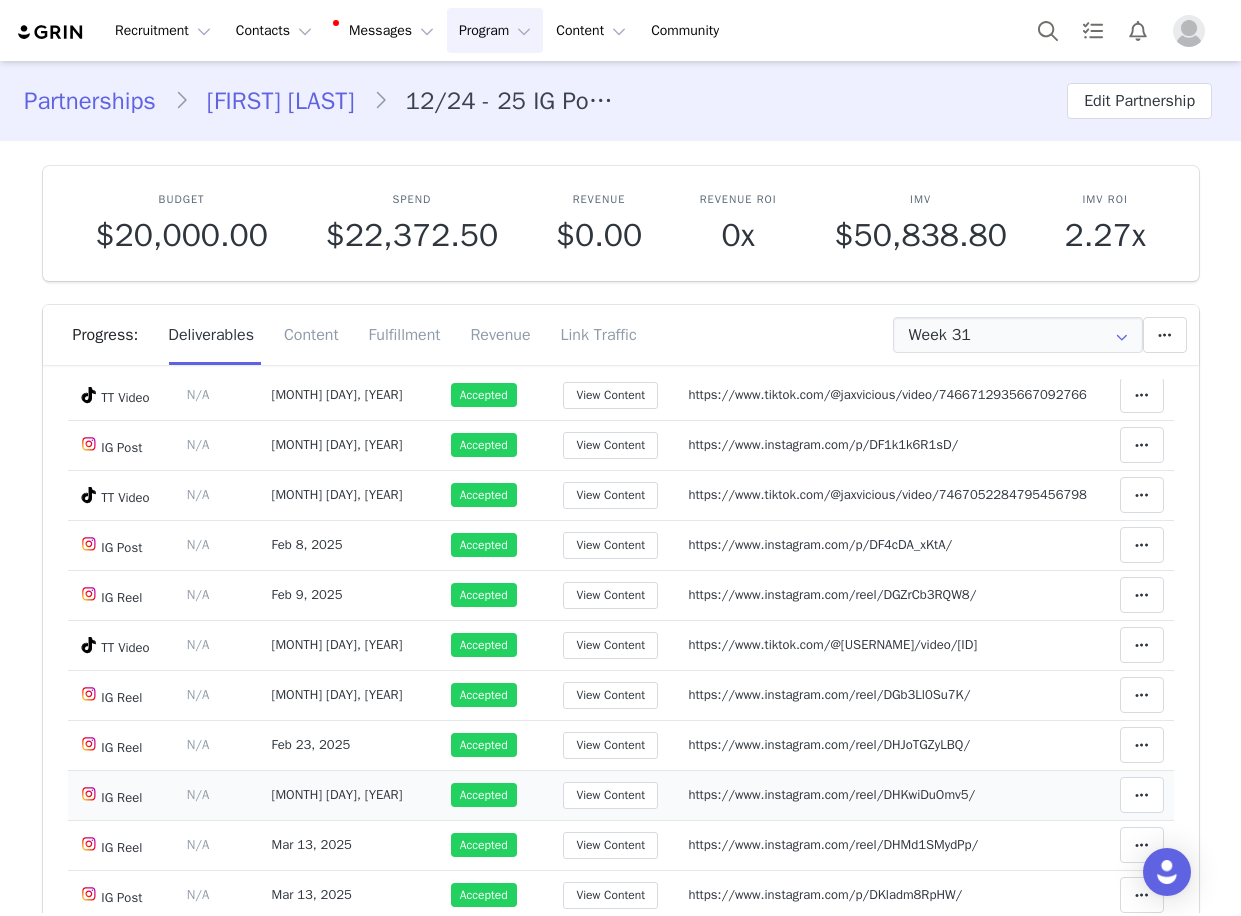click on "Notes  Save  Cancel https://www.instagram.com/reel/DHKwiDuOmv5/" at bounding box center (888, 795) 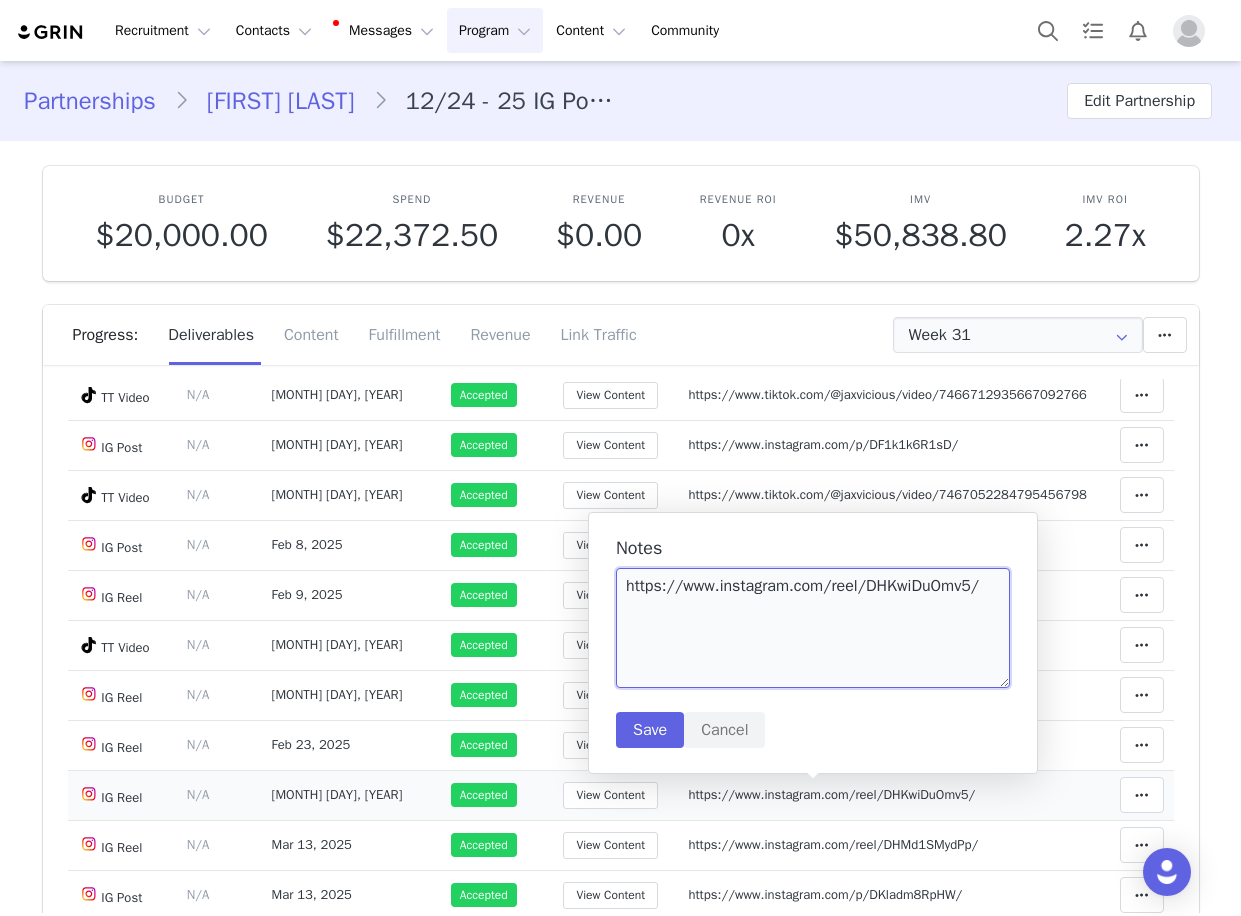 click on "https://www.instagram.com/reel/DHKwiDuOmv5/" at bounding box center [813, 628] 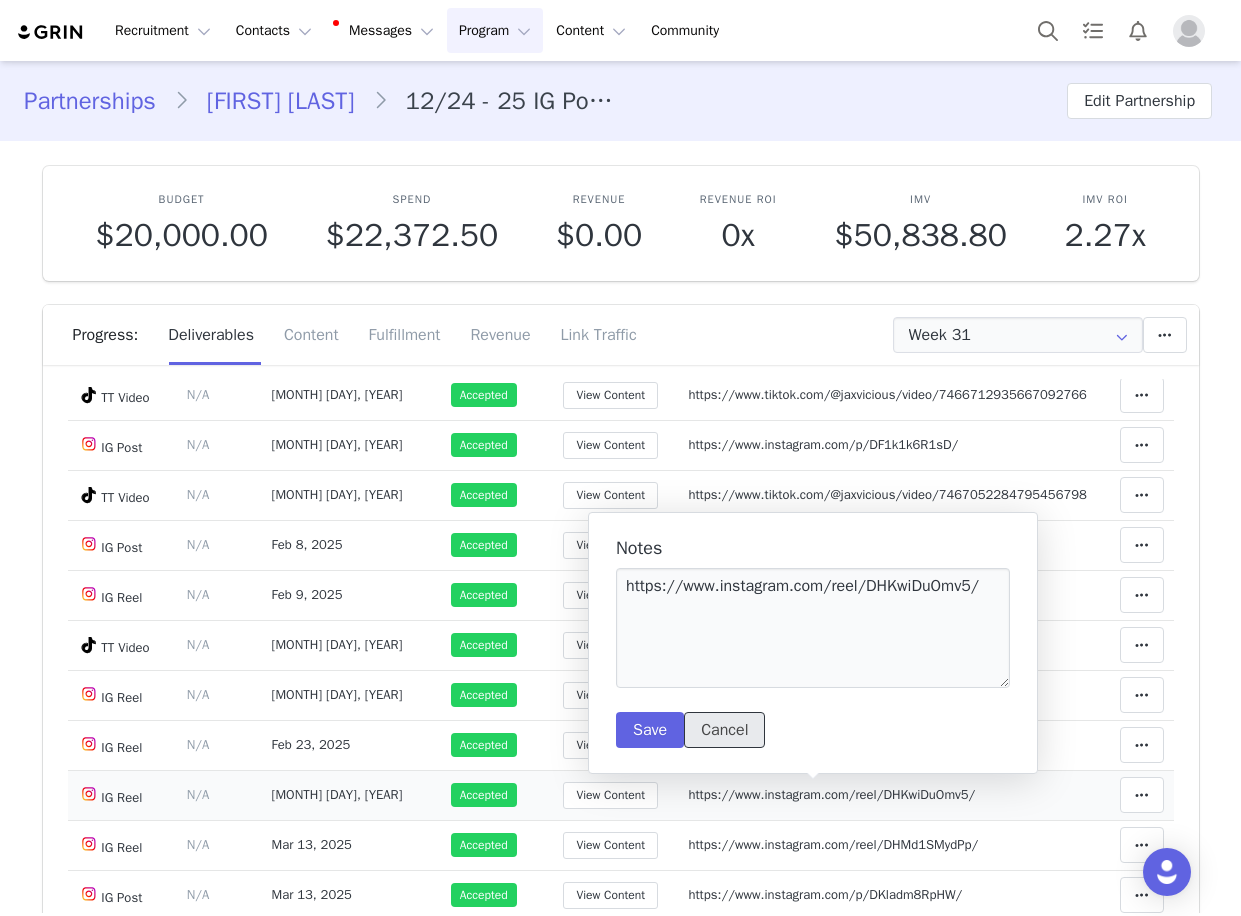click on "Cancel" at bounding box center (724, 730) 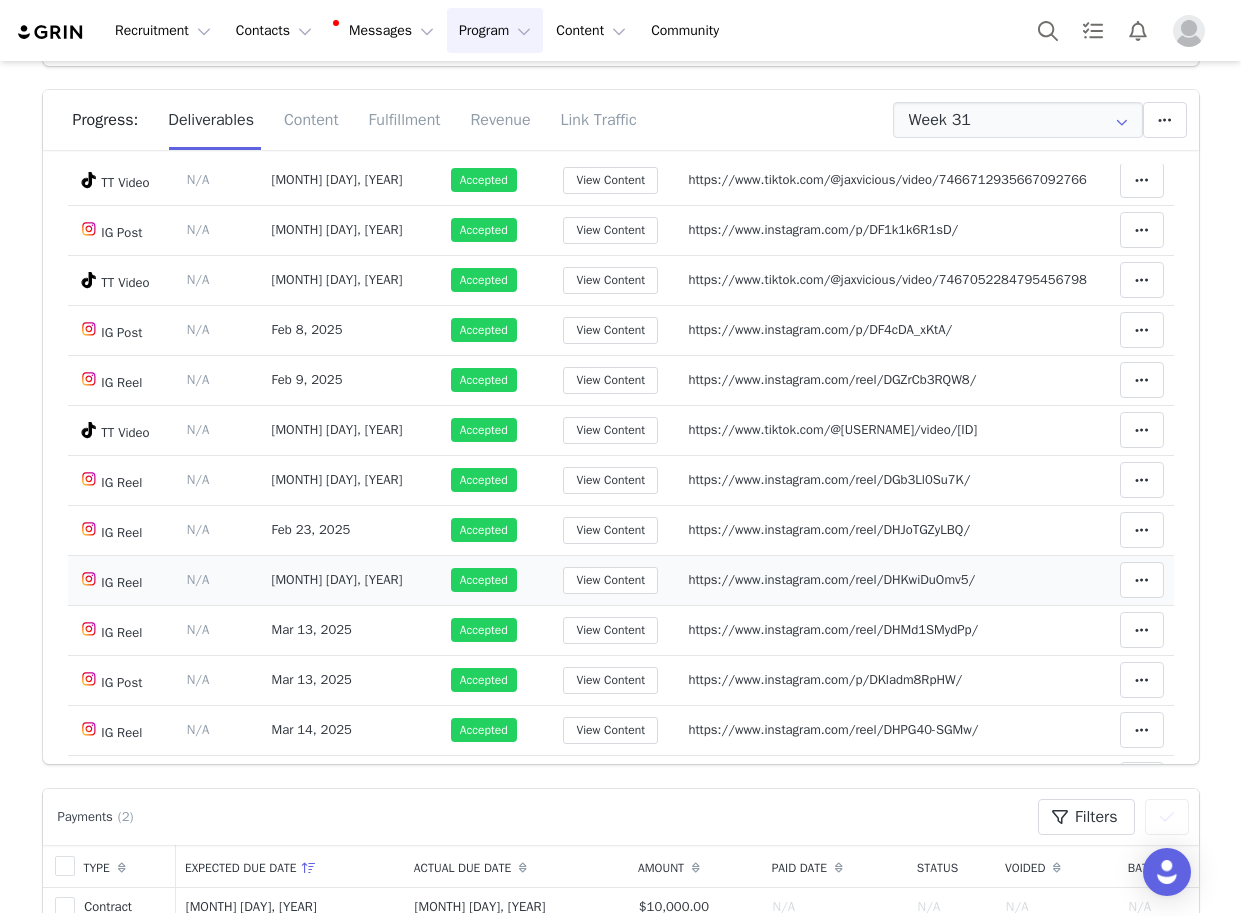 scroll, scrollTop: 500, scrollLeft: 0, axis: vertical 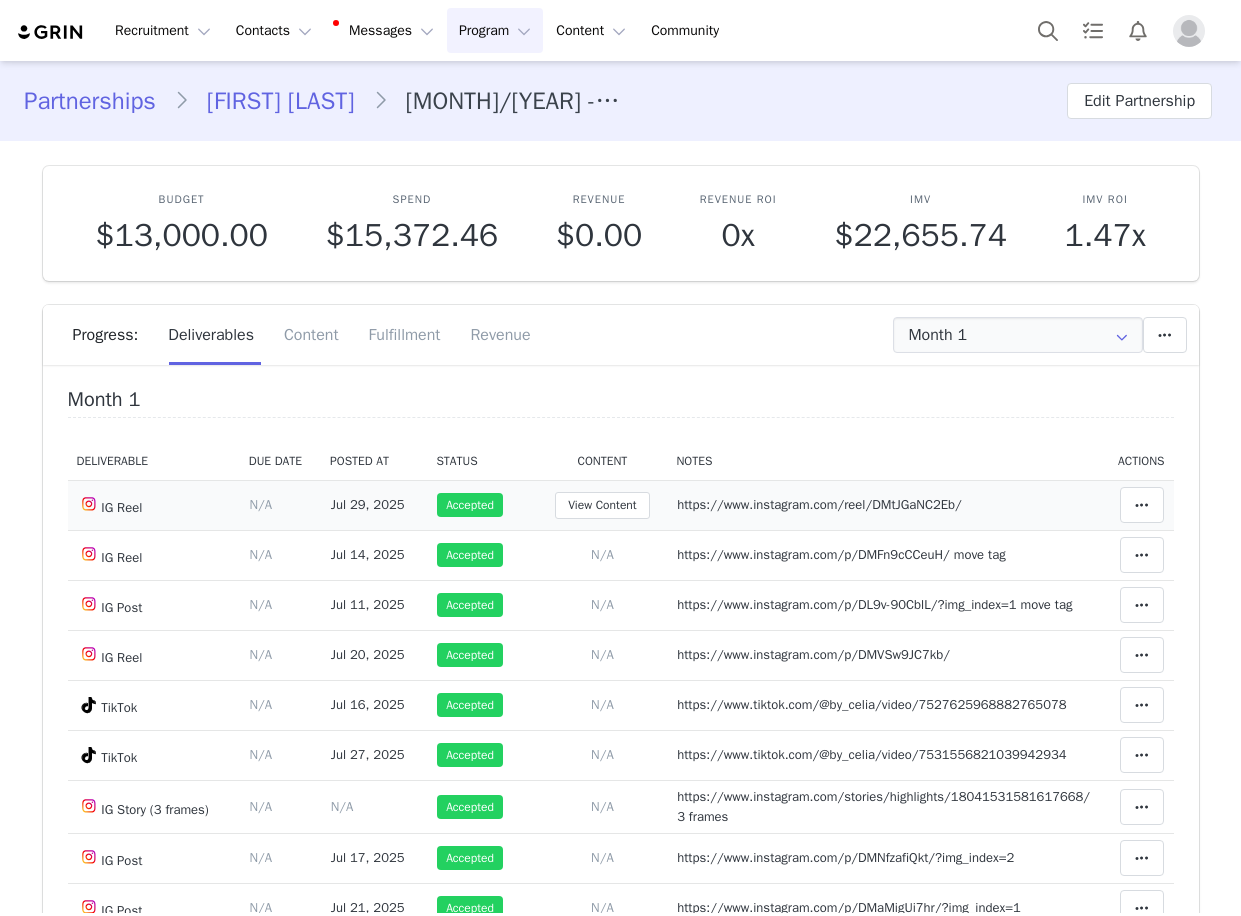 click on "https://www.instagram.com/reel/DMtJGaNC2Eb/" at bounding box center (819, 504) 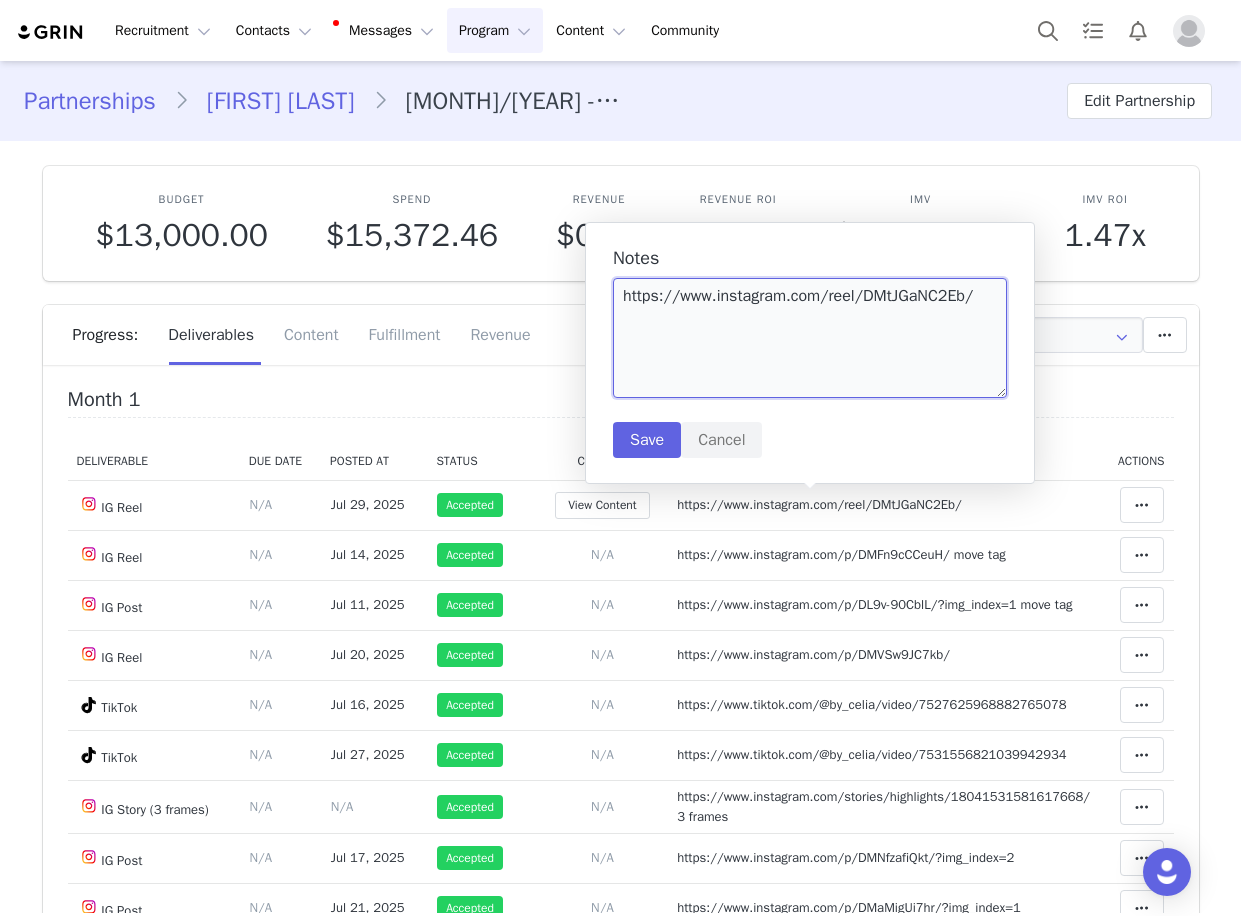 click on "https://www.instagram.com/reel/DMtJGaNC2Eb/" at bounding box center (810, 338) 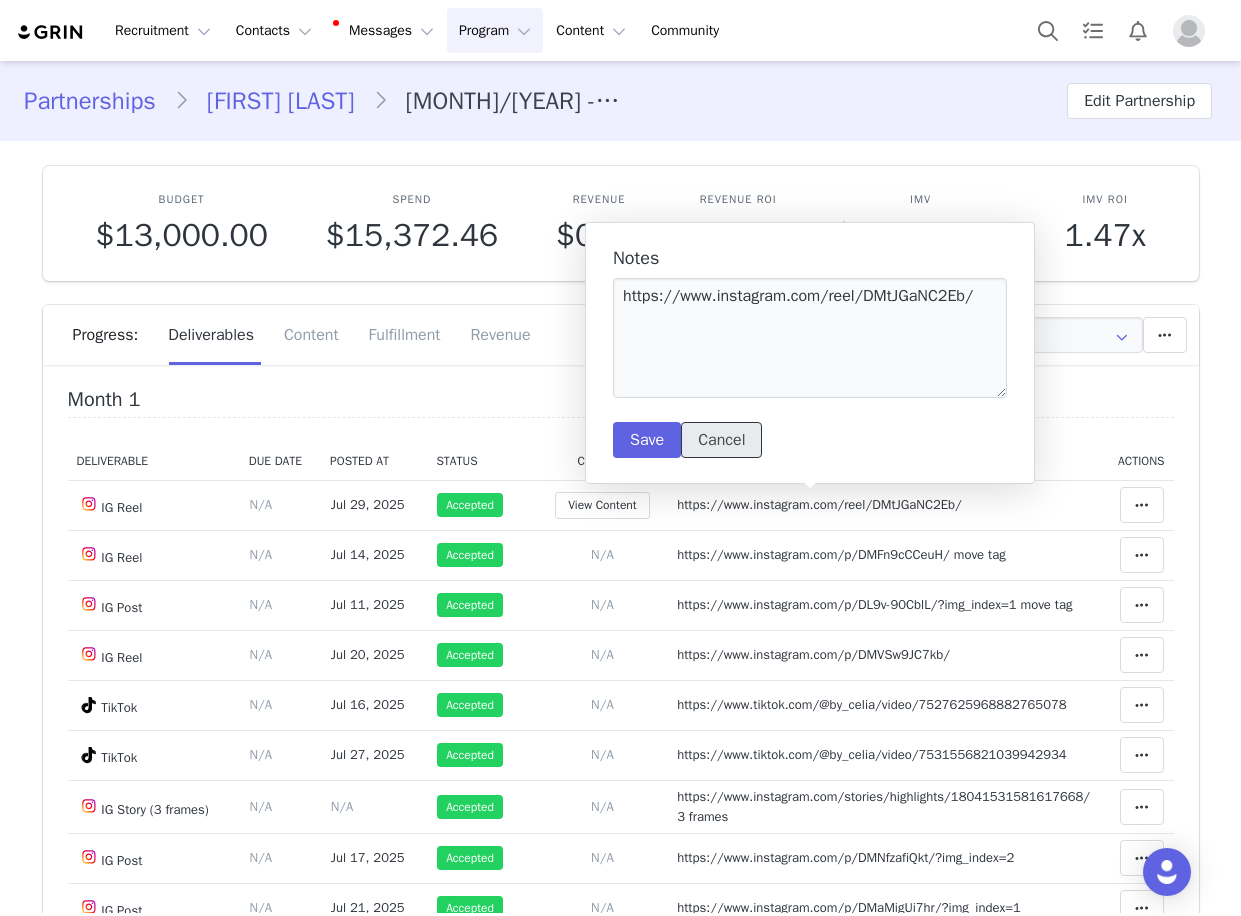 click on "Cancel" at bounding box center (721, 440) 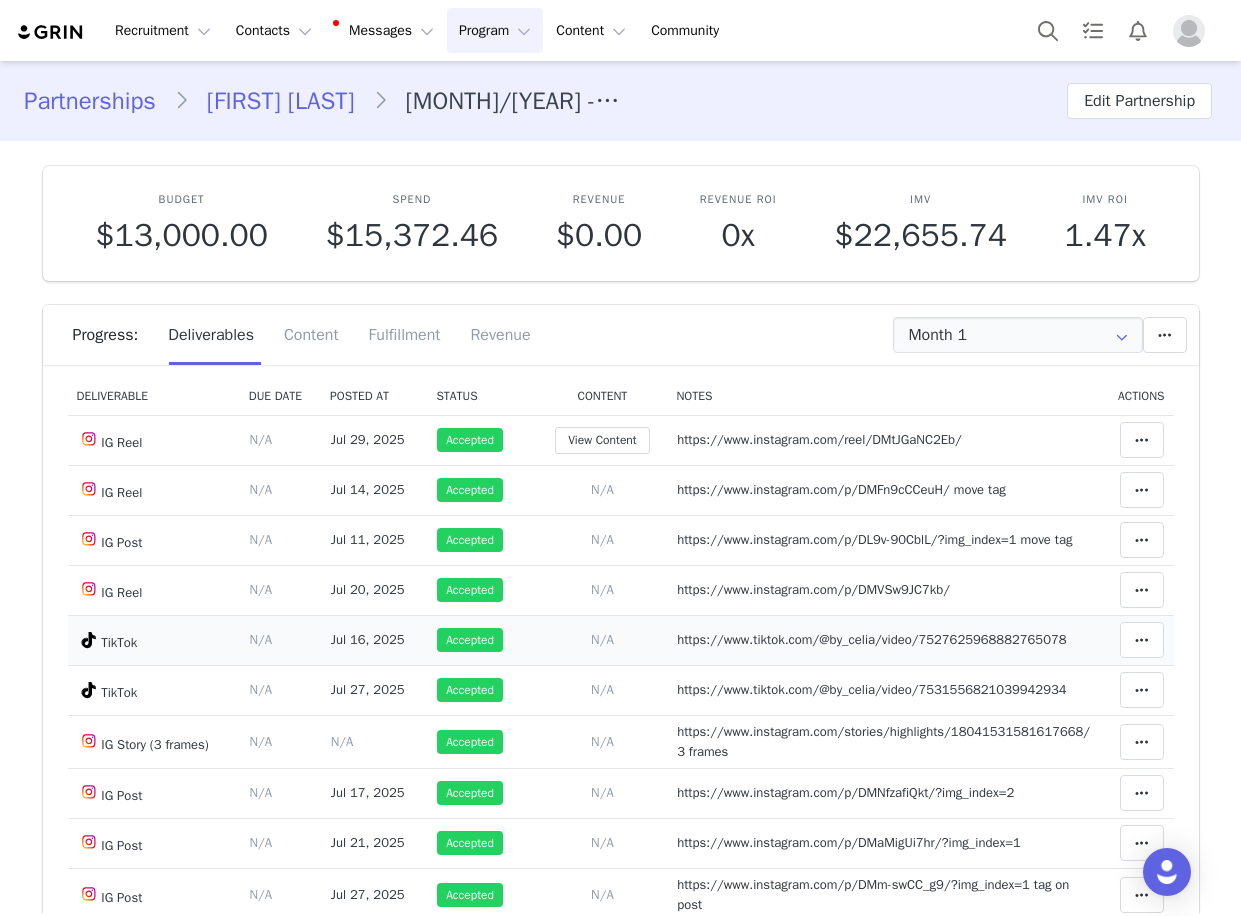 scroll, scrollTop: 100, scrollLeft: 0, axis: vertical 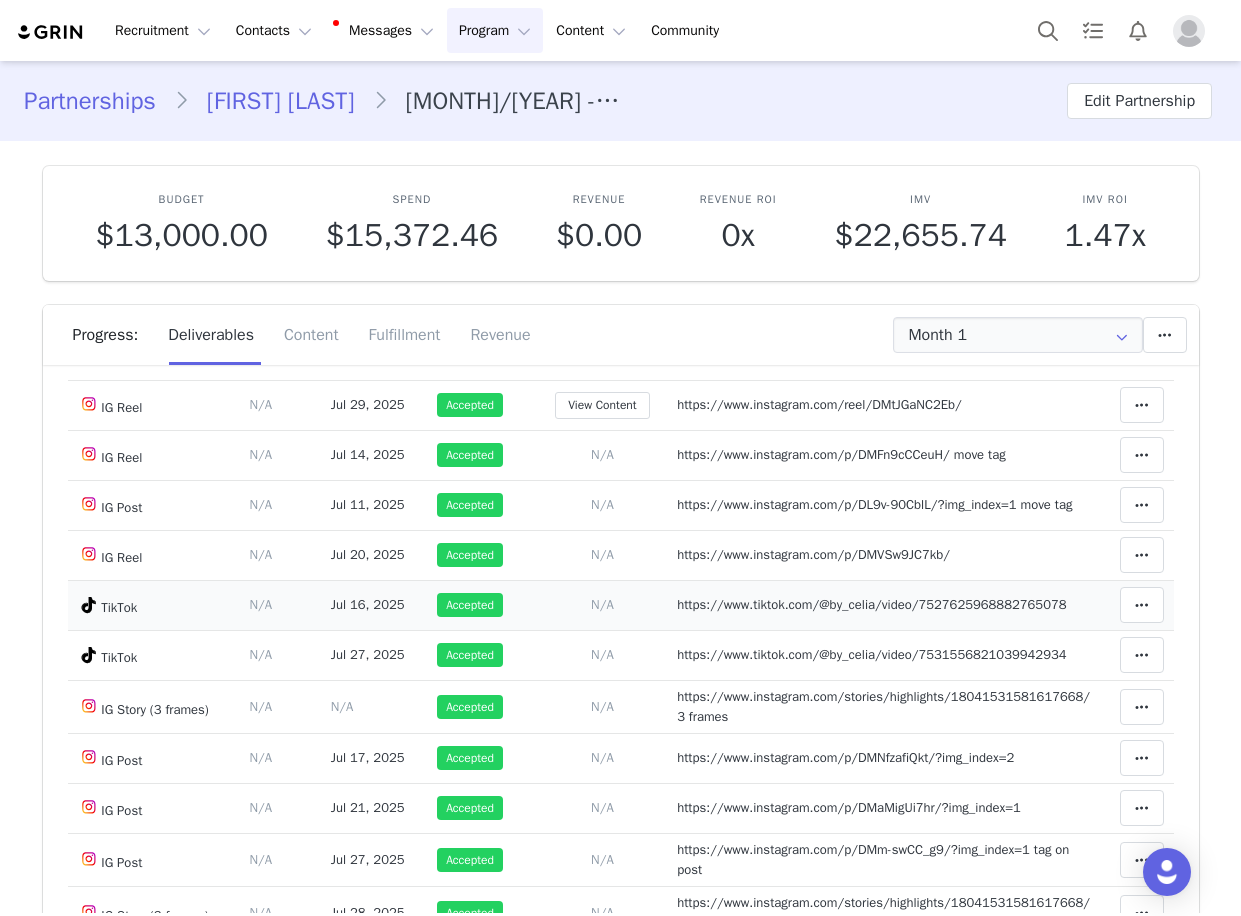 click on "https://www.tiktok.com/@by_celia/video/7527625968882765078" at bounding box center [871, 604] 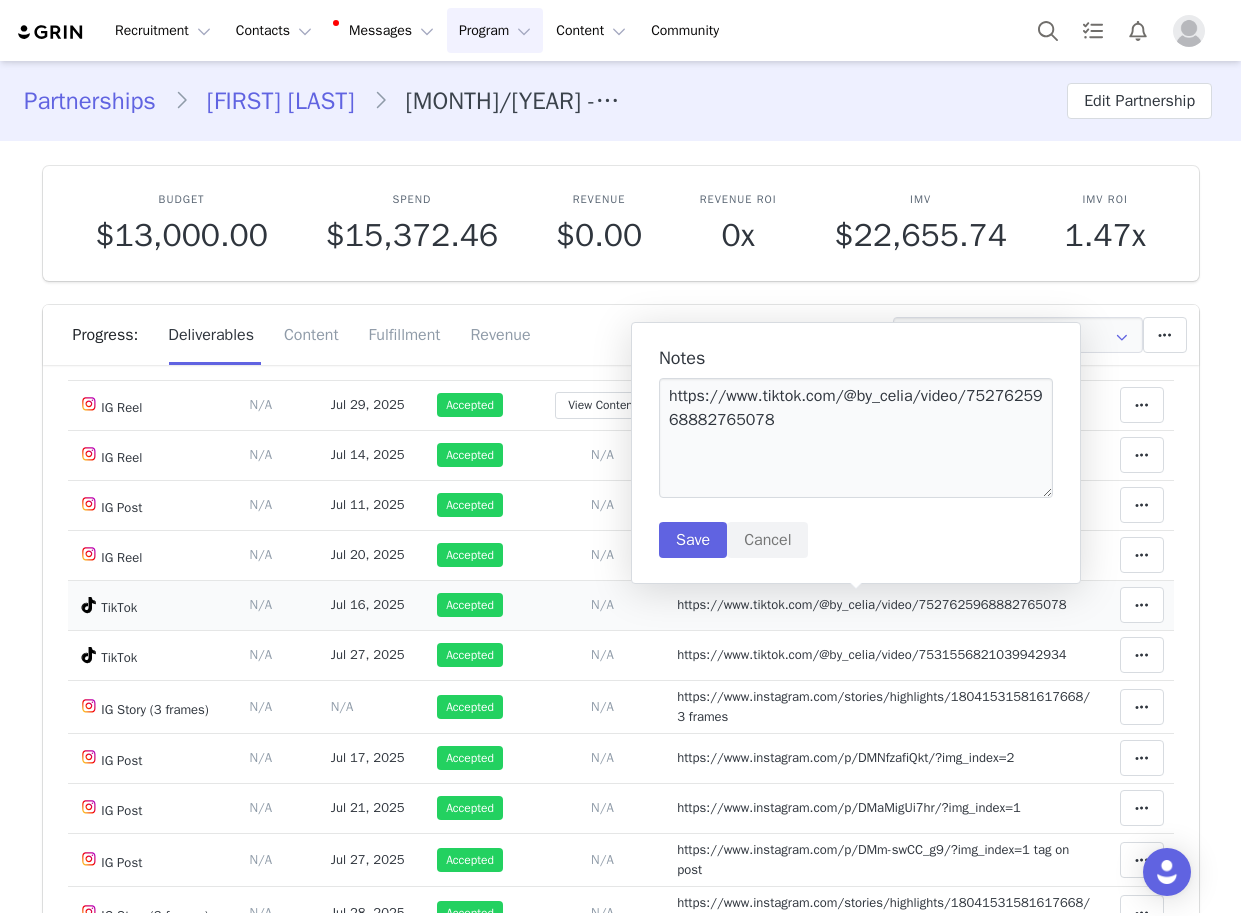 click on "https://www.tiktok.com/@by_celia/video/7527625968882765078" at bounding box center (871, 604) 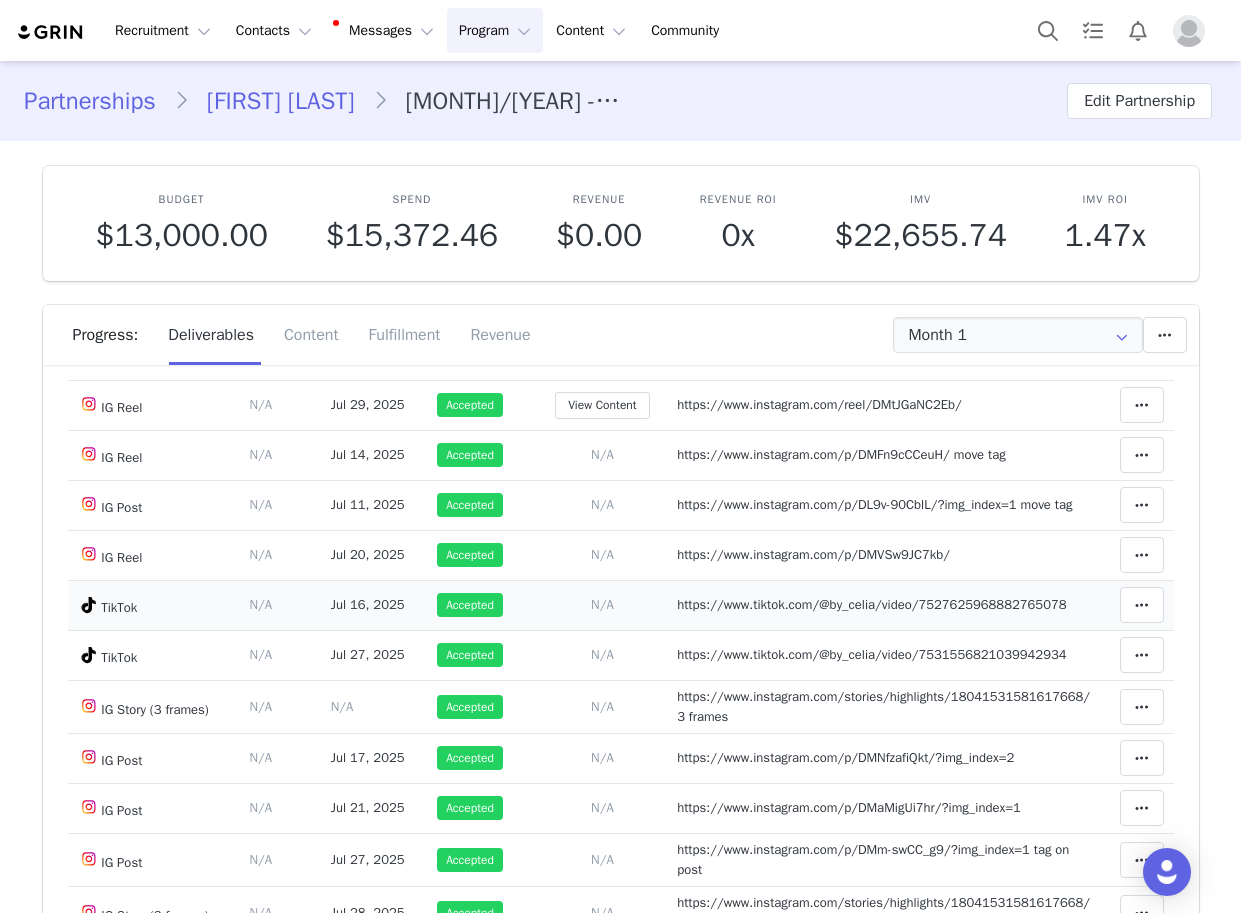 click on "https://www.tiktok.com/@by_celia/video/7527625968882765078" at bounding box center [871, 604] 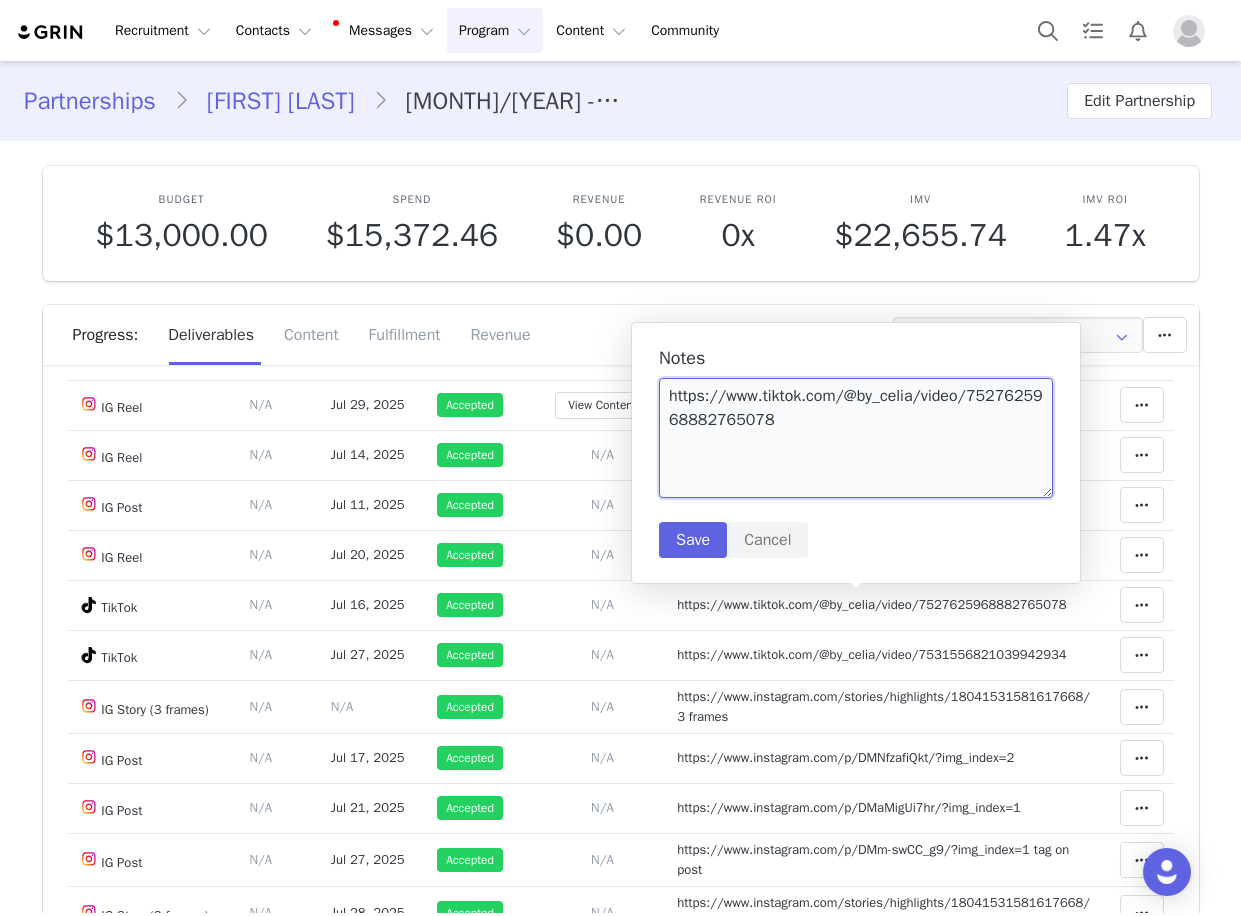 click on "https://www.tiktok.com/@by_celia/video/7527625968882765078" at bounding box center (856, 438) 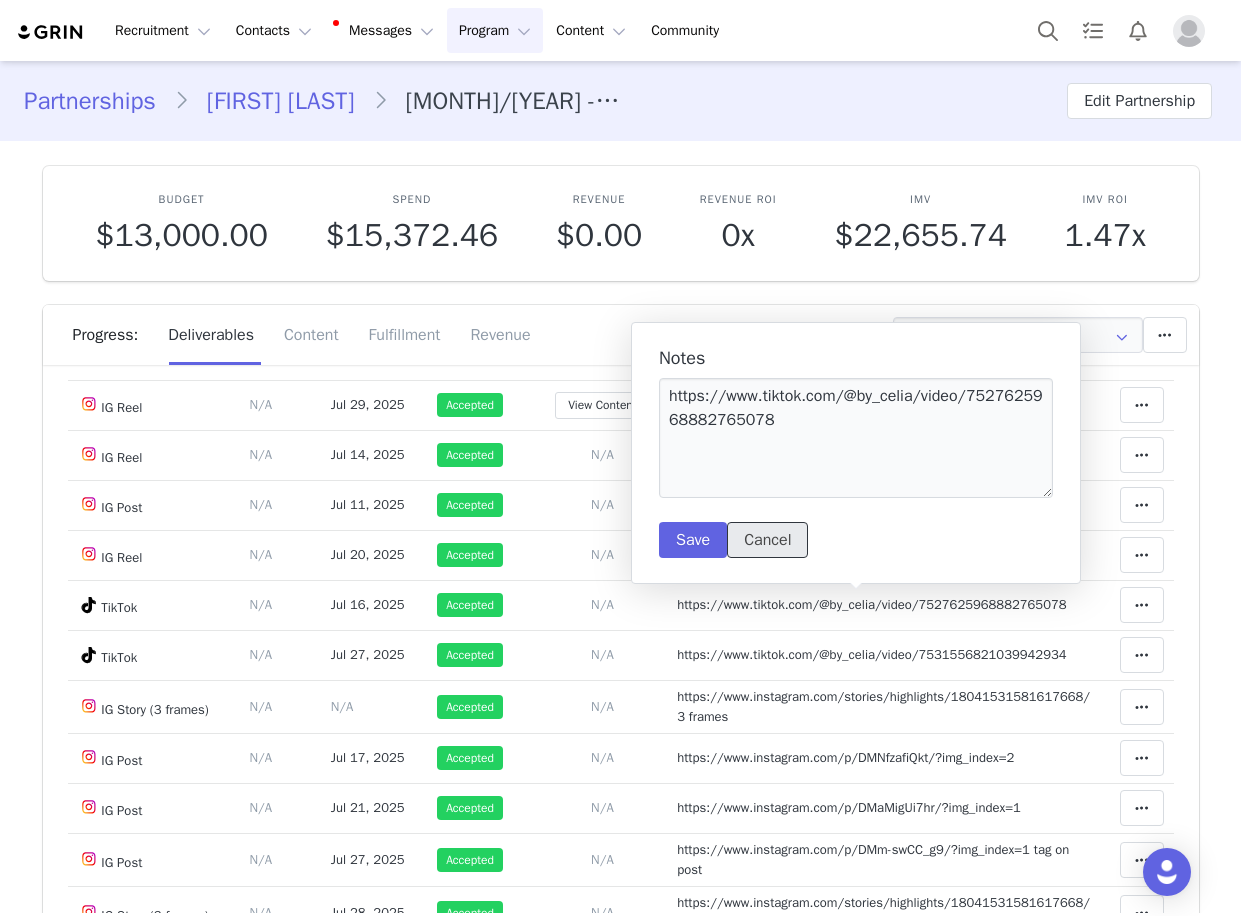 click on "Cancel" at bounding box center (767, 540) 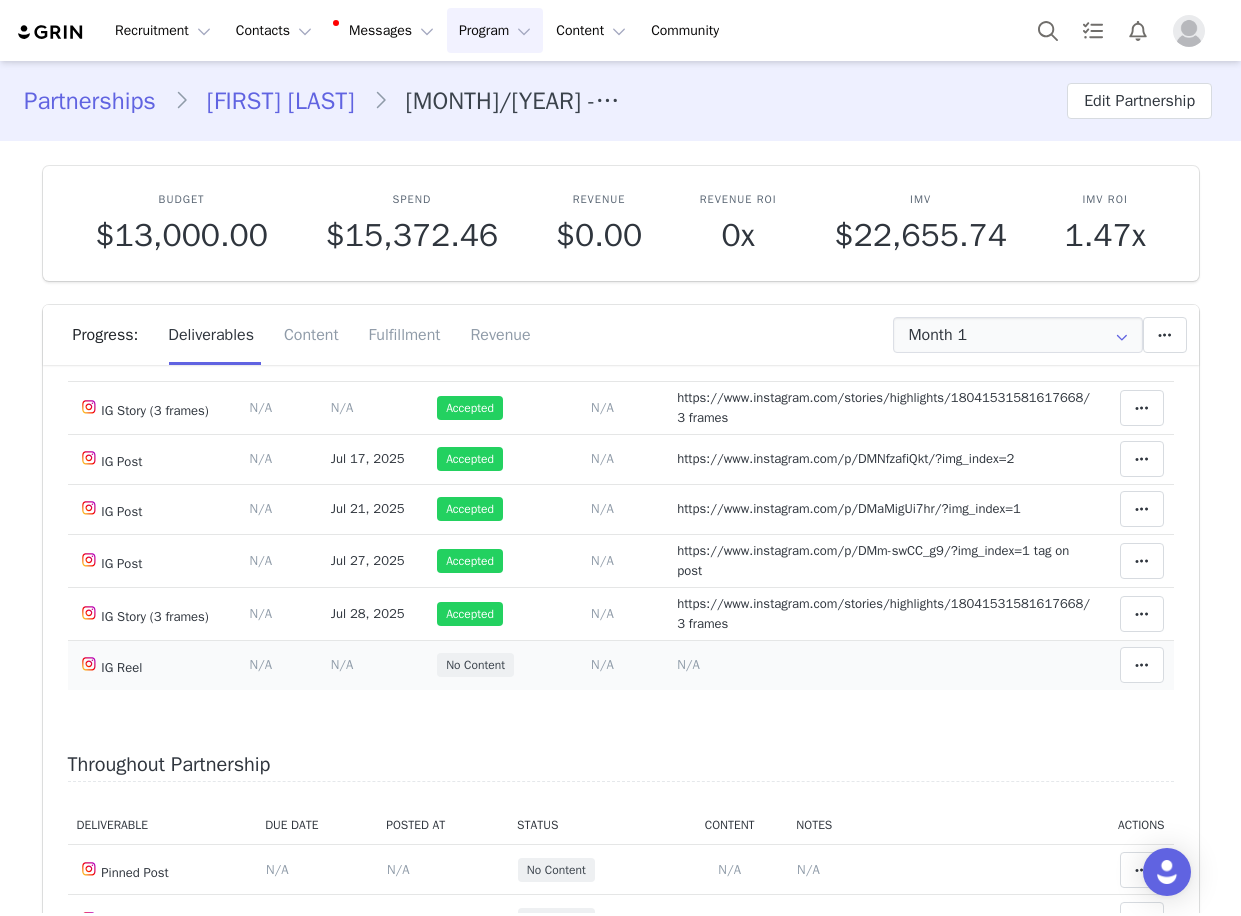 scroll, scrollTop: 400, scrollLeft: 0, axis: vertical 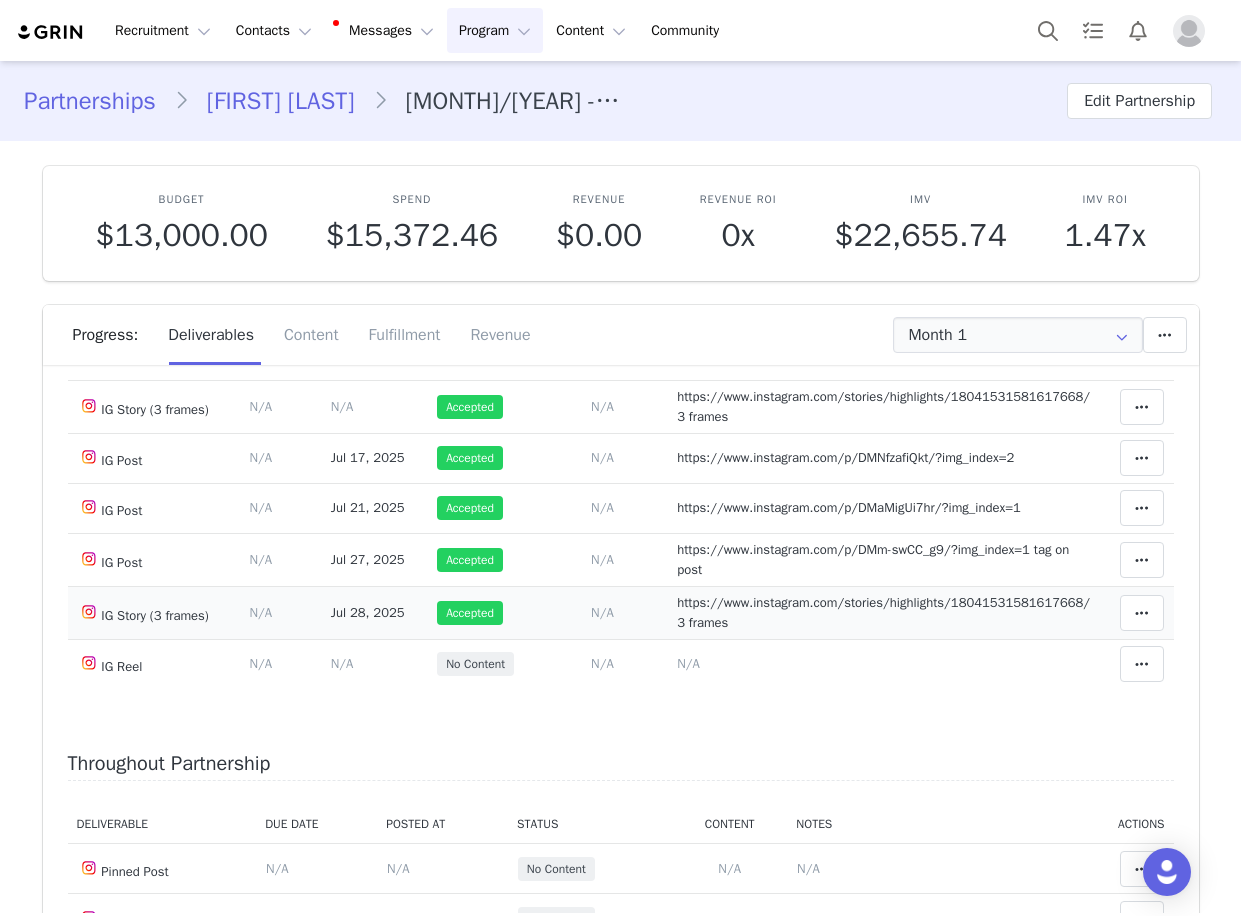 click on "https://www.instagram.com/stories/highlights/18041531581617668/
3 frames" at bounding box center (883, 612) 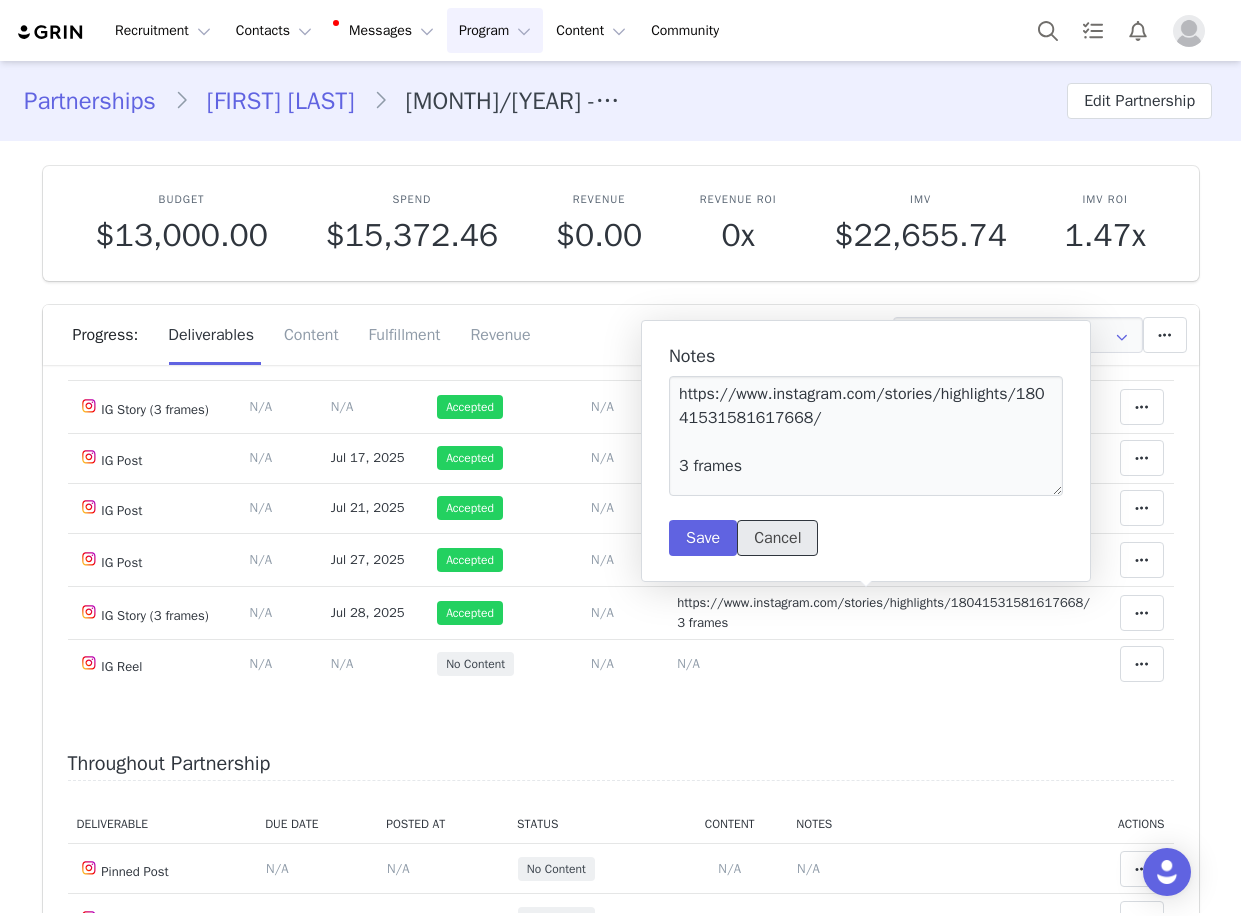 click on "Cancel" at bounding box center (777, 538) 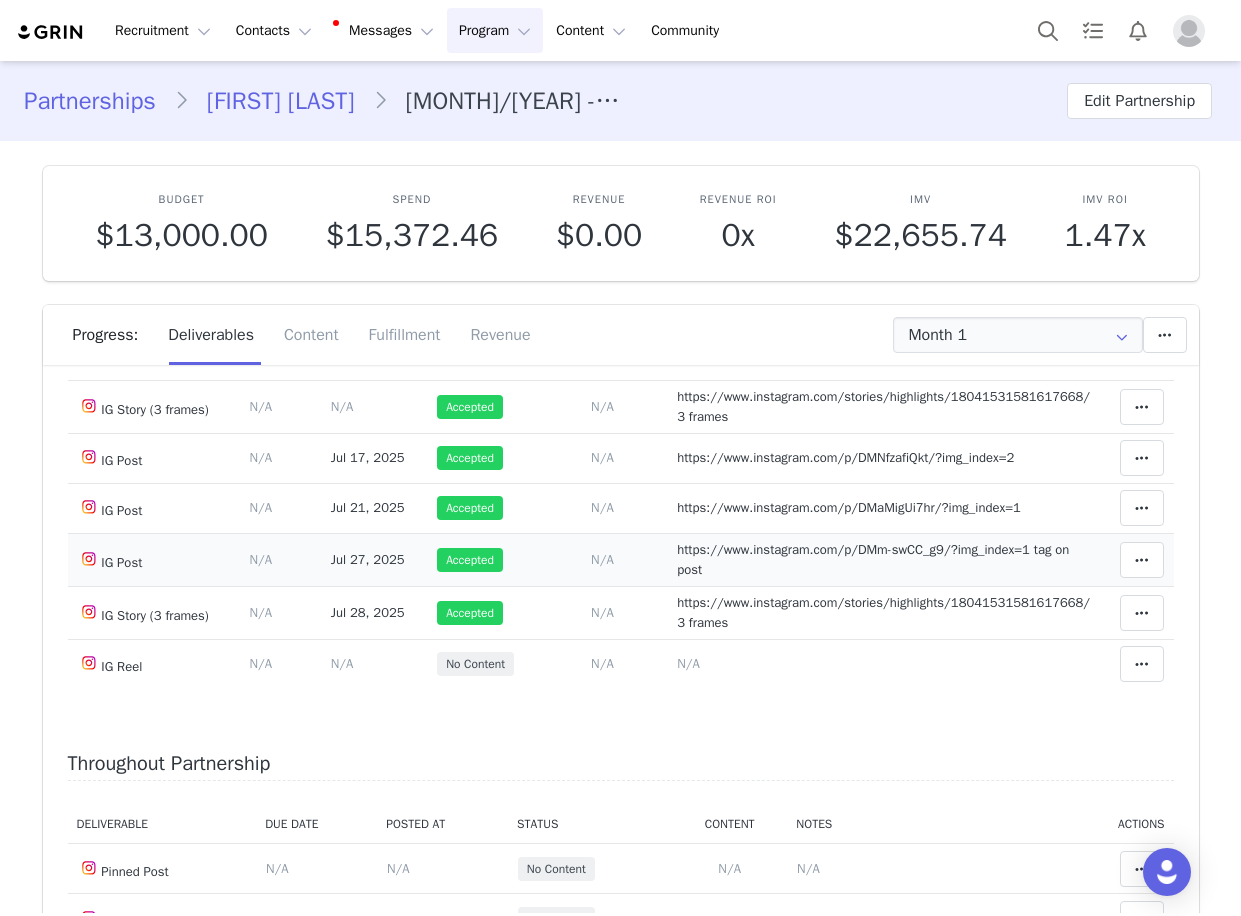 click on "https://www.instagram.com/p/DMm-swCC_g9/?img_index=1
tag on post" at bounding box center (873, 559) 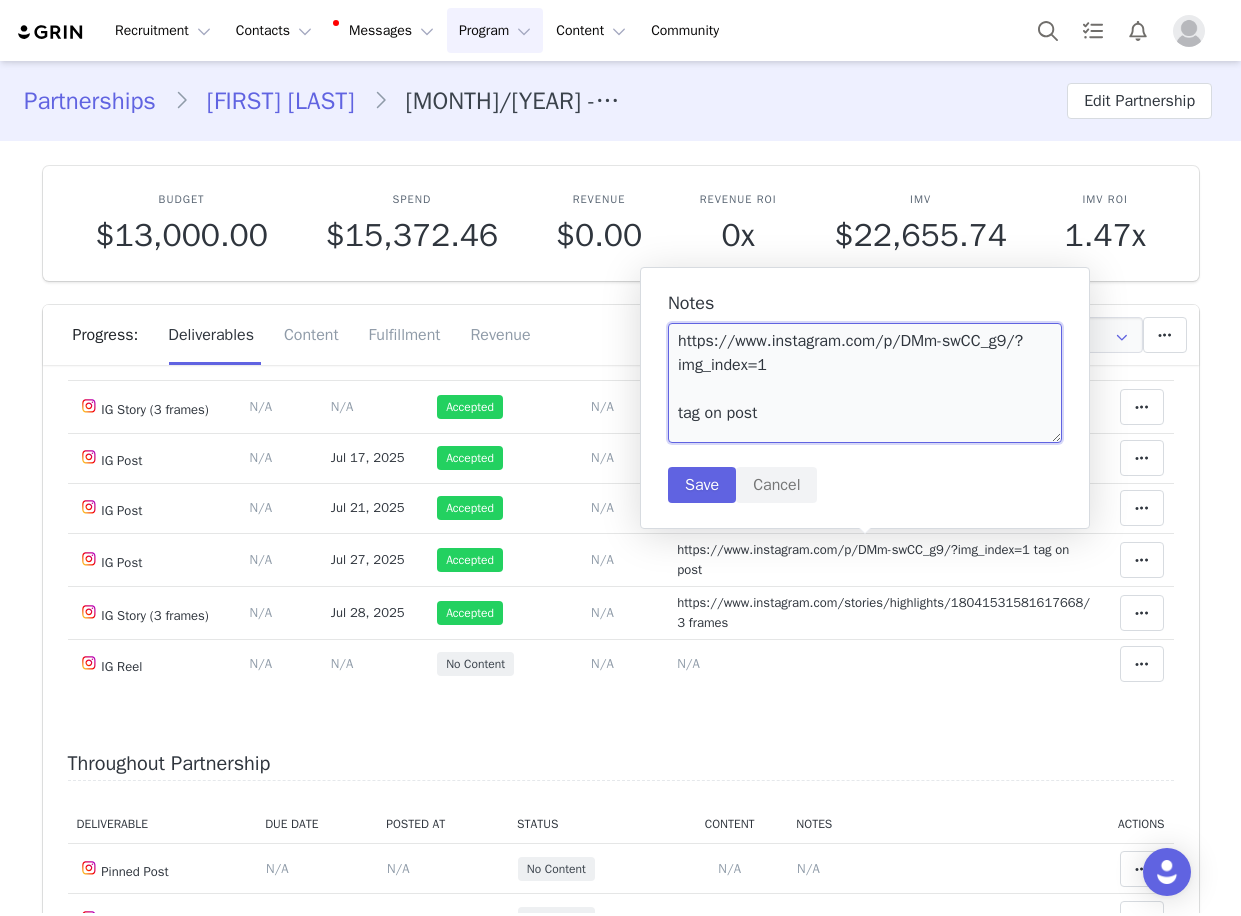 click on "https://www.instagram.com/p/DMm-swCC_g9/?img_index=1
tag on post" at bounding box center (865, 383) 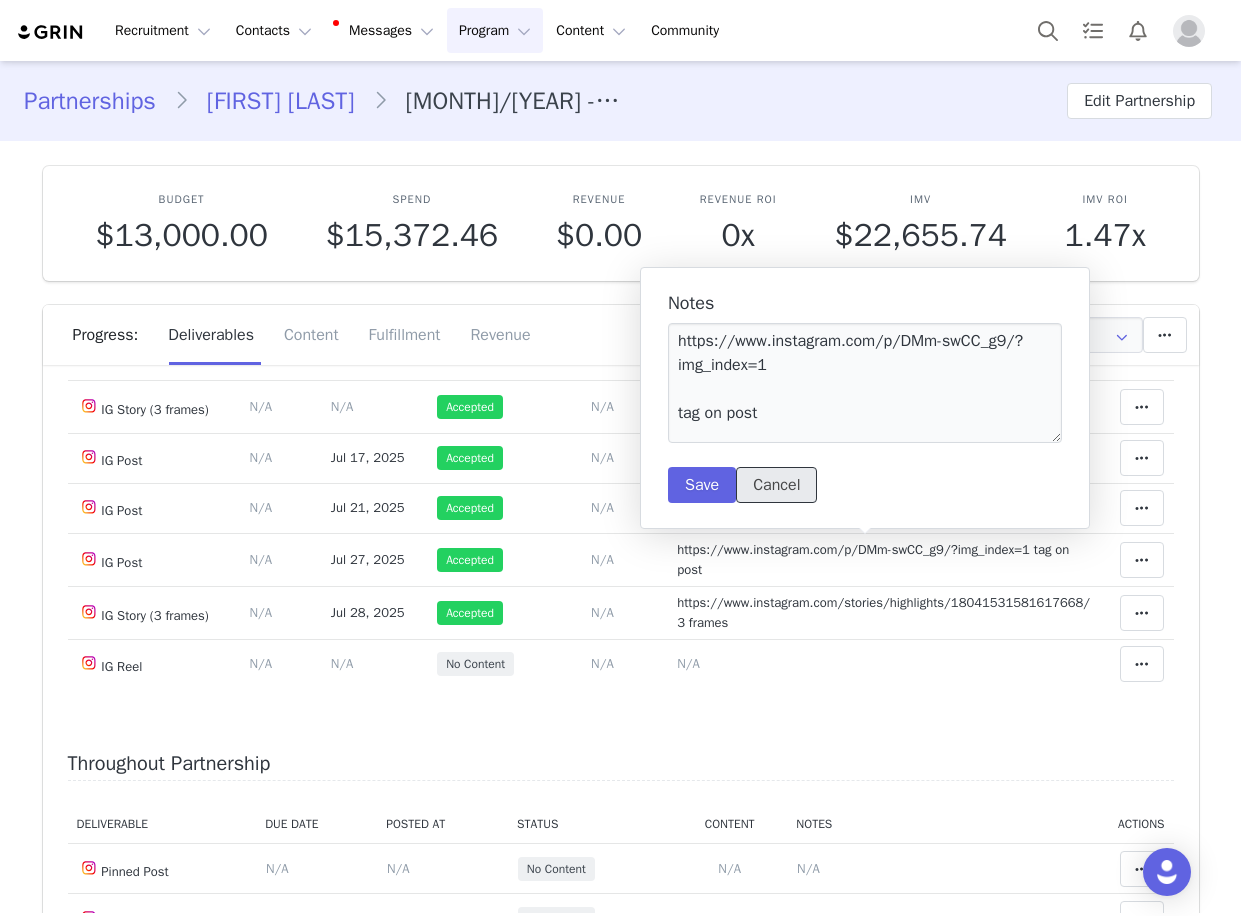 click on "Cancel" at bounding box center (776, 485) 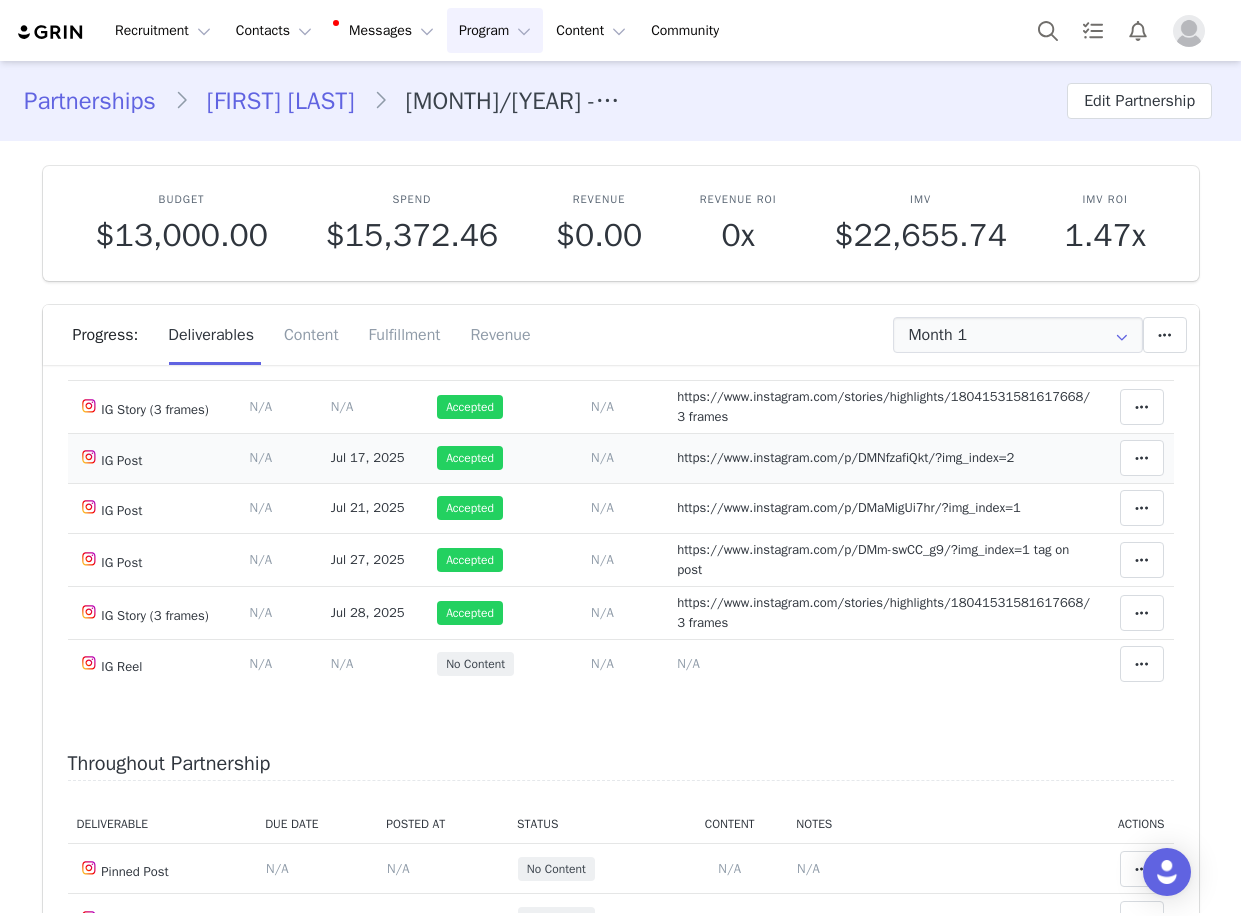 click on "https://www.instagram.com/p/DMNfzafiQkt/?img_index=2" at bounding box center [845, 457] 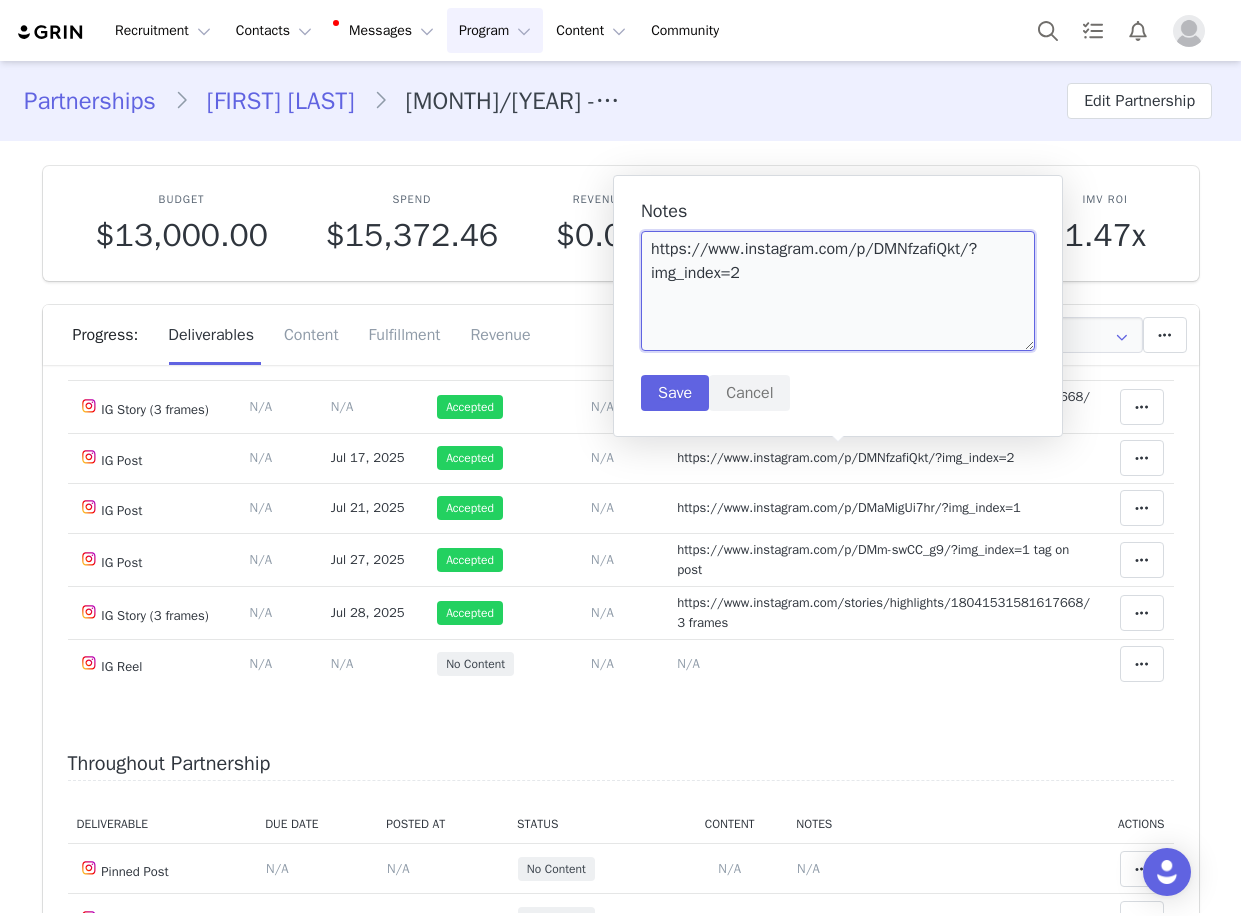 click on "https://www.instagram.com/p/DMNfzafiQkt/?img_index=2" at bounding box center [838, 291] 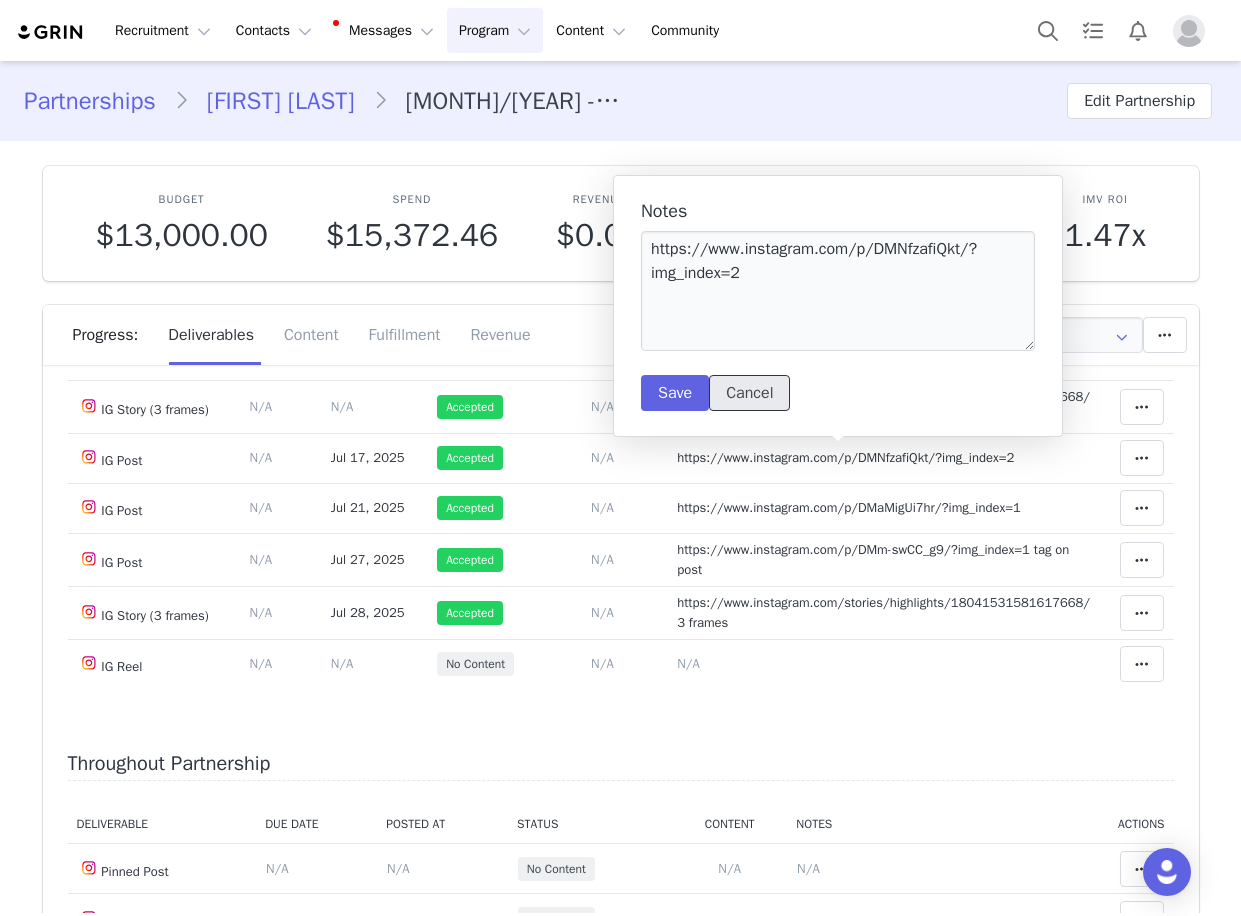 click on "Cancel" at bounding box center [749, 393] 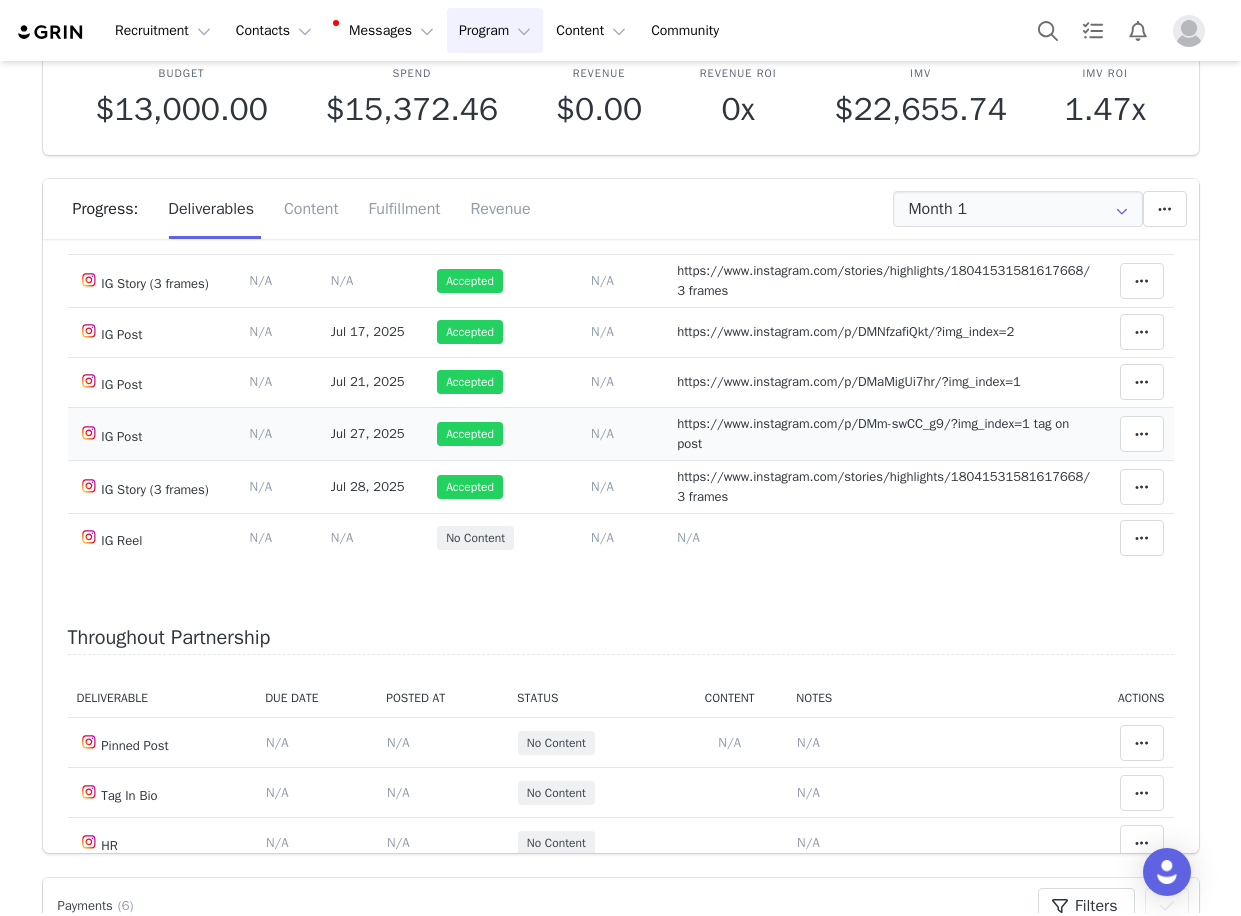 scroll, scrollTop: 300, scrollLeft: 0, axis: vertical 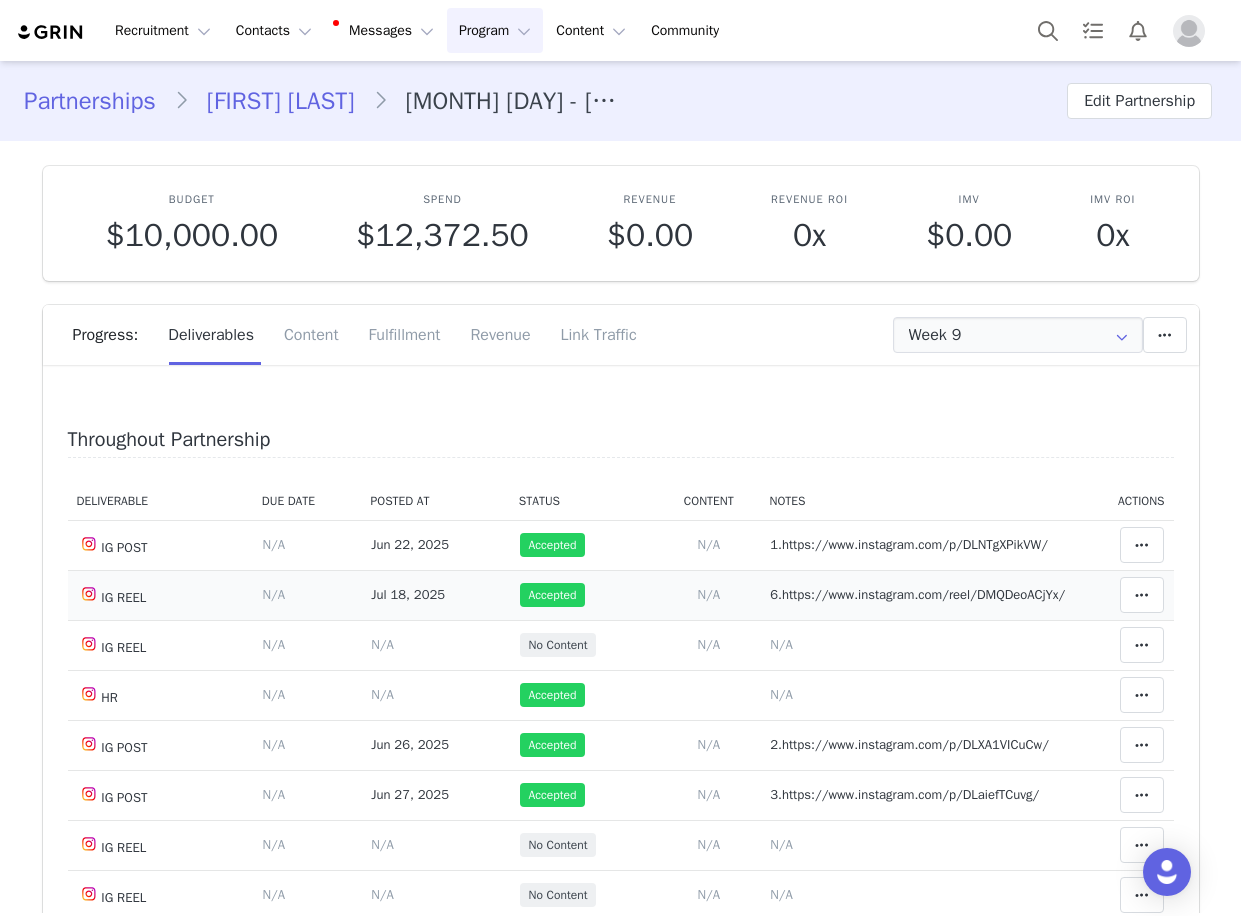 click on "6.https://www.instagram.com/reel/DMQDeoACjYx/" at bounding box center [917, 594] 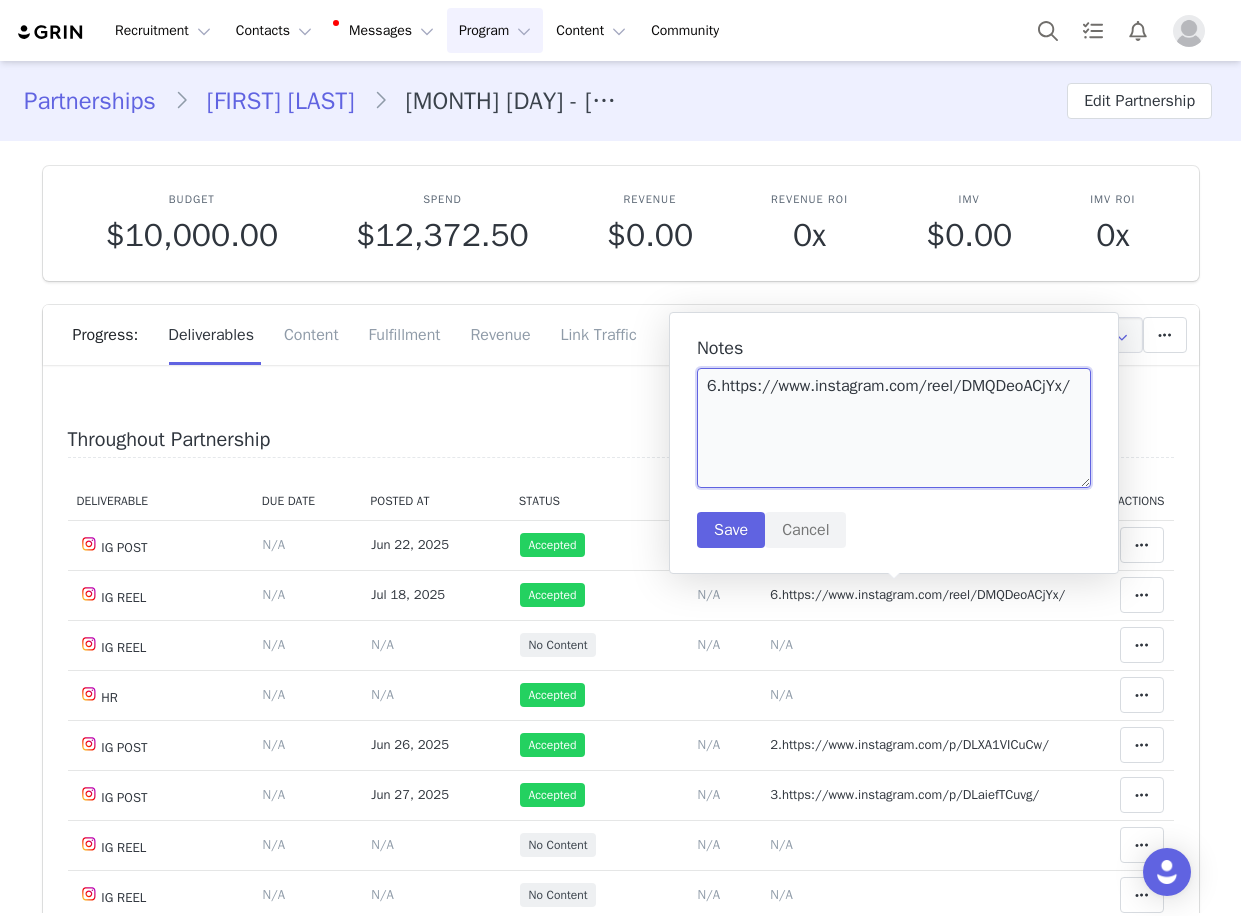 drag, startPoint x: 1072, startPoint y: 377, endPoint x: 722, endPoint y: 385, distance: 350.09143 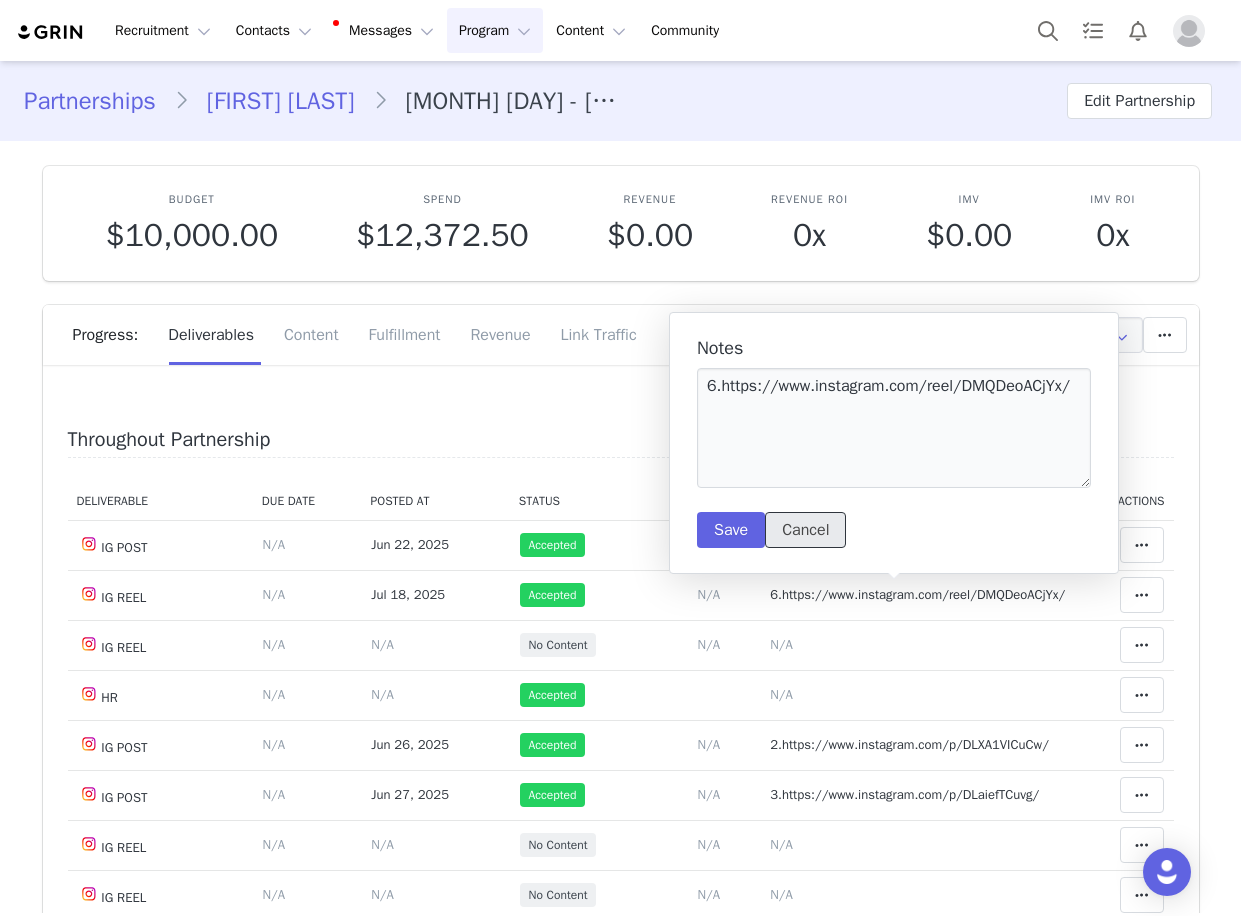 click on "Cancel" at bounding box center (805, 530) 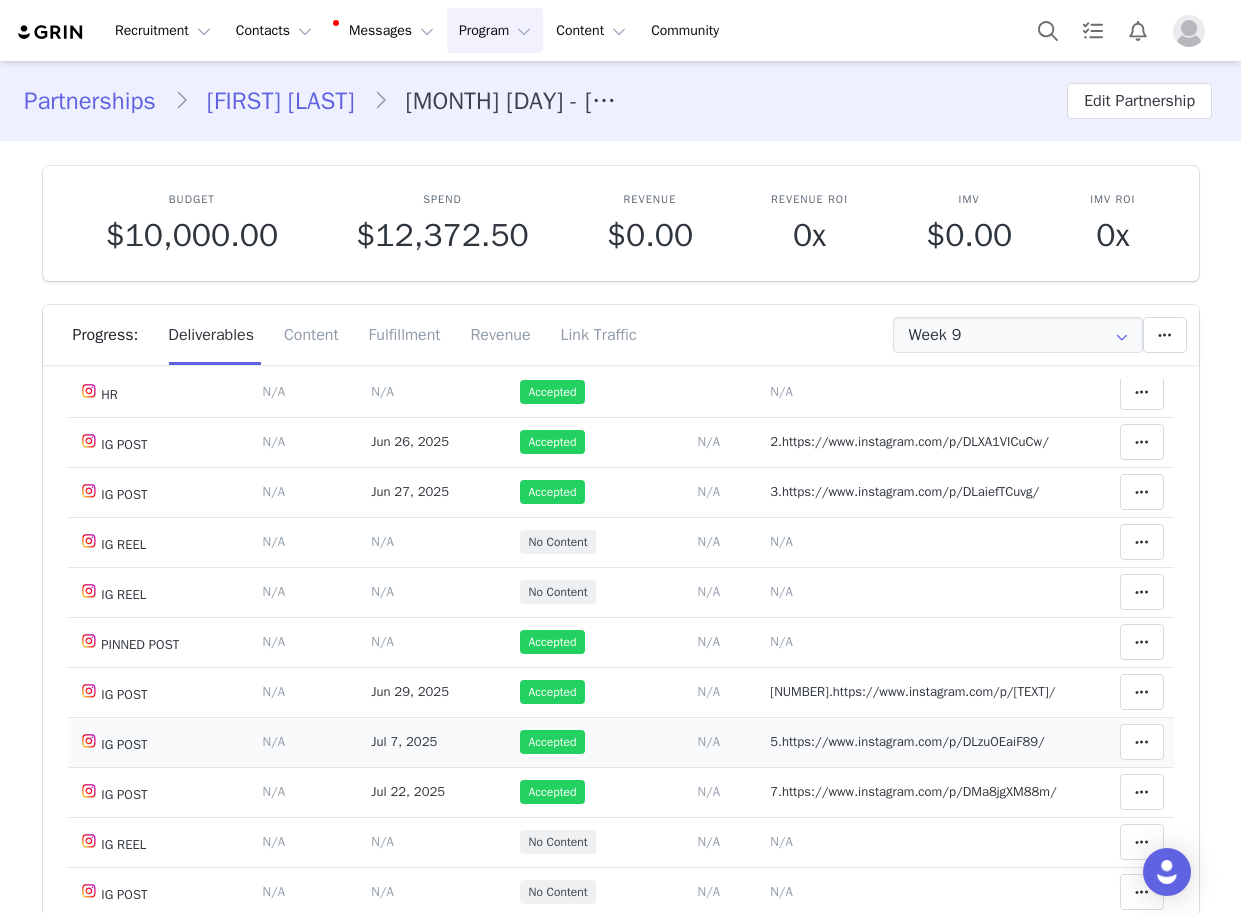 scroll, scrollTop: 400, scrollLeft: 0, axis: vertical 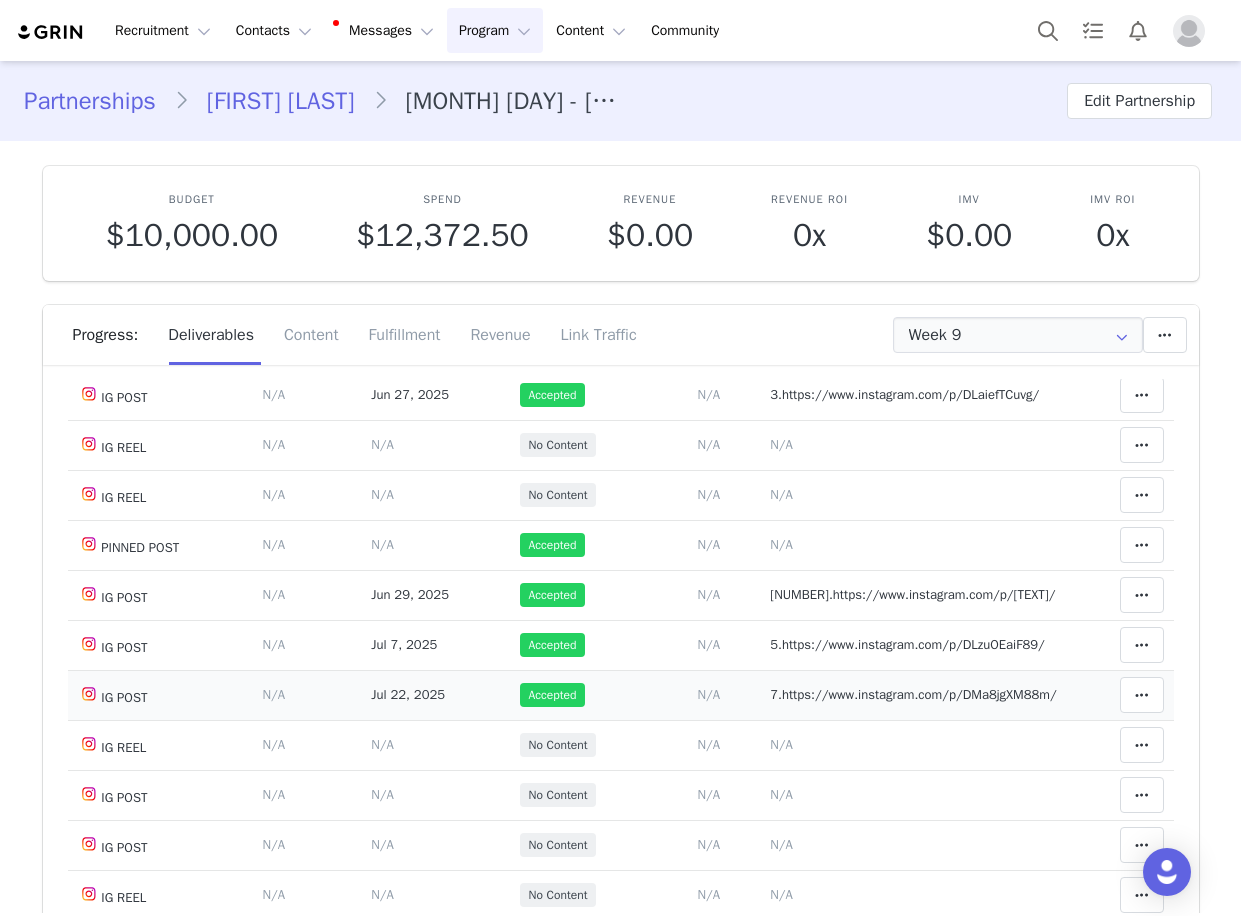 click on "7.https://www.instagram.com/p/DMa8jgXM88m/" at bounding box center [913, 694] 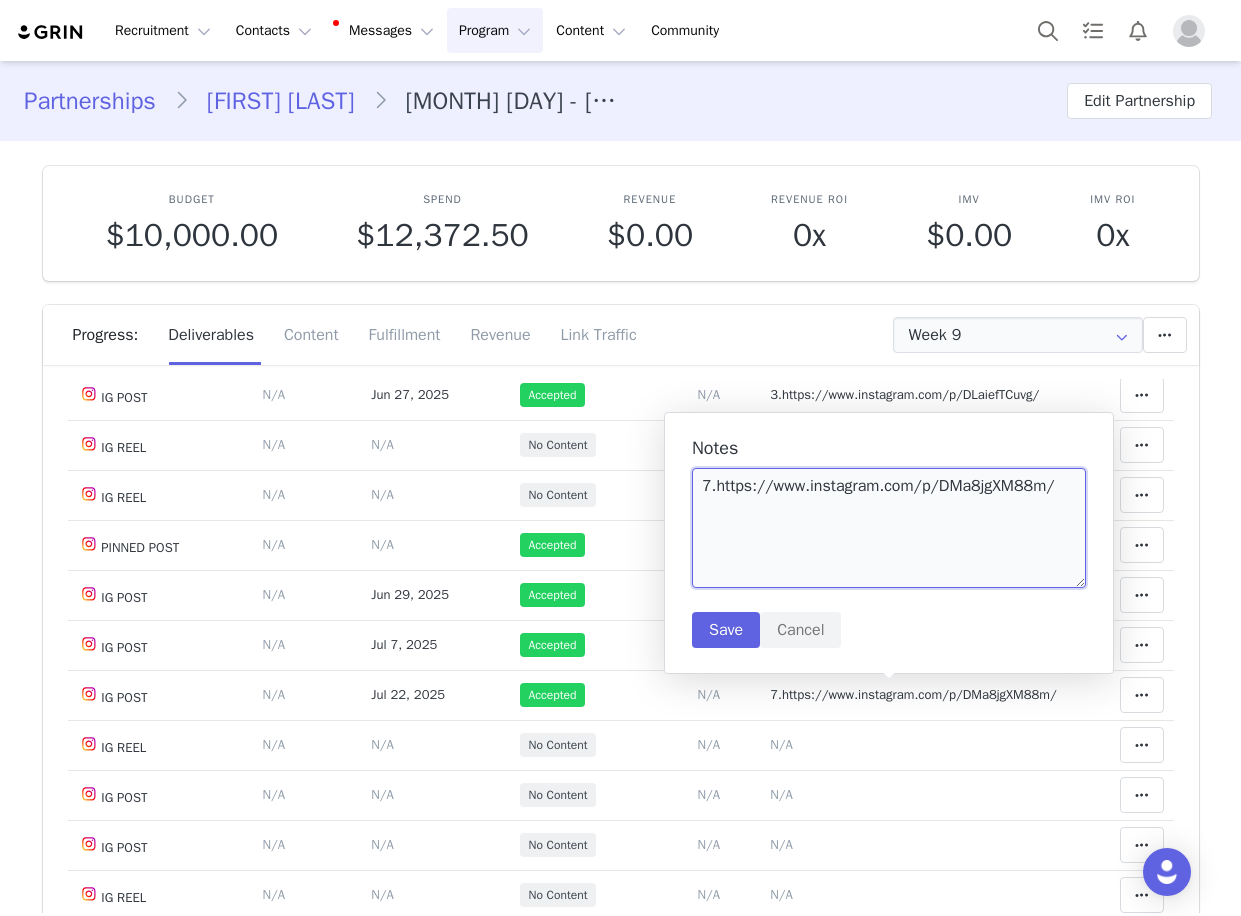 drag, startPoint x: 1063, startPoint y: 484, endPoint x: 716, endPoint y: 491, distance: 347.0706 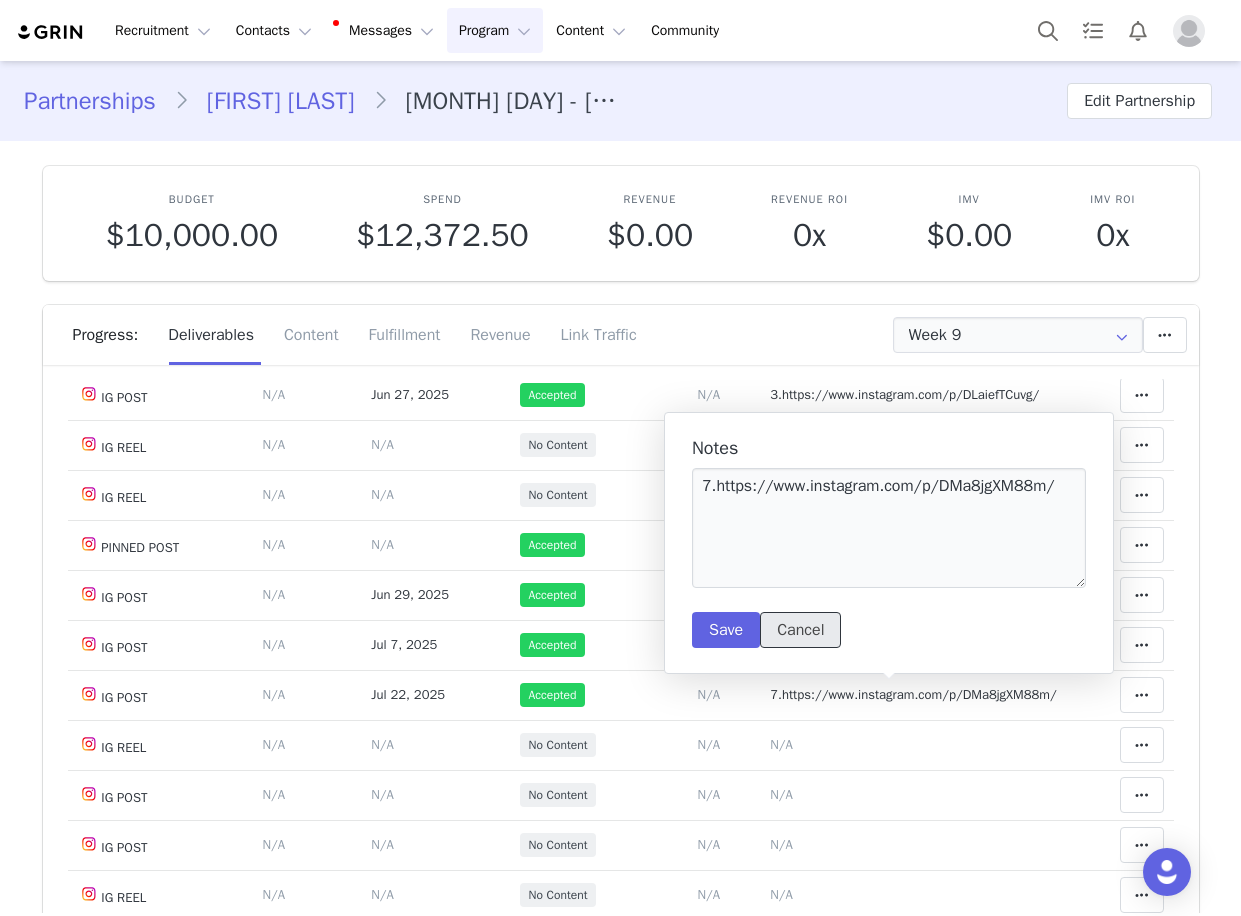 click on "Cancel" at bounding box center (800, 630) 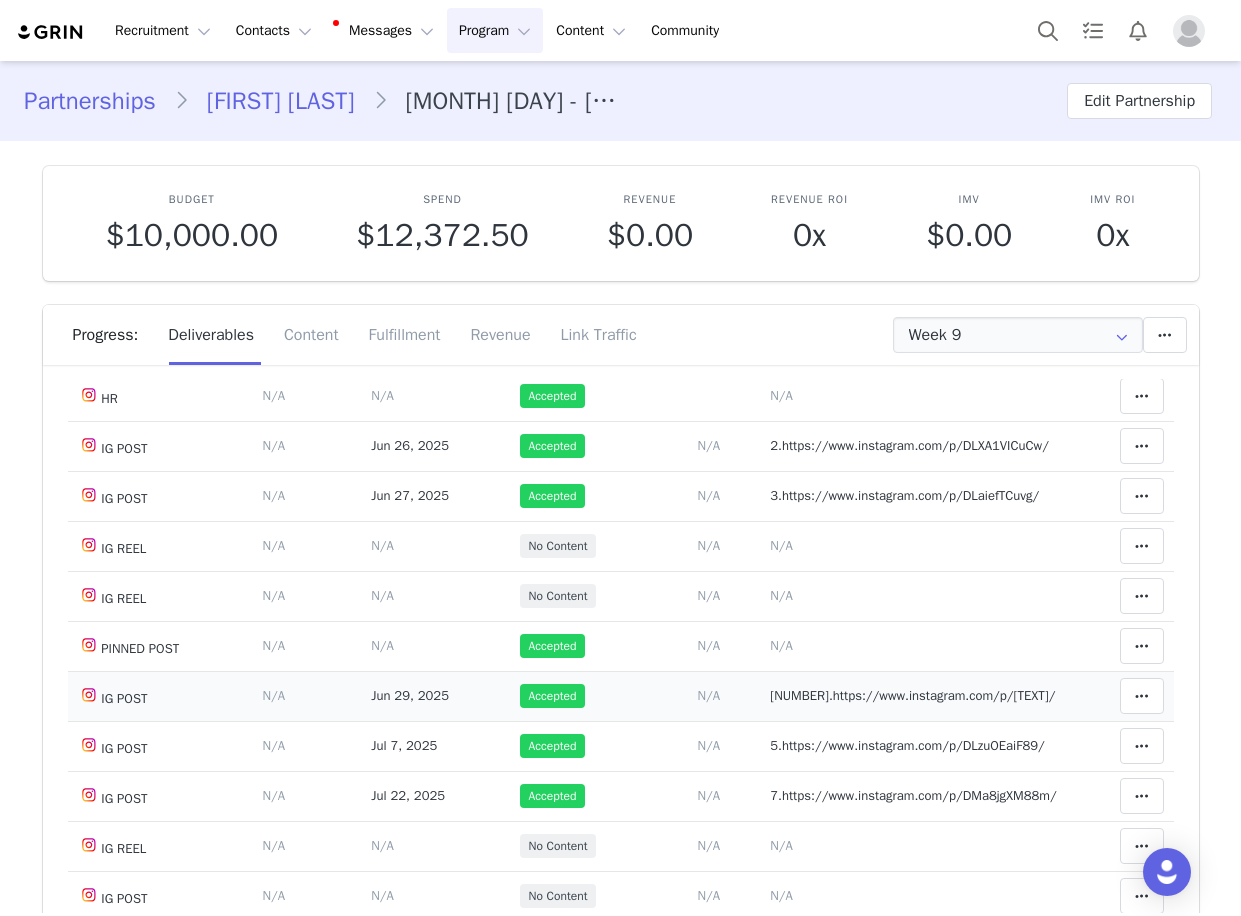 scroll, scrollTop: 300, scrollLeft: 0, axis: vertical 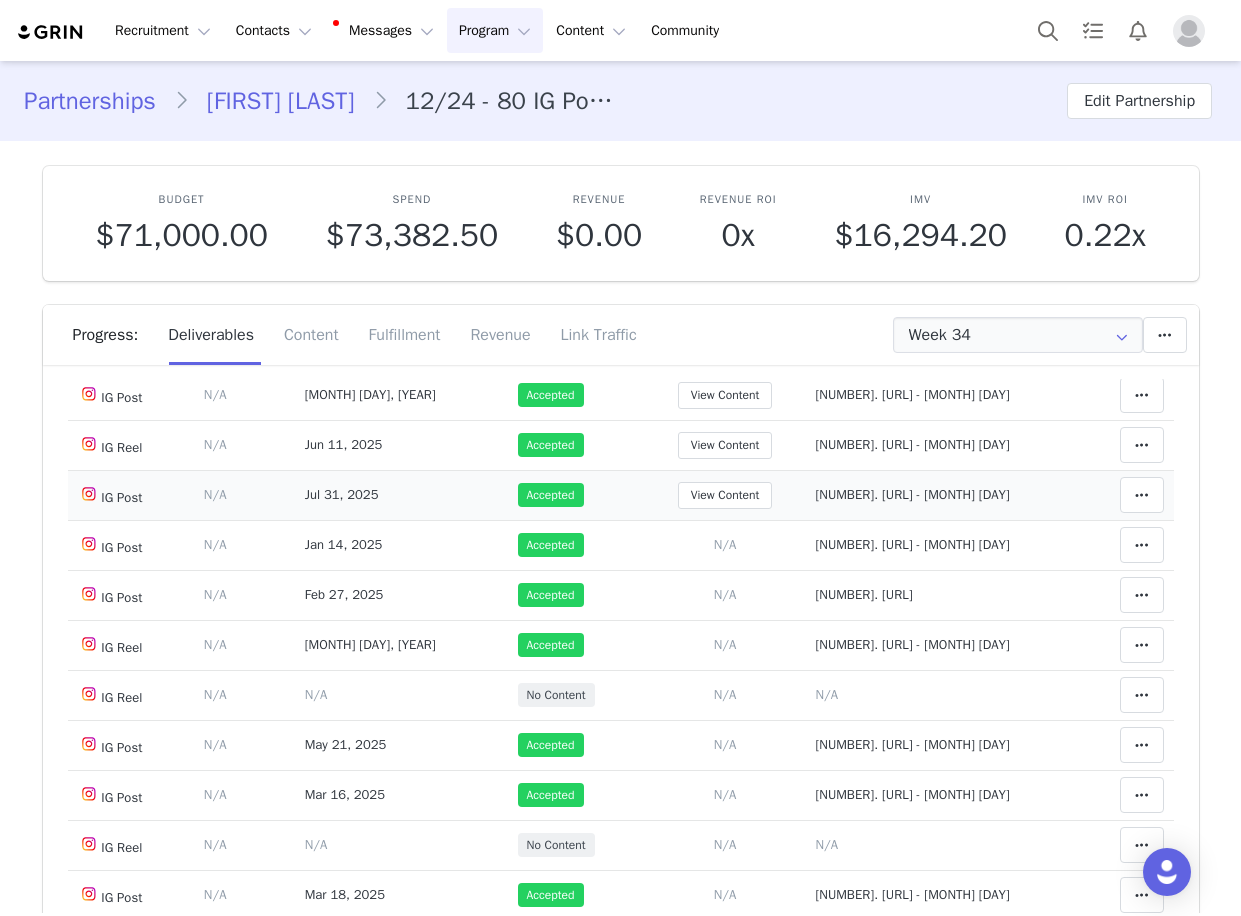 click on "14. https://www.instagram.com/p/DMx10pjJNUO/?img_index=1 - jul 31" at bounding box center [912, 494] 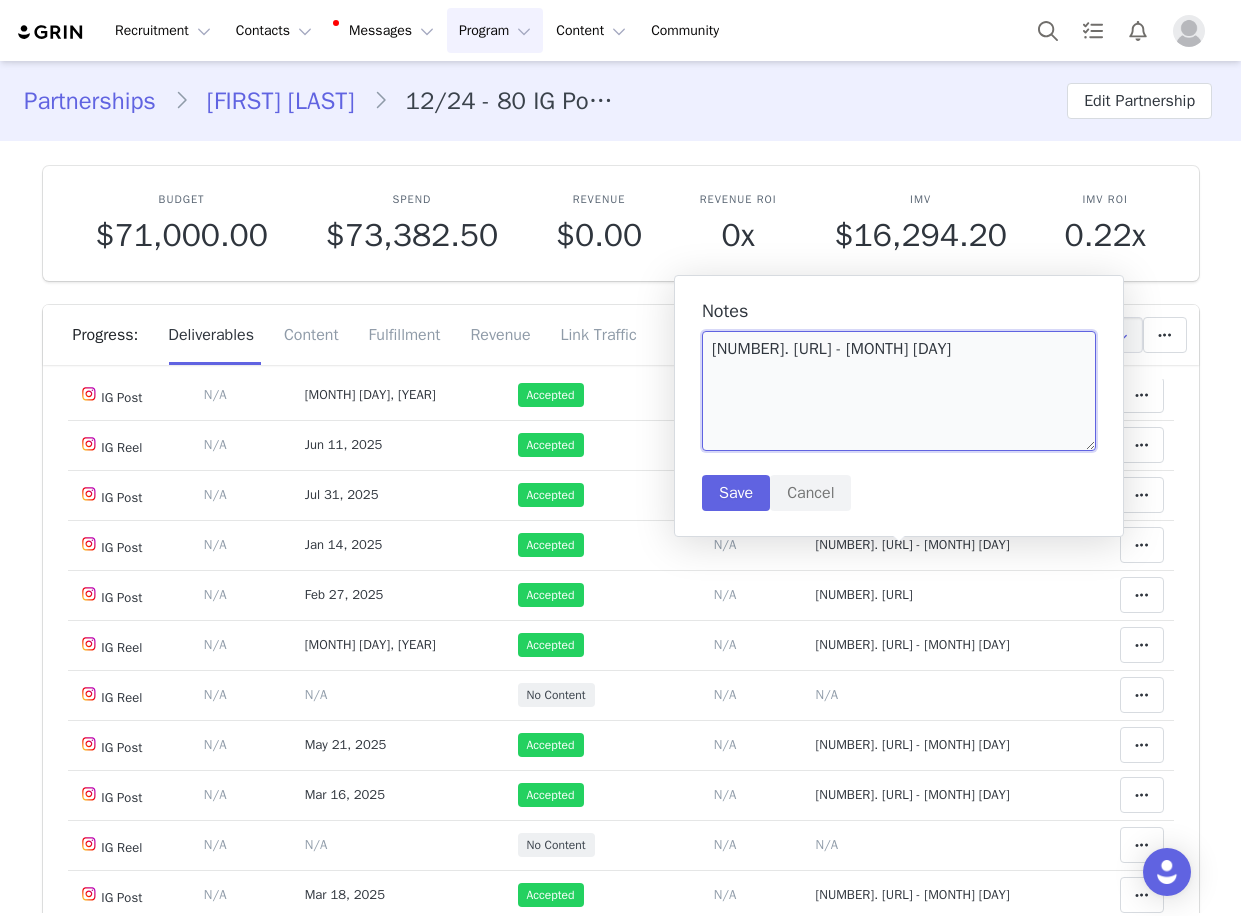 drag, startPoint x: 805, startPoint y: 374, endPoint x: 736, endPoint y: 347, distance: 74.094536 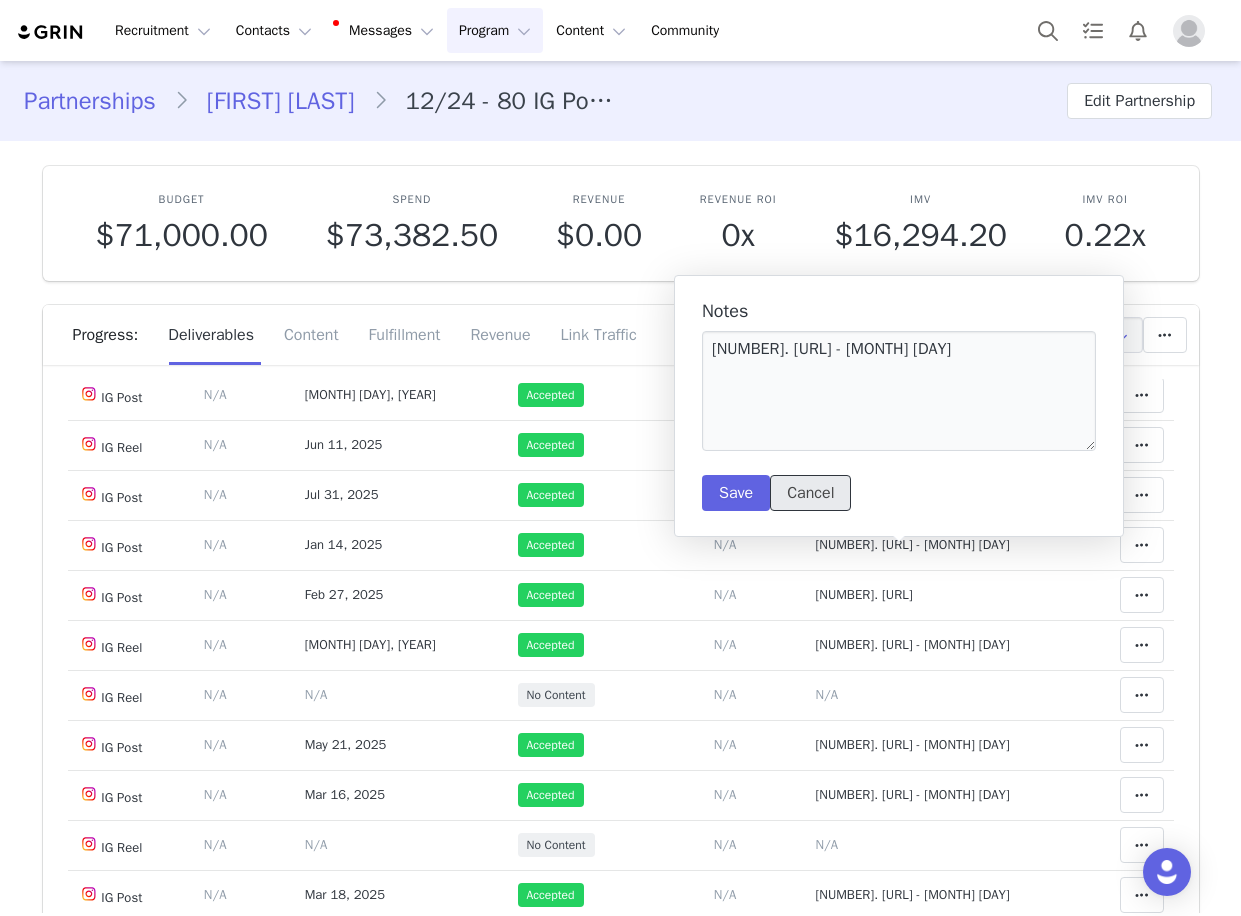 click on "Cancel" at bounding box center (810, 493) 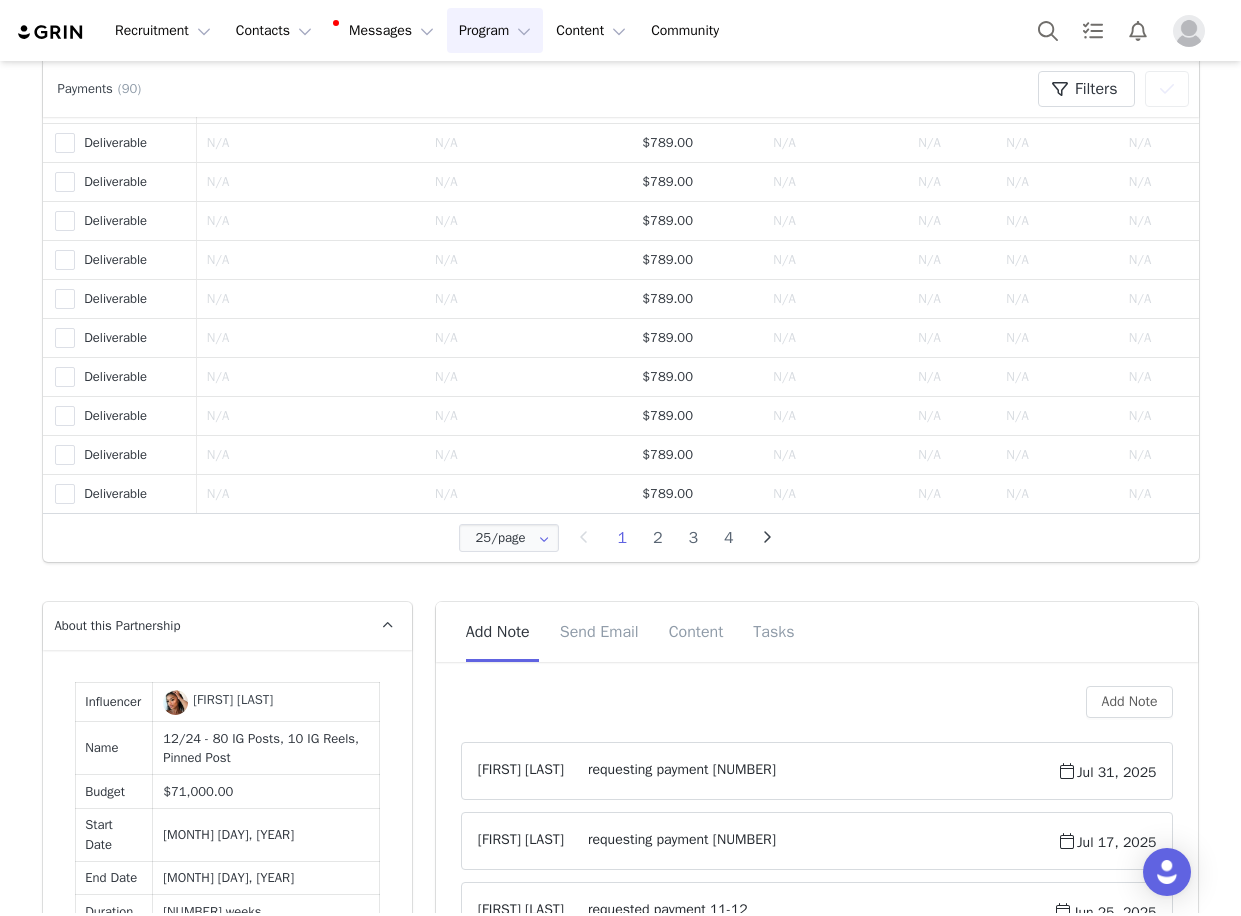 scroll, scrollTop: 1900, scrollLeft: 0, axis: vertical 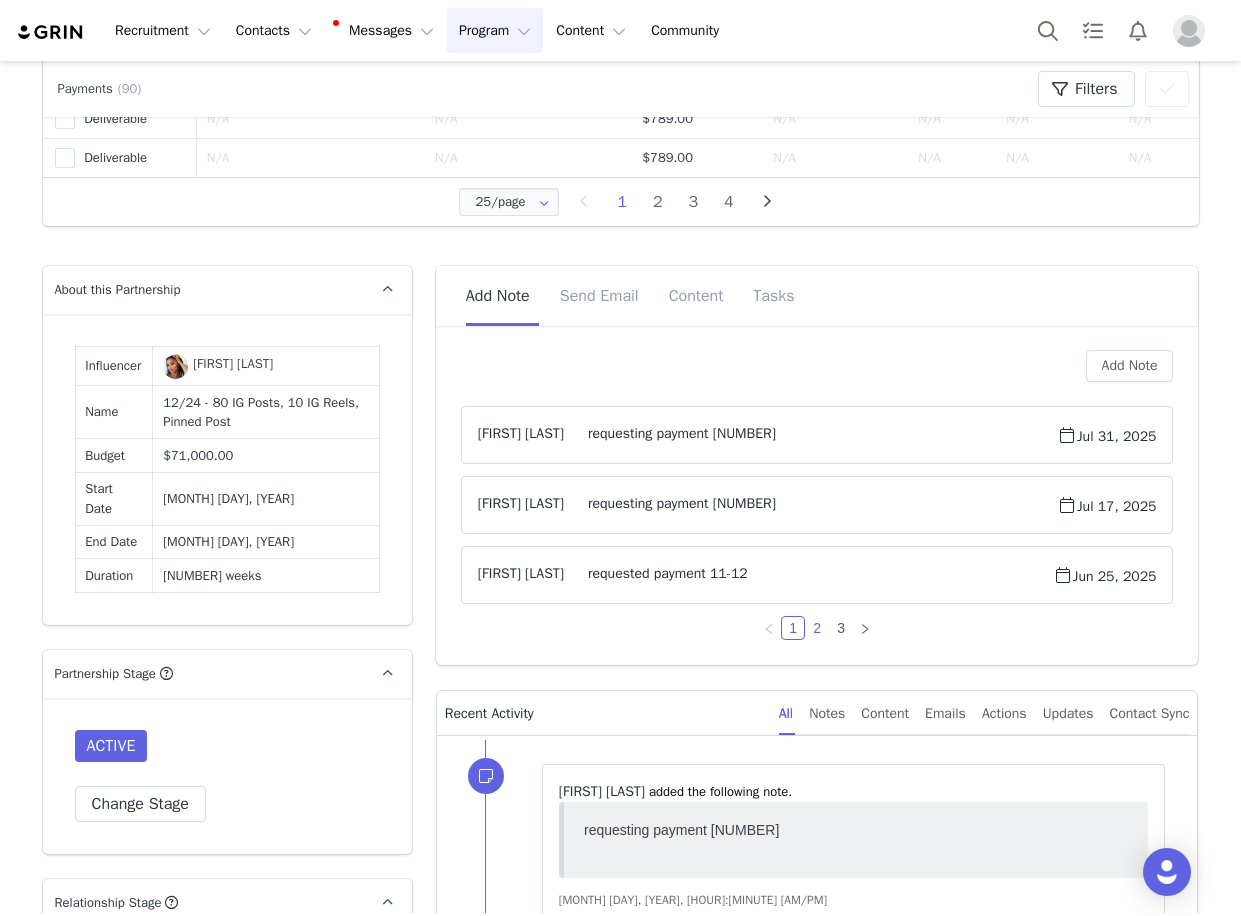 click on "2" at bounding box center (817, 628) 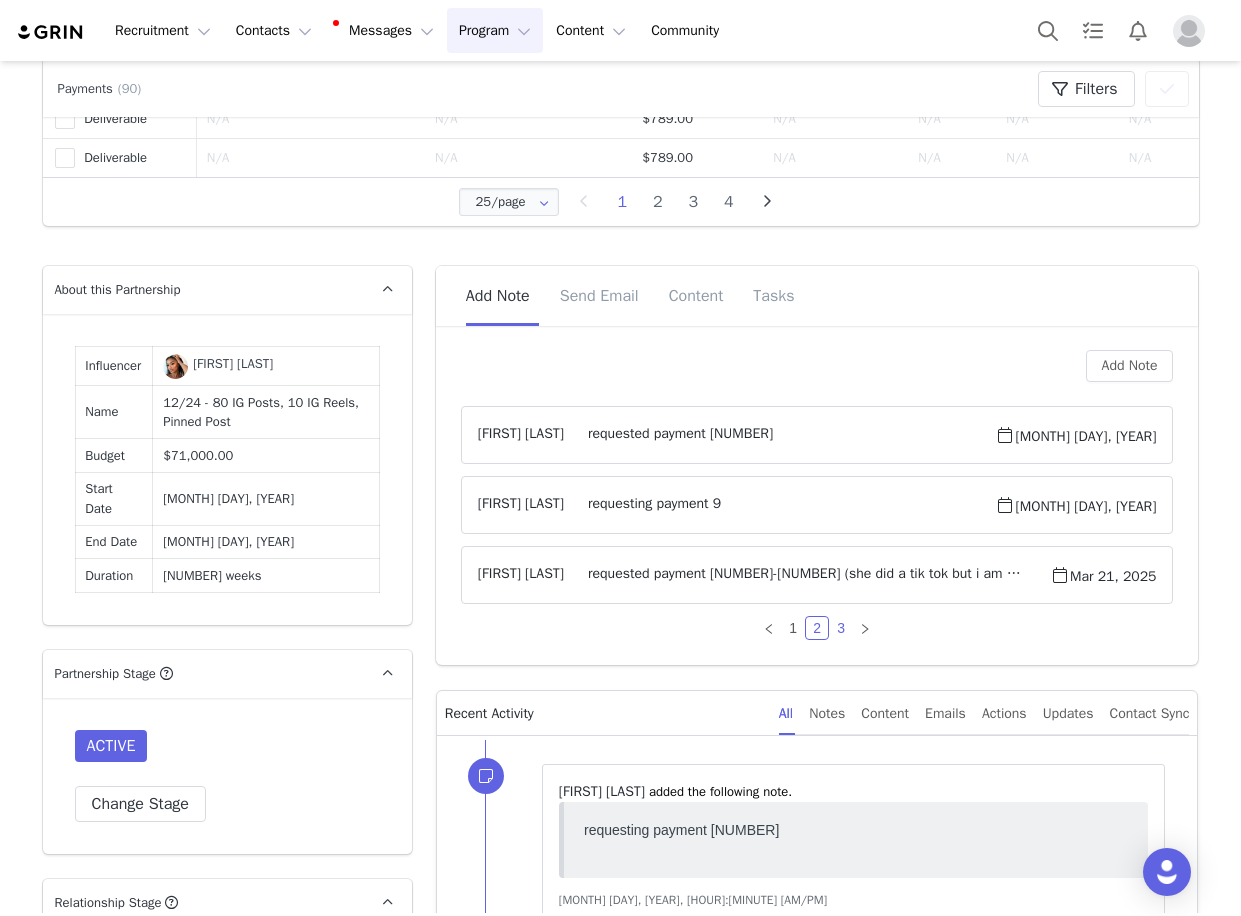 click on "3" at bounding box center (841, 628) 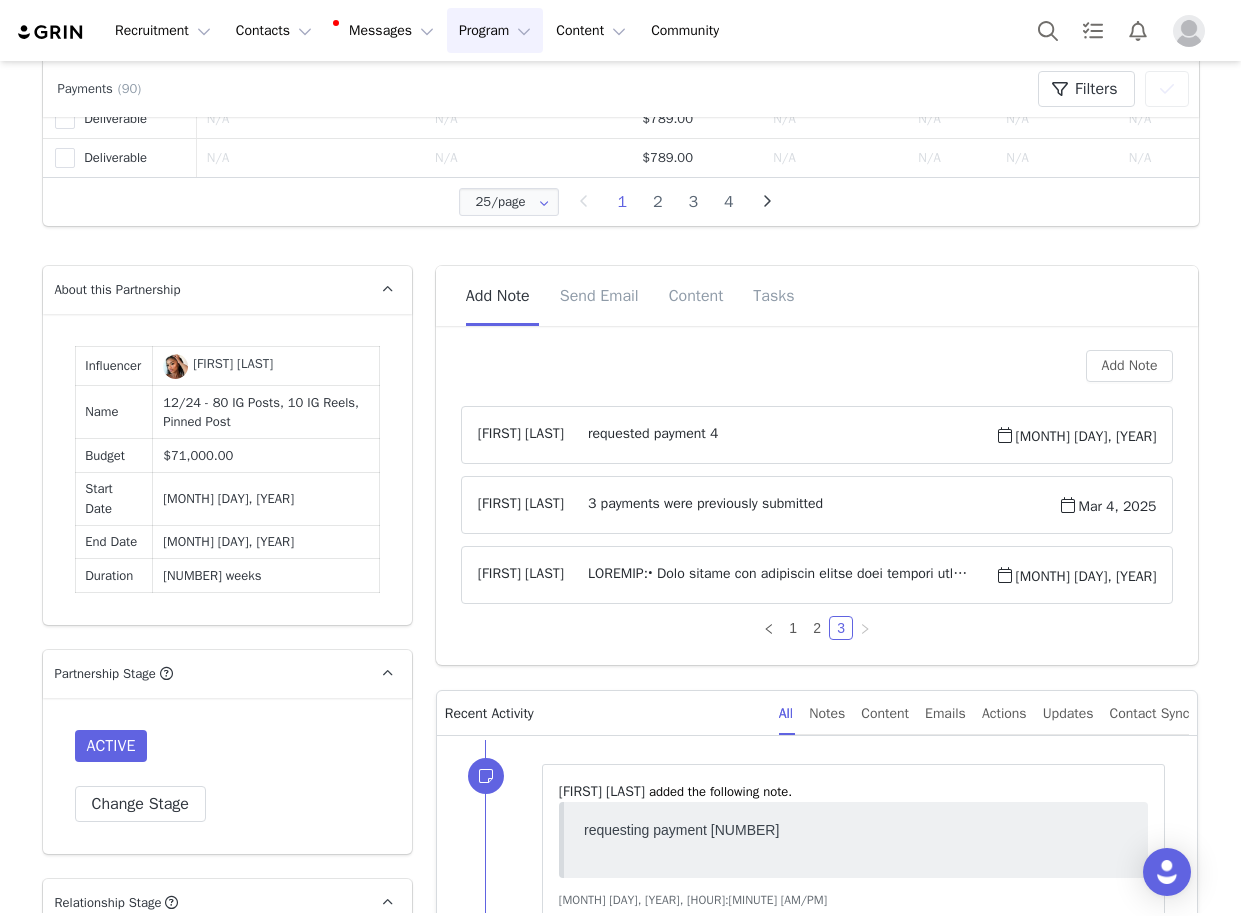 click at bounding box center (779, 575) 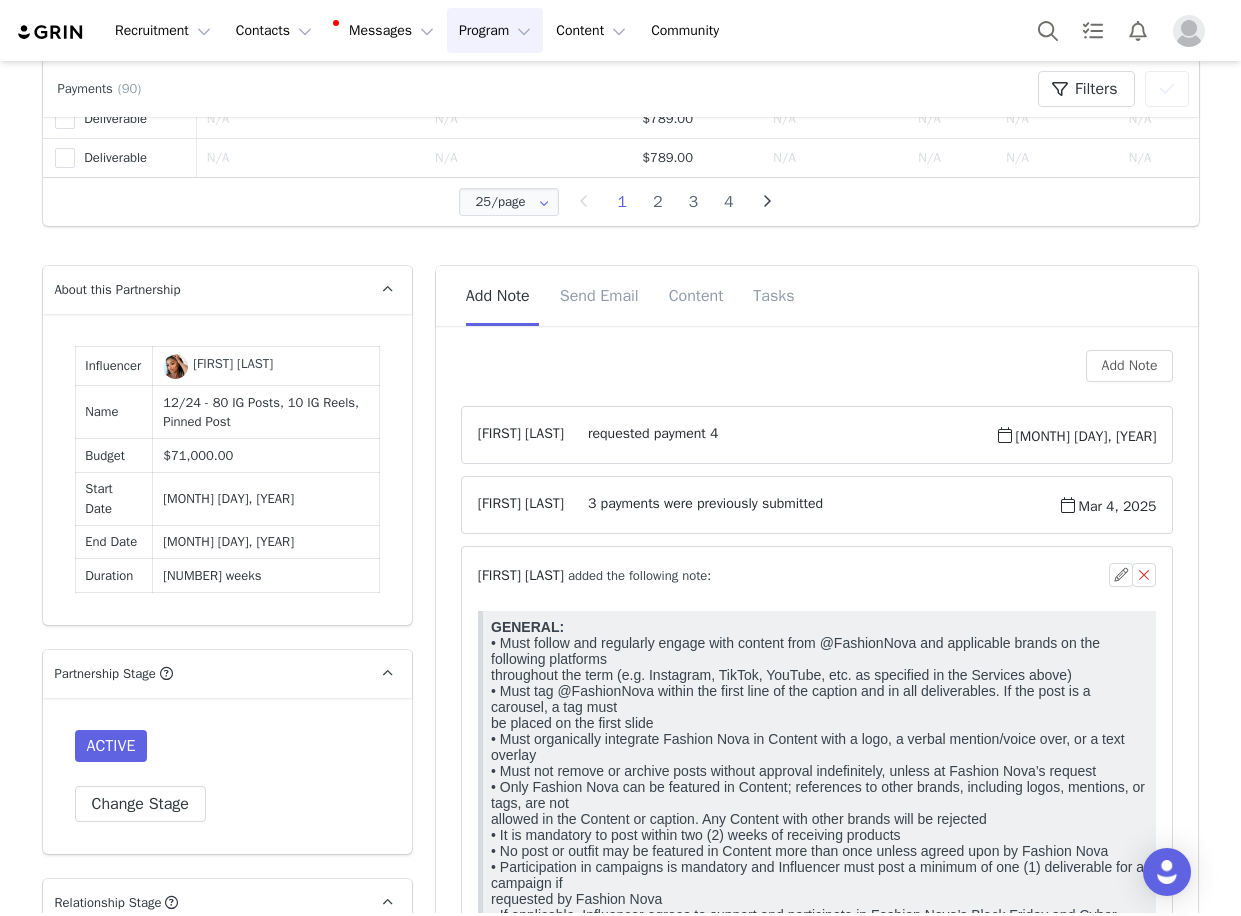 scroll, scrollTop: 0, scrollLeft: 0, axis: both 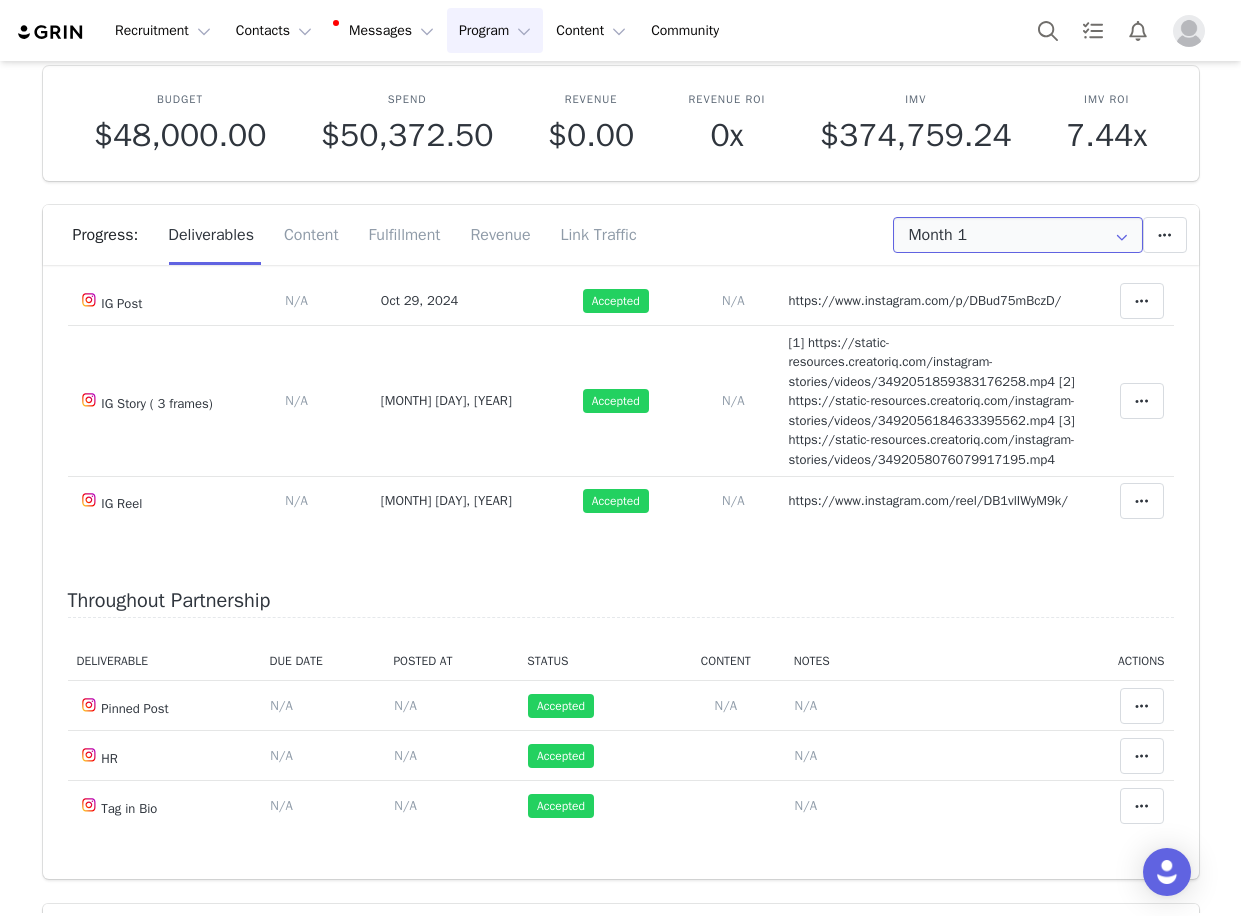 click on "Month 1" at bounding box center (1018, 235) 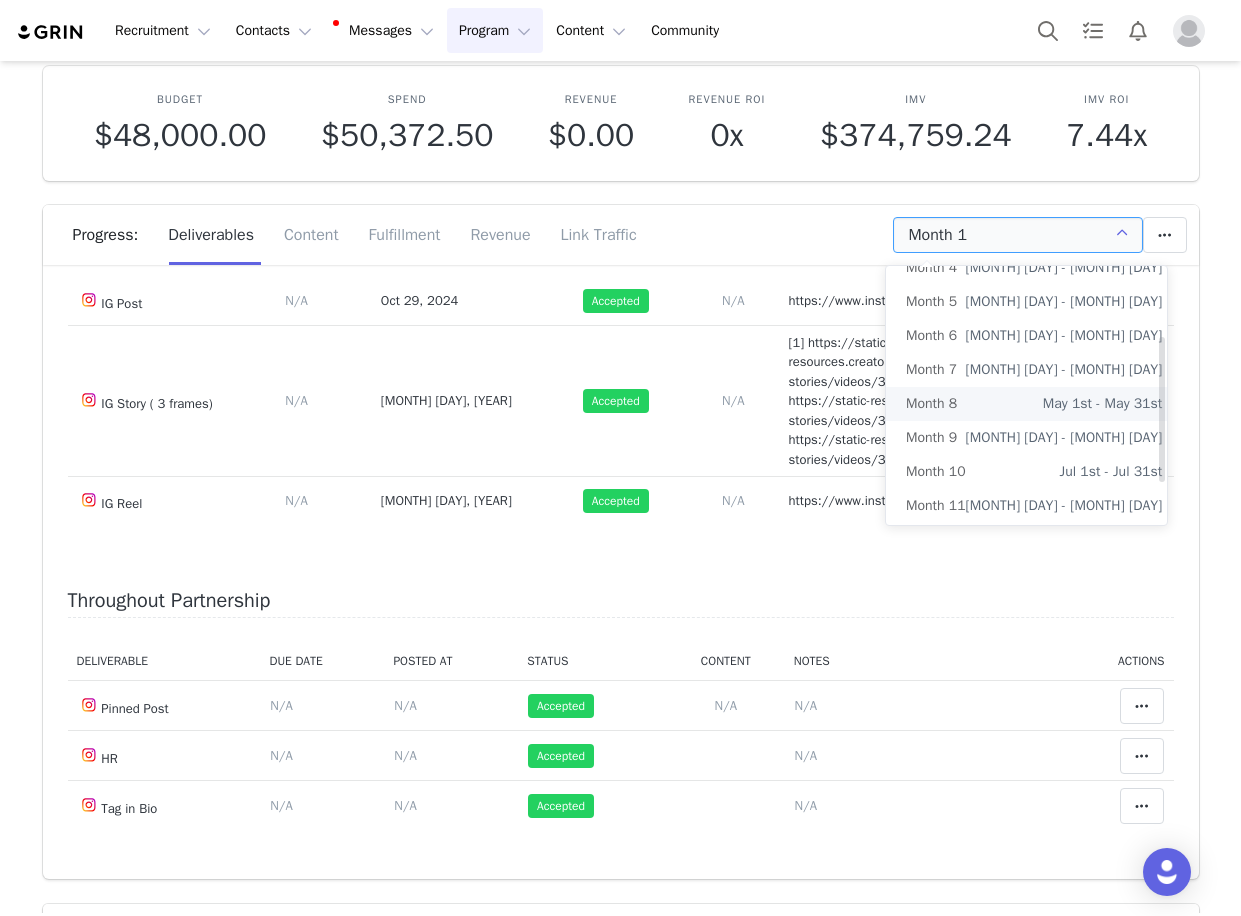 scroll, scrollTop: 195, scrollLeft: 0, axis: vertical 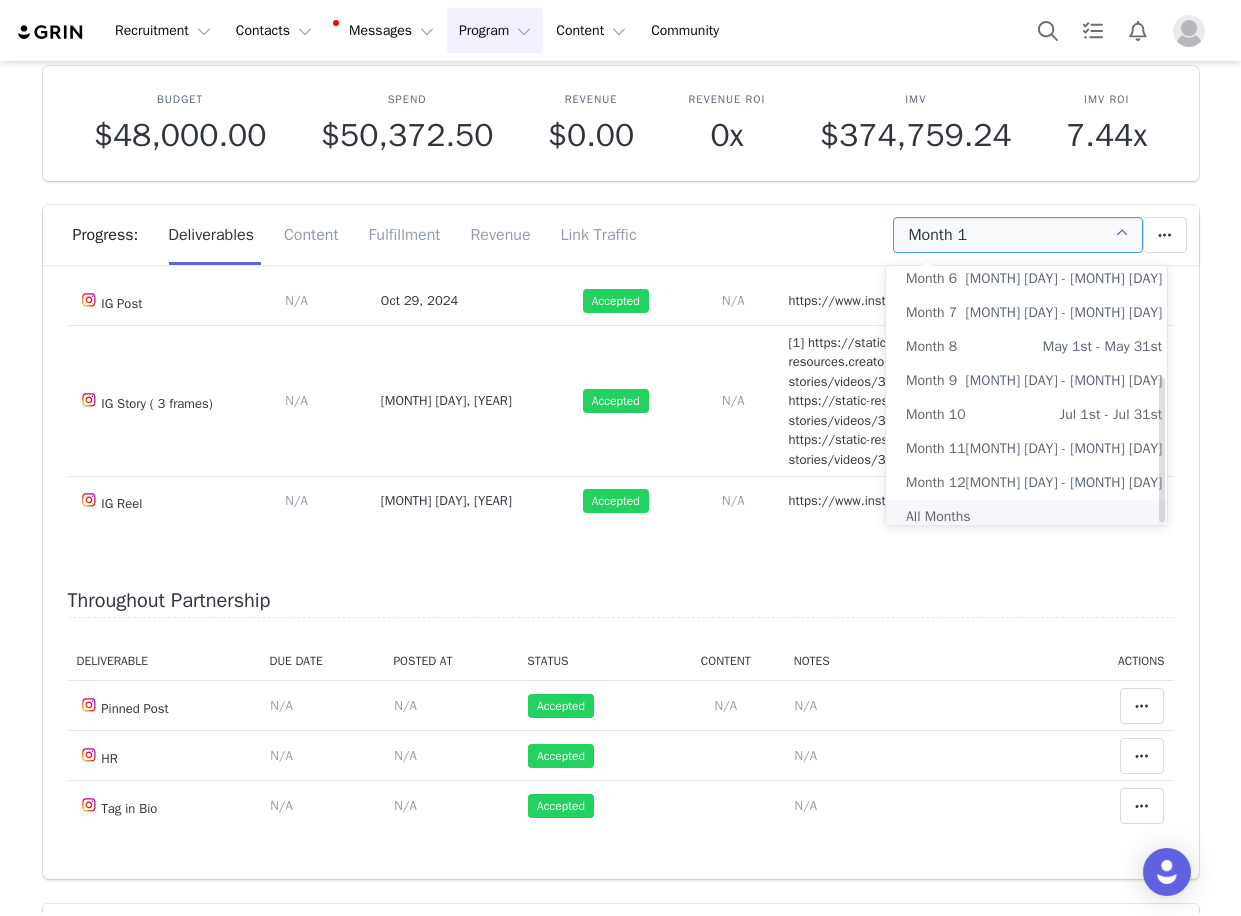 click on "All Months" at bounding box center (1034, 517) 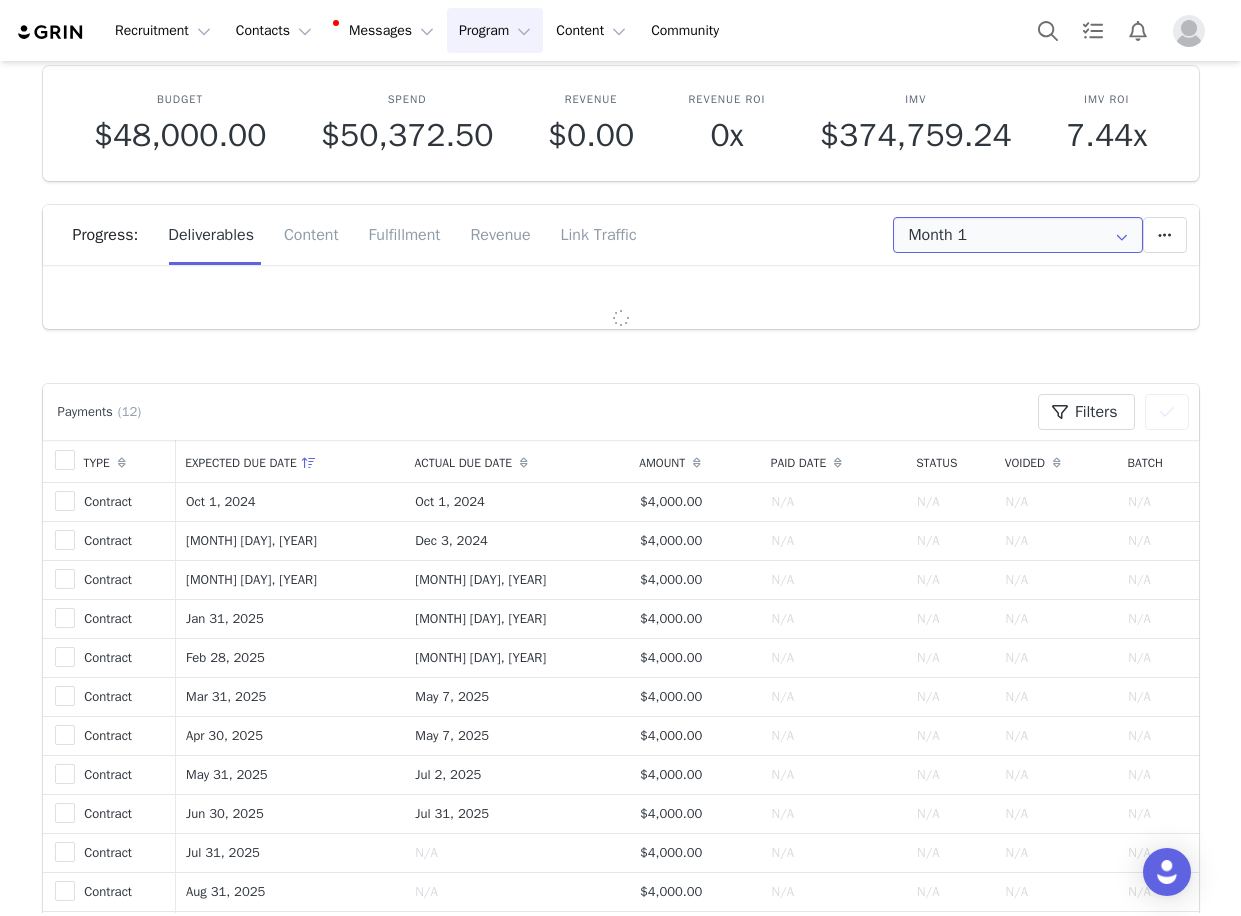 type on "All" 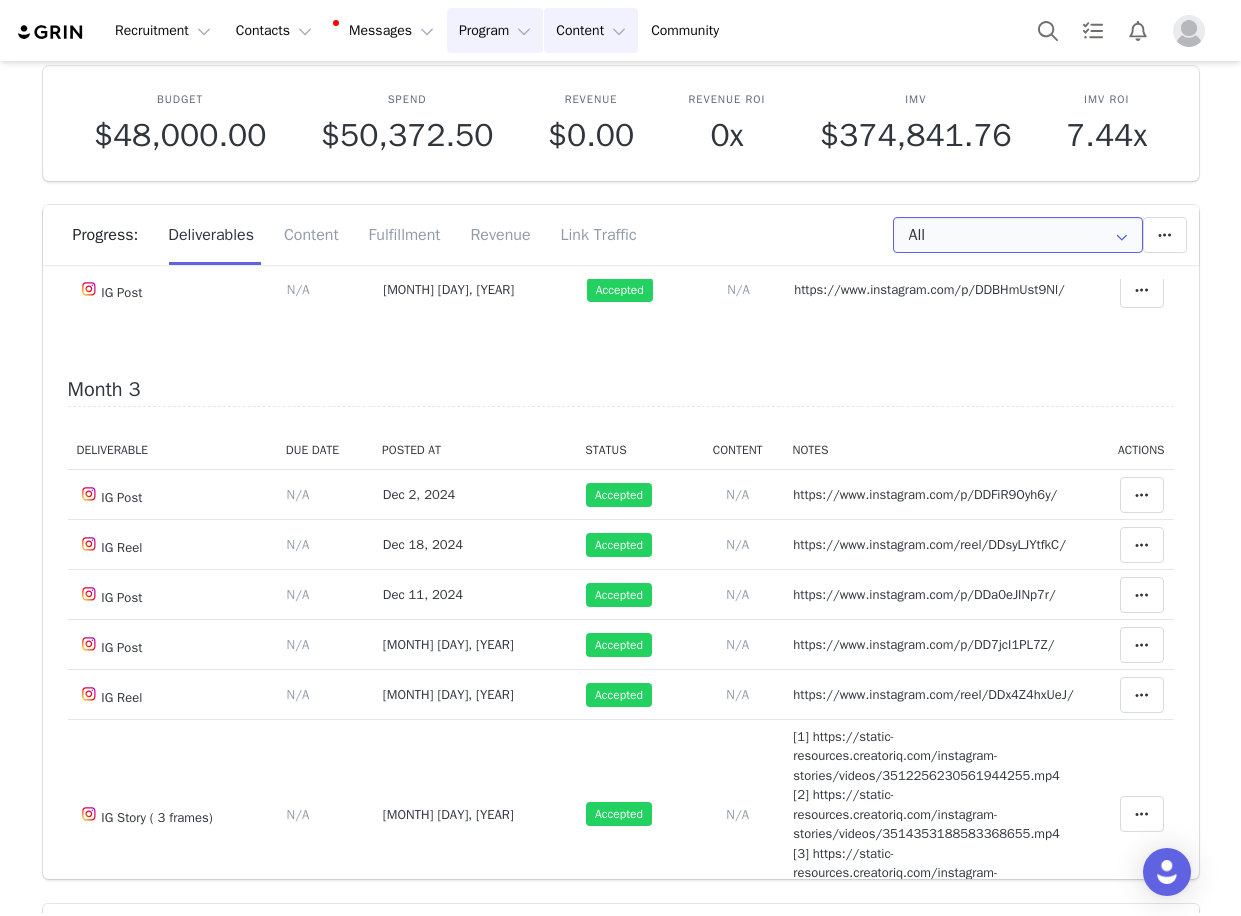 scroll, scrollTop: 2300, scrollLeft: 0, axis: vertical 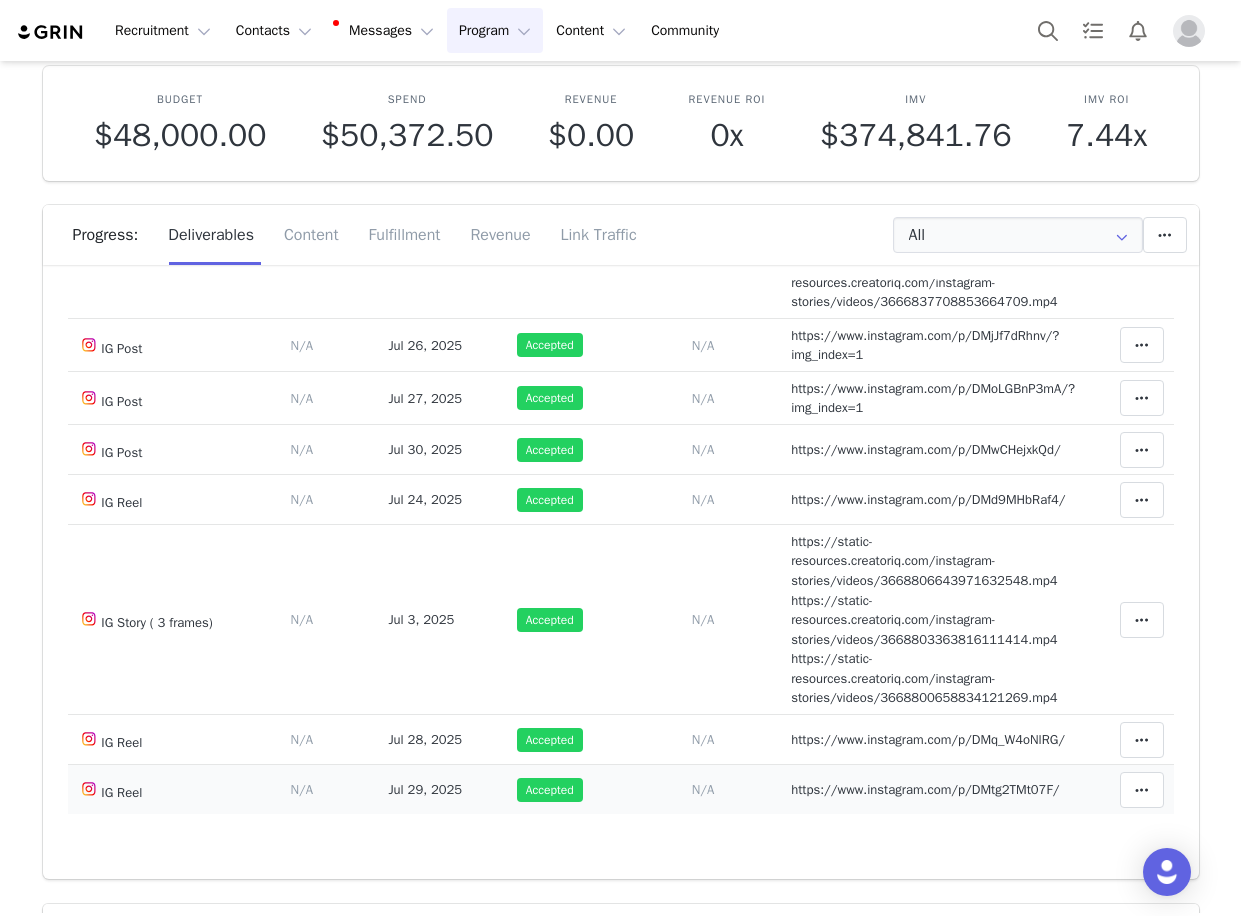 click on "Notes  Save  Cancel https://www.instagram.com/p/DMtg2TMt07F/" at bounding box center [932, 790] 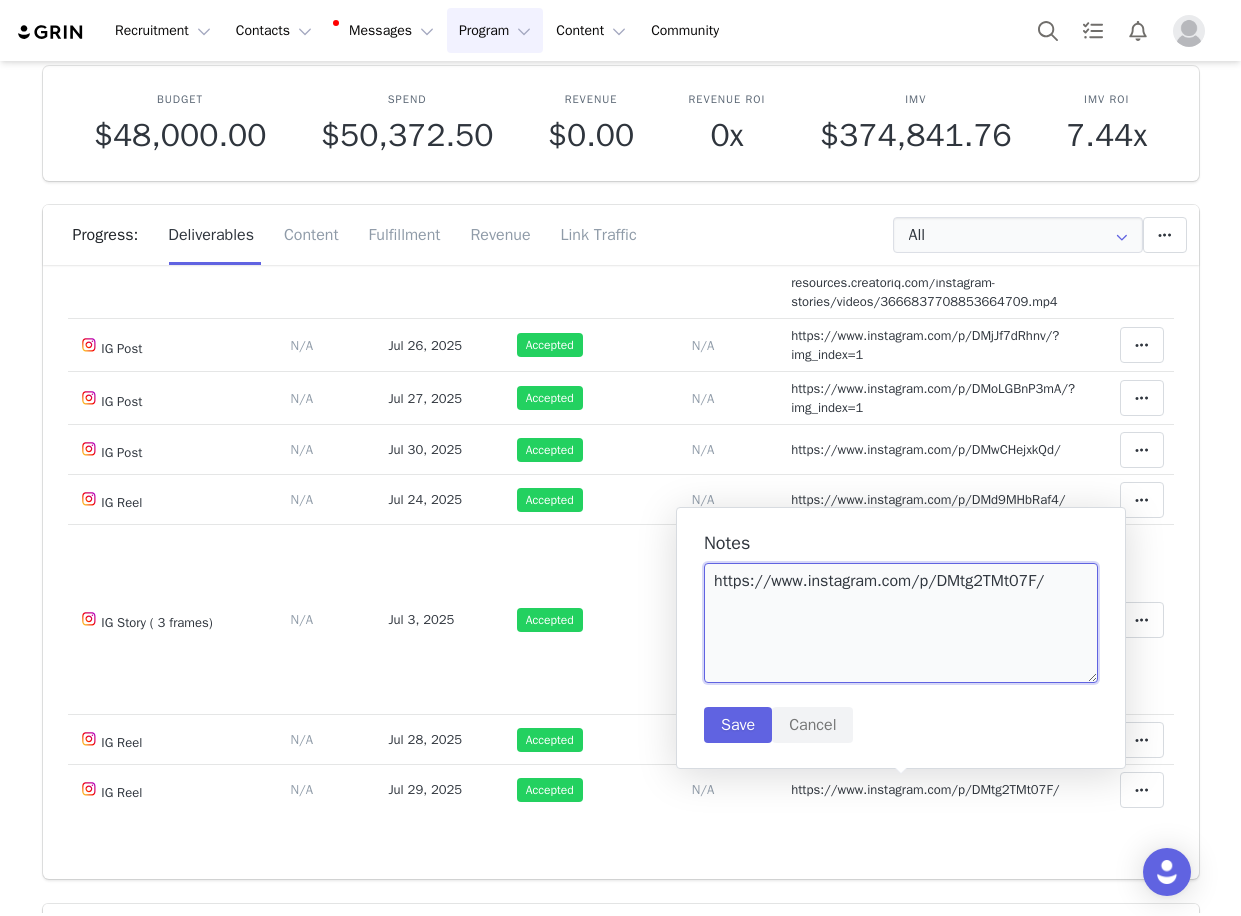 click on "https://www.instagram.com/p/DMtg2TMt07F/" at bounding box center (901, 623) 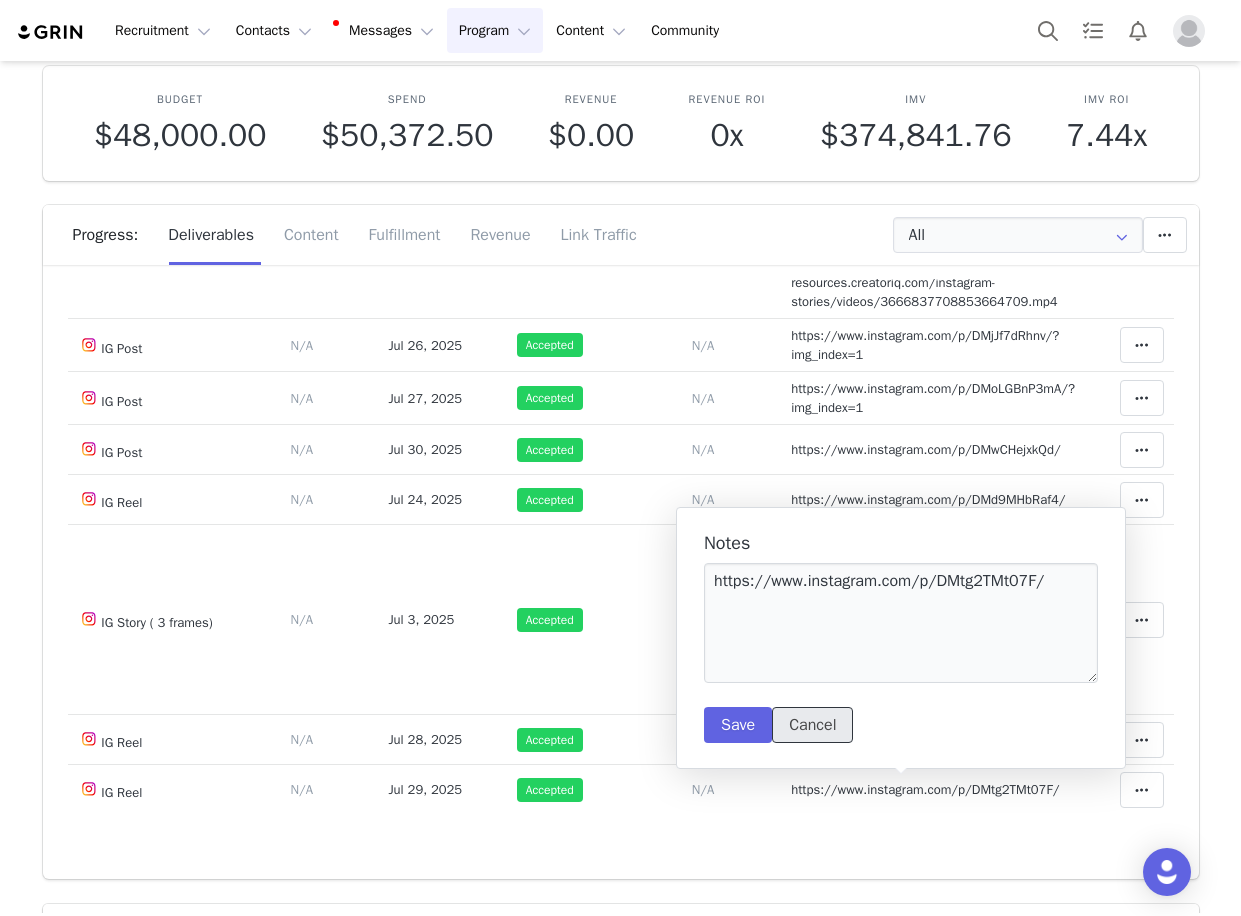 click on "Cancel" at bounding box center (812, 725) 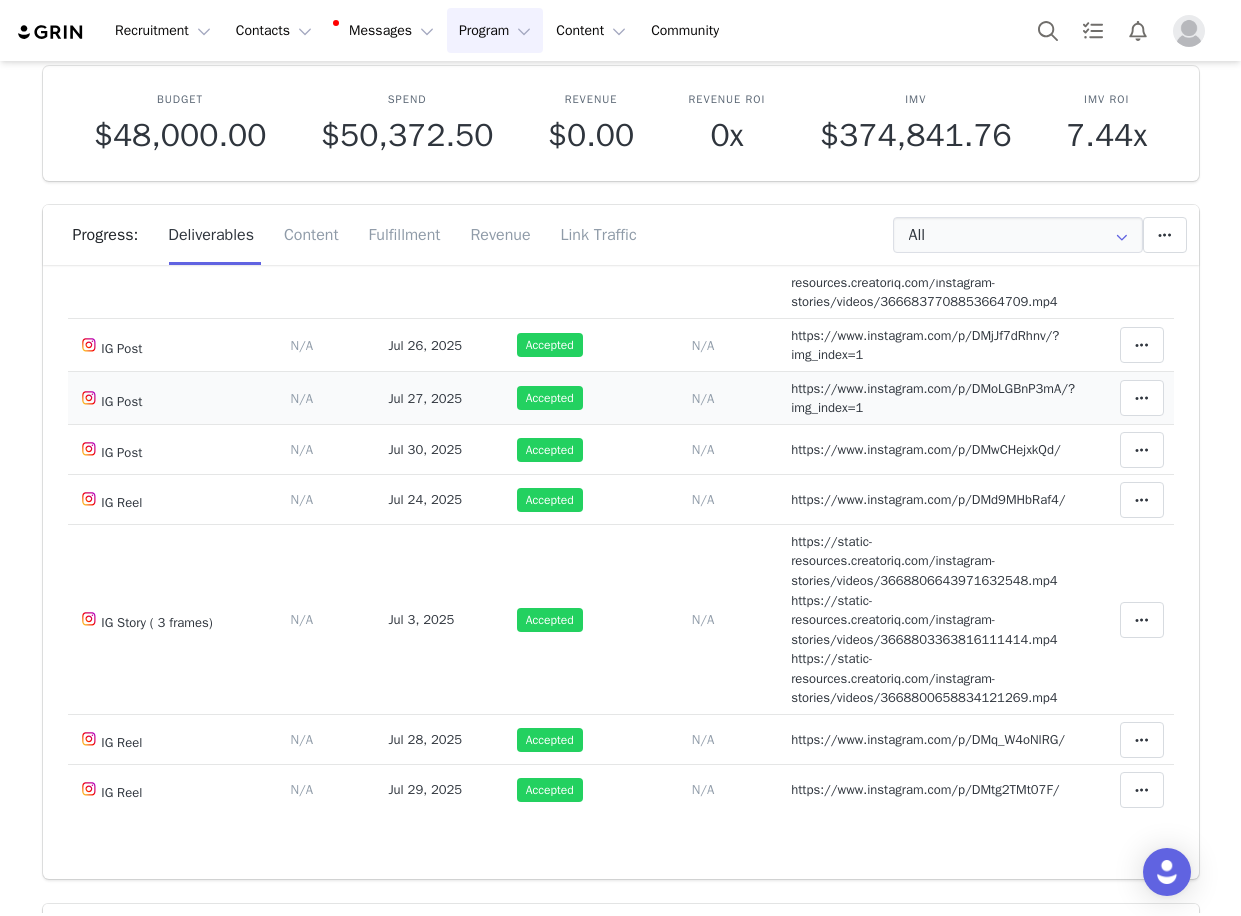 click on "https://www.instagram.com/p/DMoLGBnP3mA/?img_index=1" at bounding box center [933, 398] 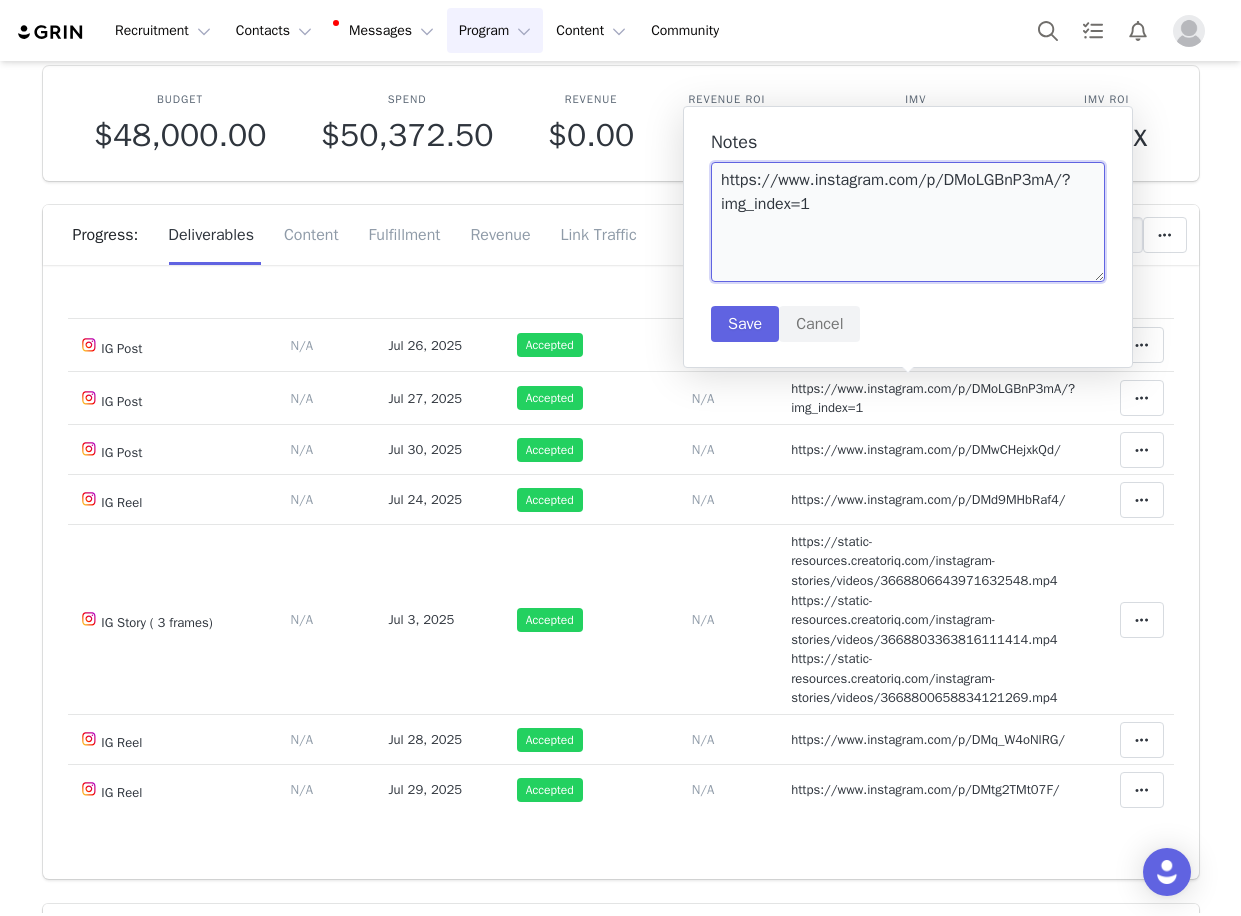 click on "https://www.instagram.com/p/DMoLGBnP3mA/?img_index=1" at bounding box center [908, 222] 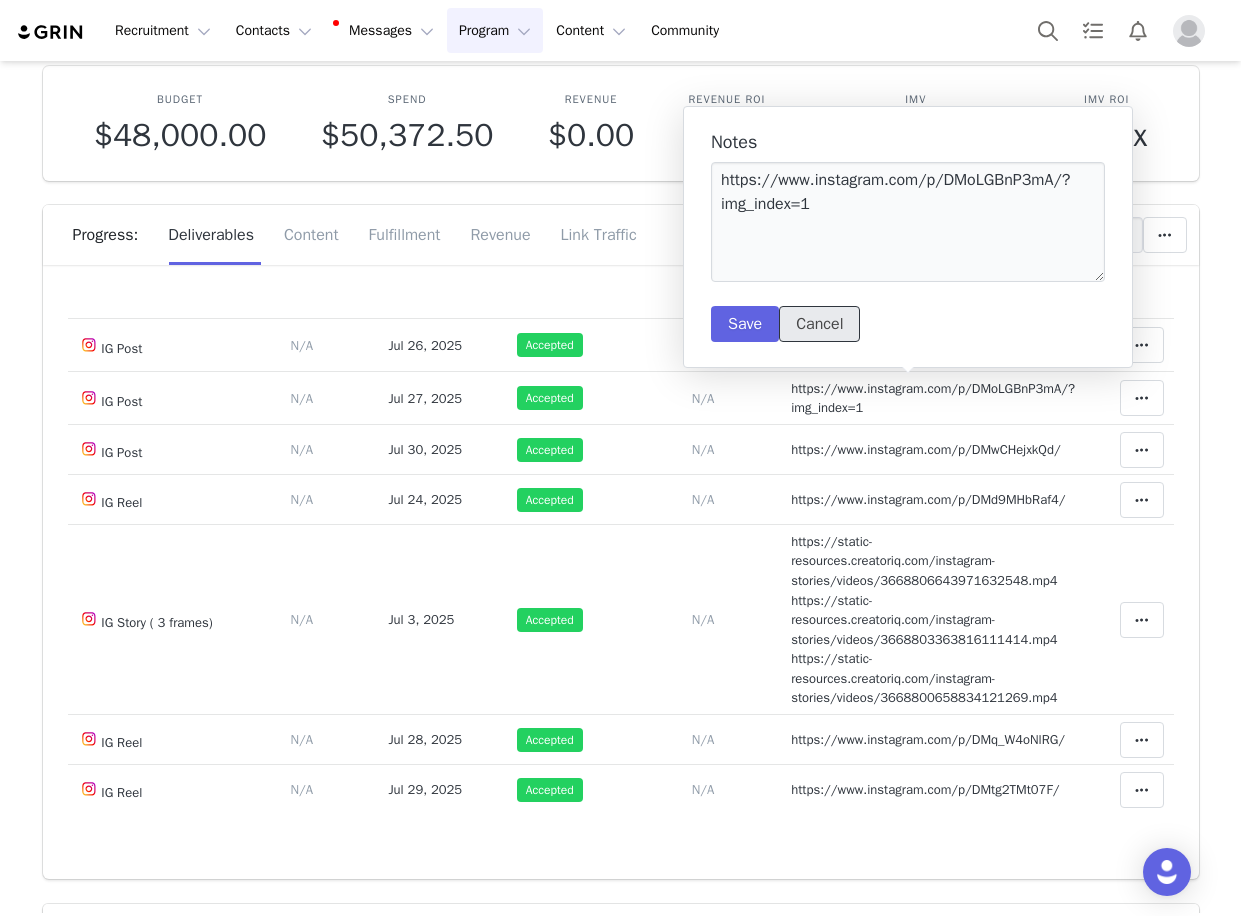 drag, startPoint x: 817, startPoint y: 335, endPoint x: 828, endPoint y: 308, distance: 29.15476 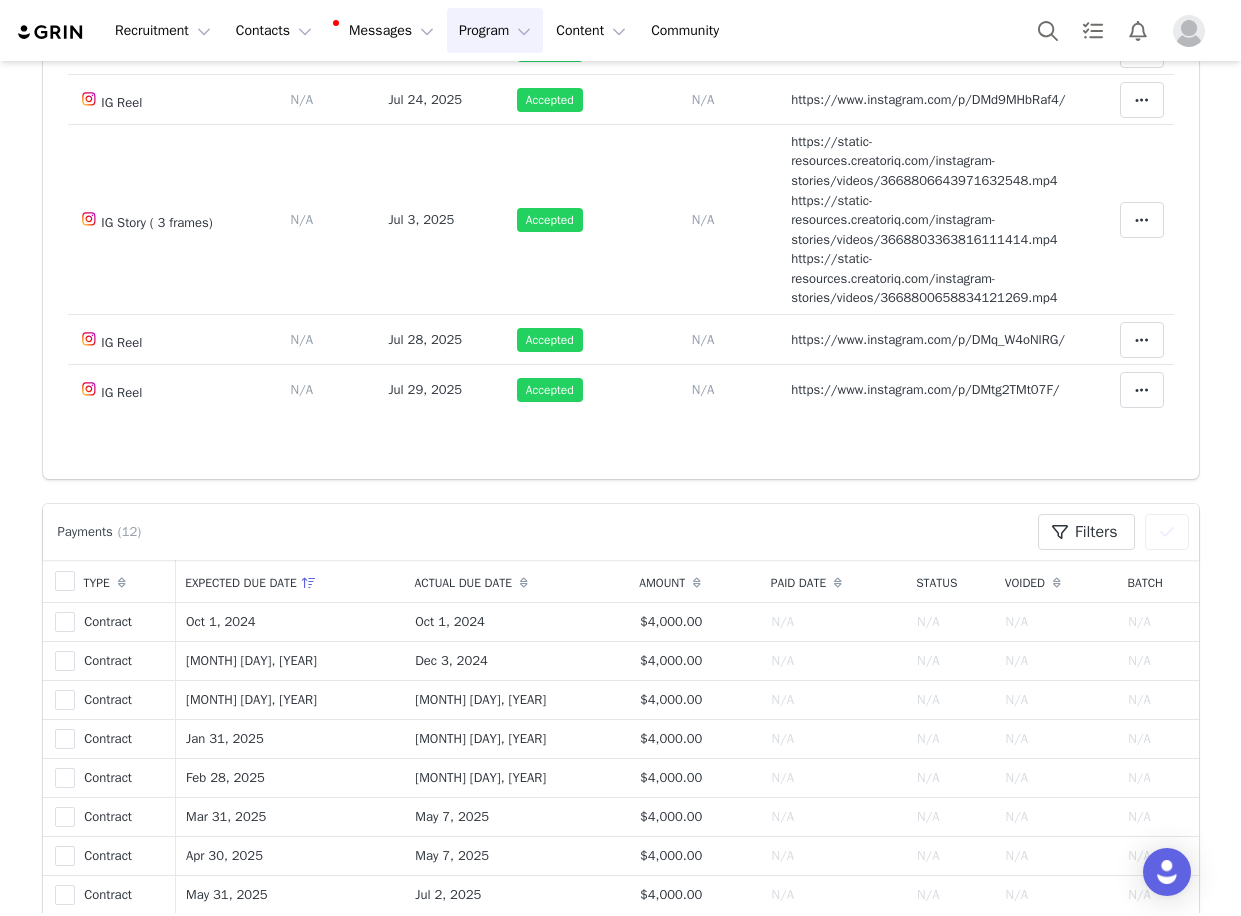 scroll, scrollTop: 0, scrollLeft: 0, axis: both 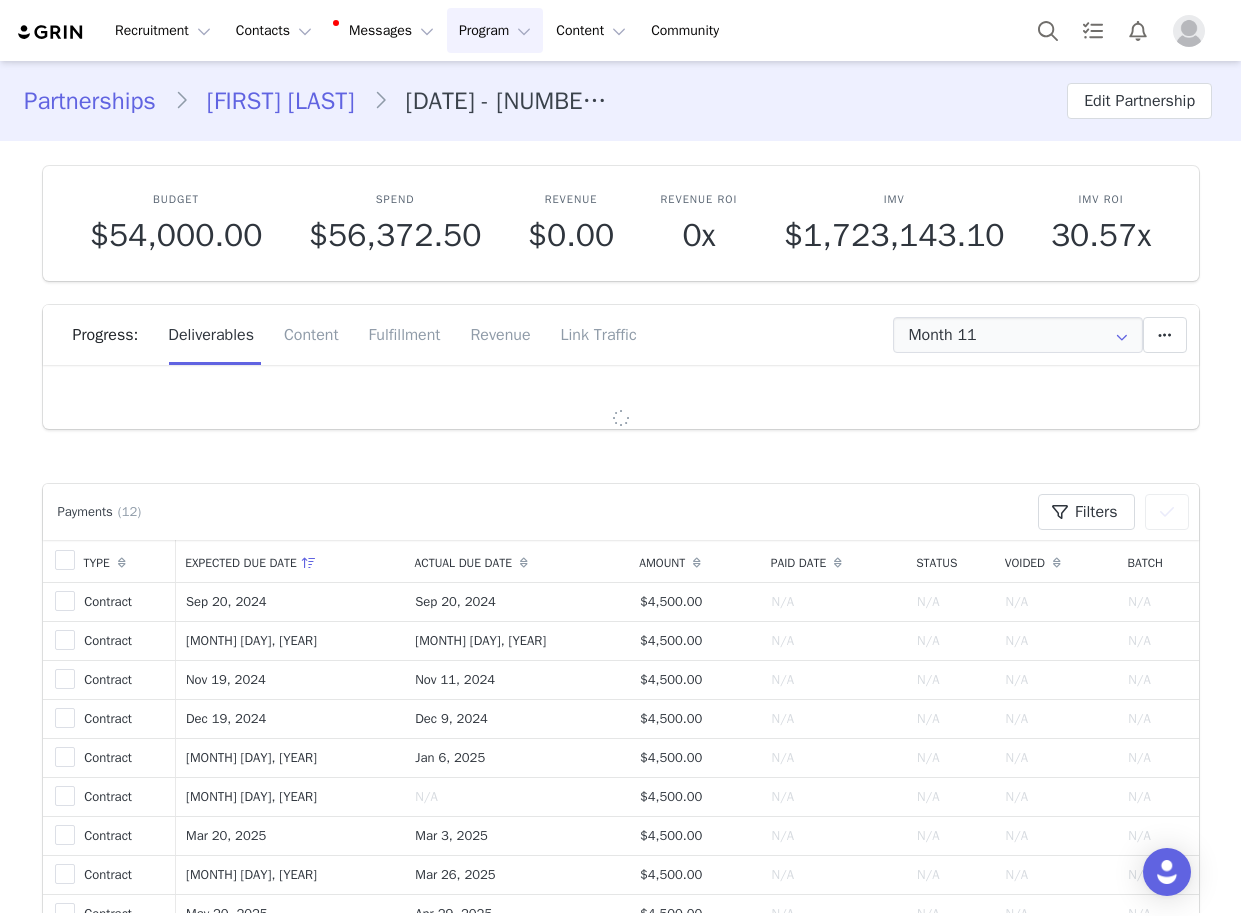 type on "+49 (Germany)" 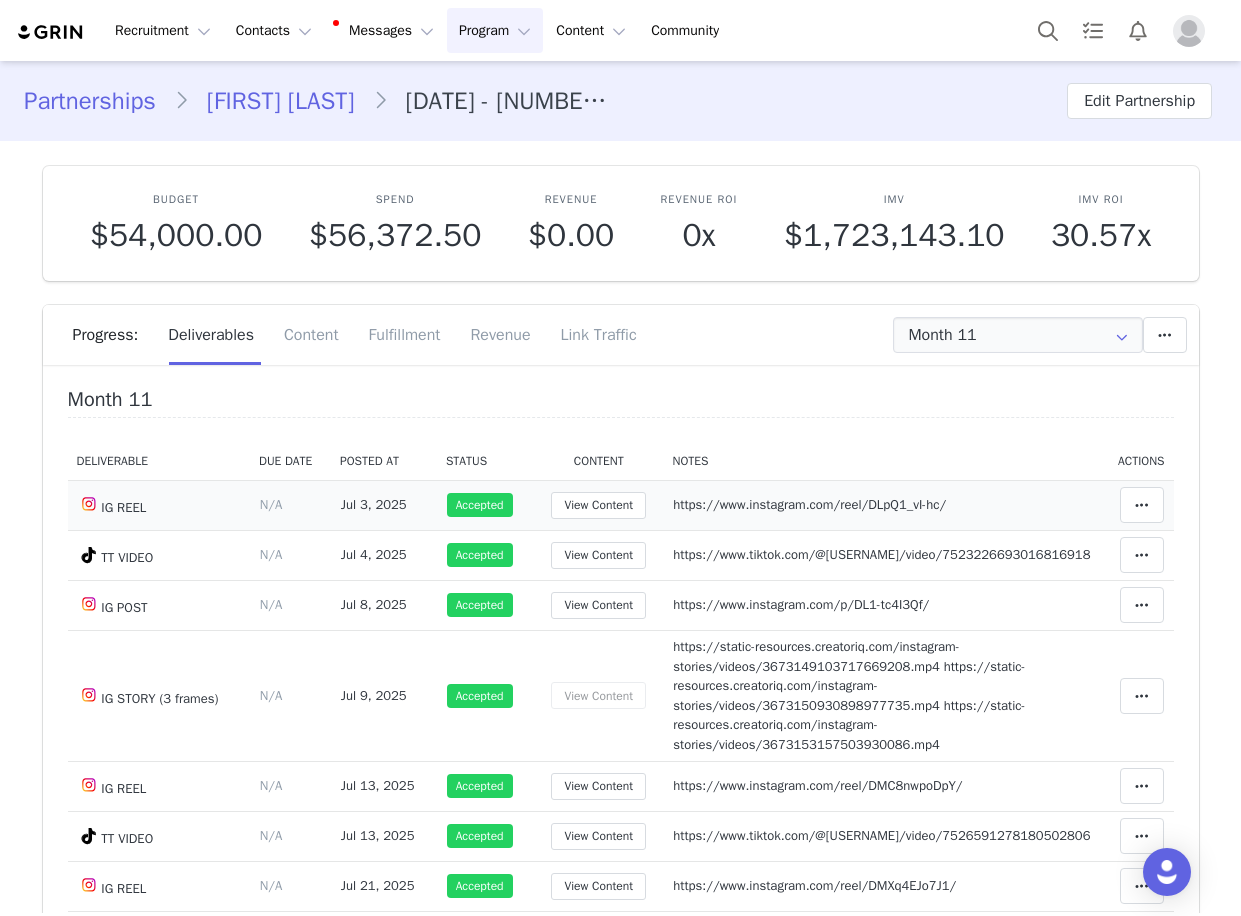 click on "https://www.instagram.com/reel/DLpQ1_vI-hc/" at bounding box center [809, 504] 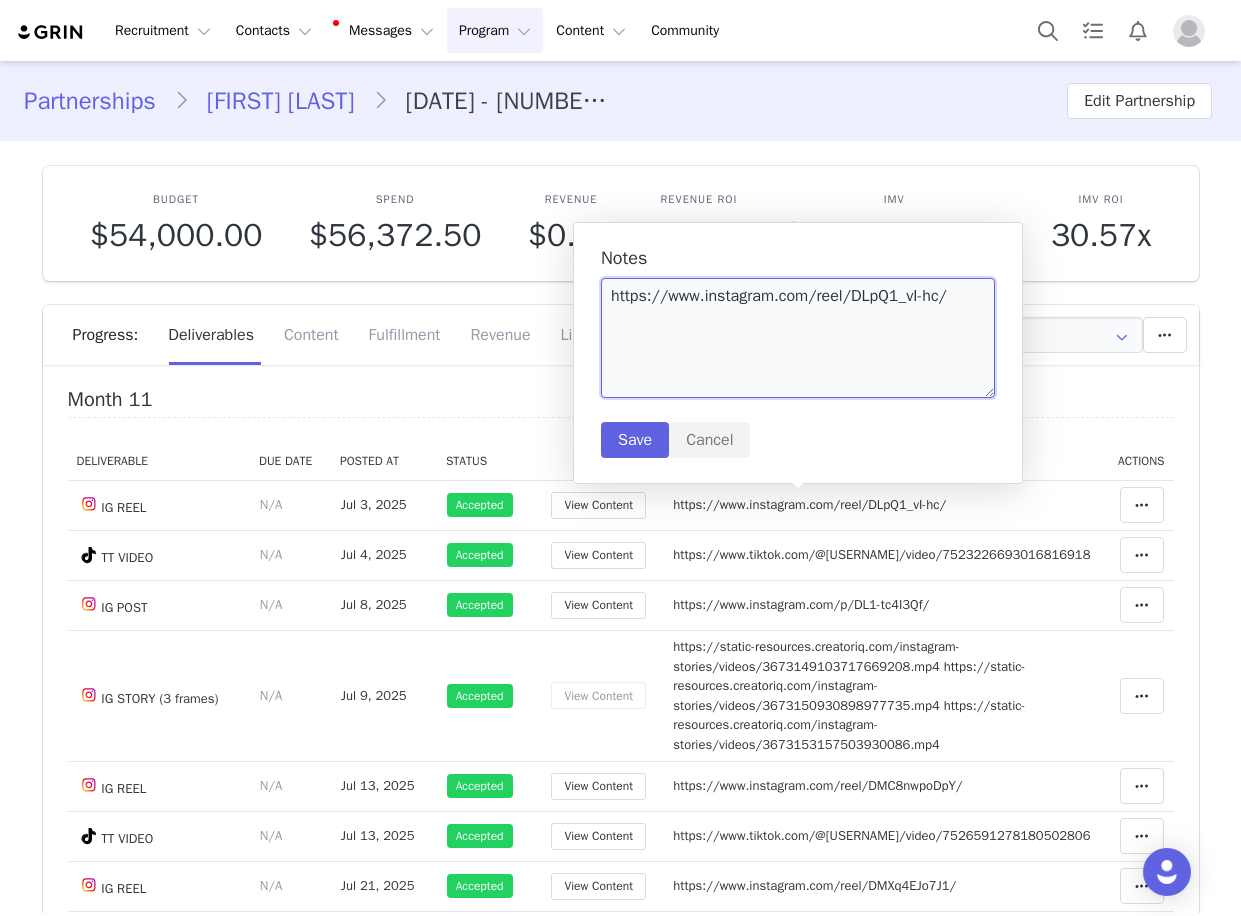 click on "https://www.instagram.com/reel/DLpQ1_vI-hc/" at bounding box center [798, 338] 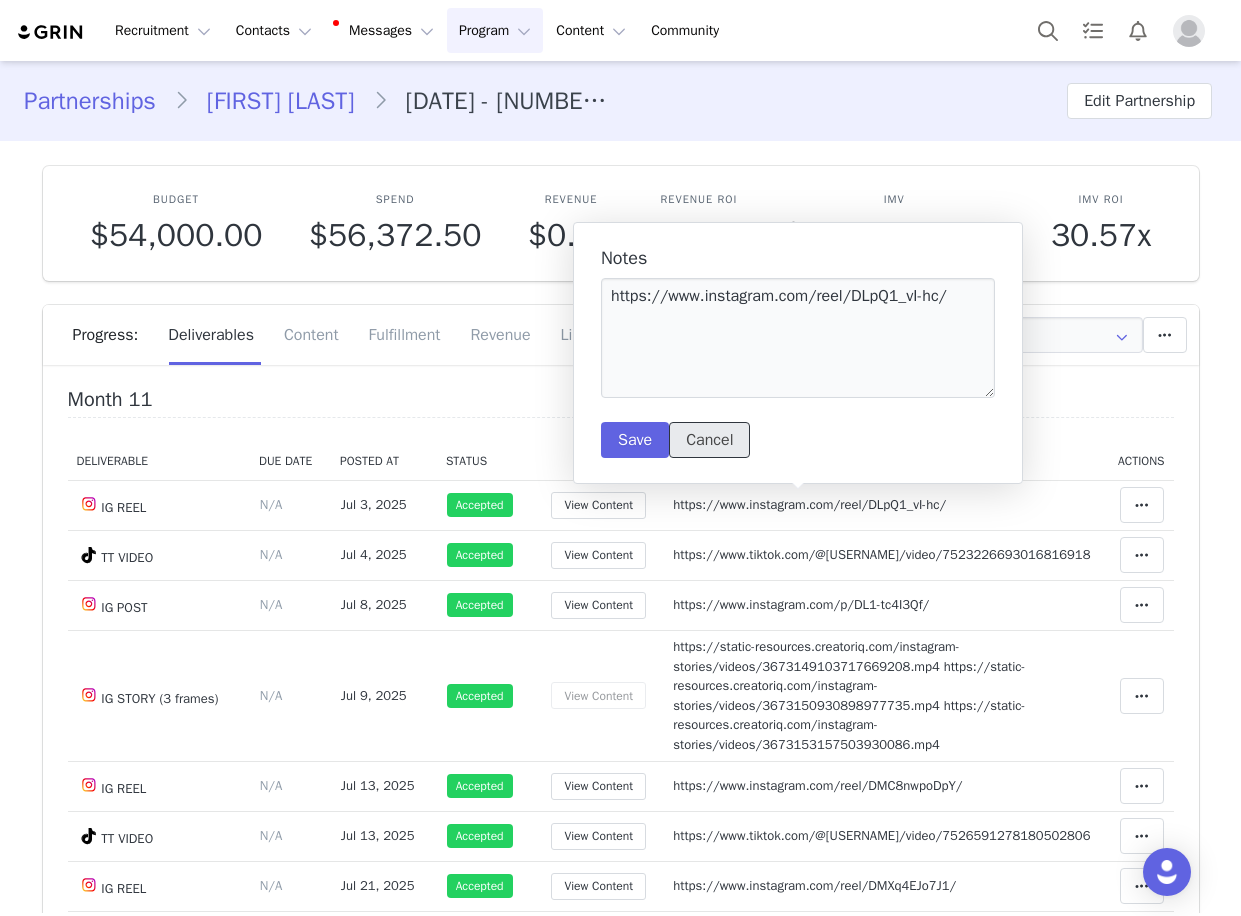 click on "Cancel" at bounding box center [709, 440] 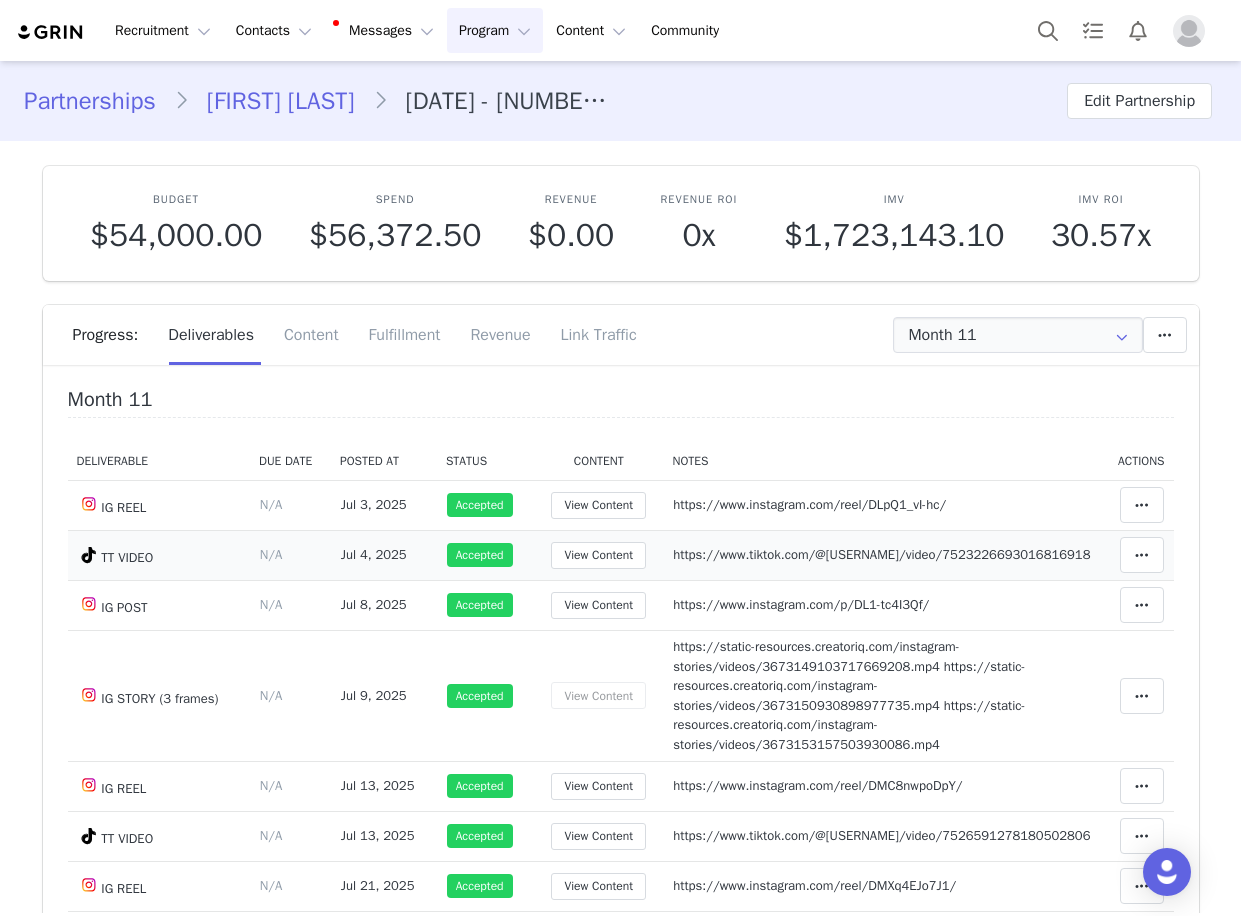click on "https://www.tiktok.com/@arturkramer_/video/7523226693016816918" at bounding box center (881, 554) 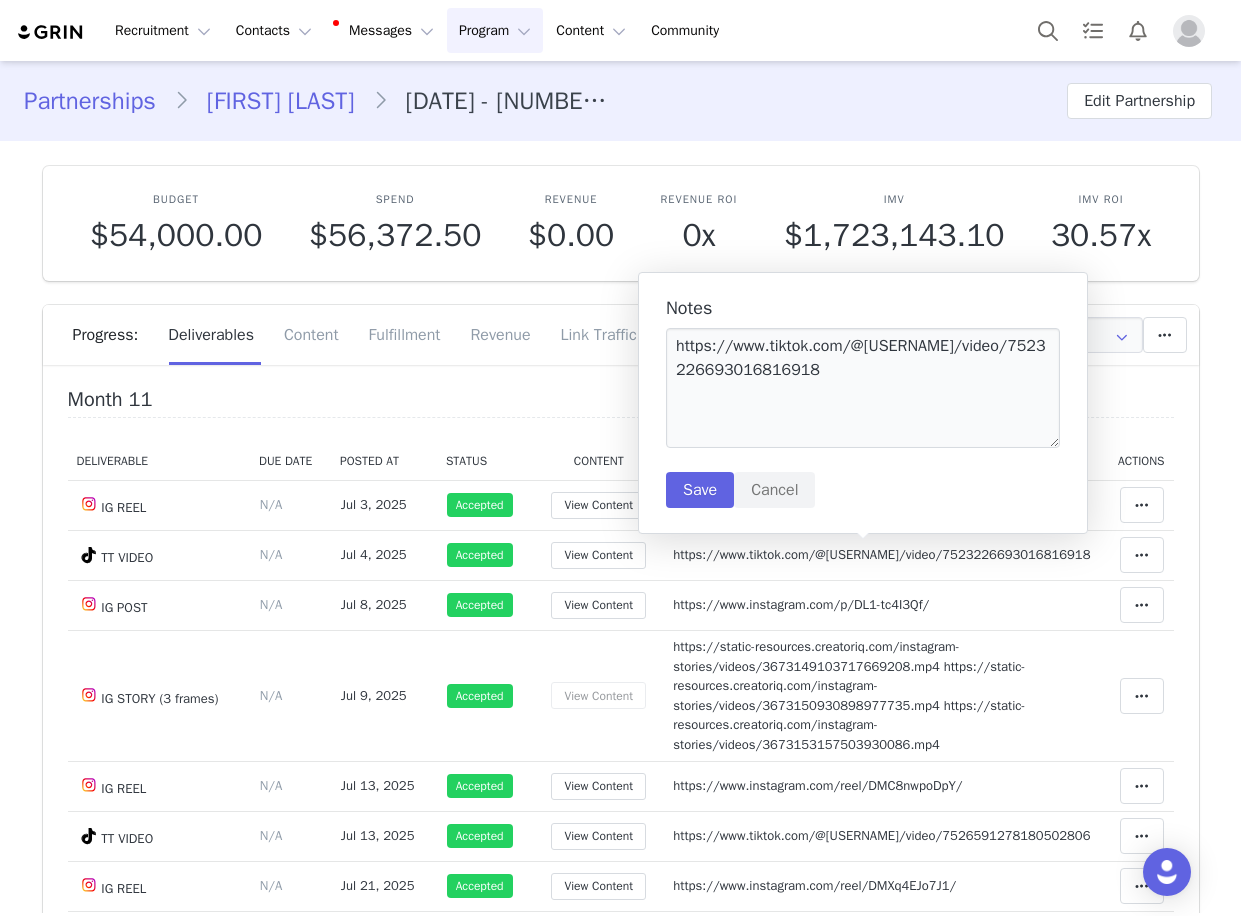 click on "Notes" at bounding box center [863, 308] 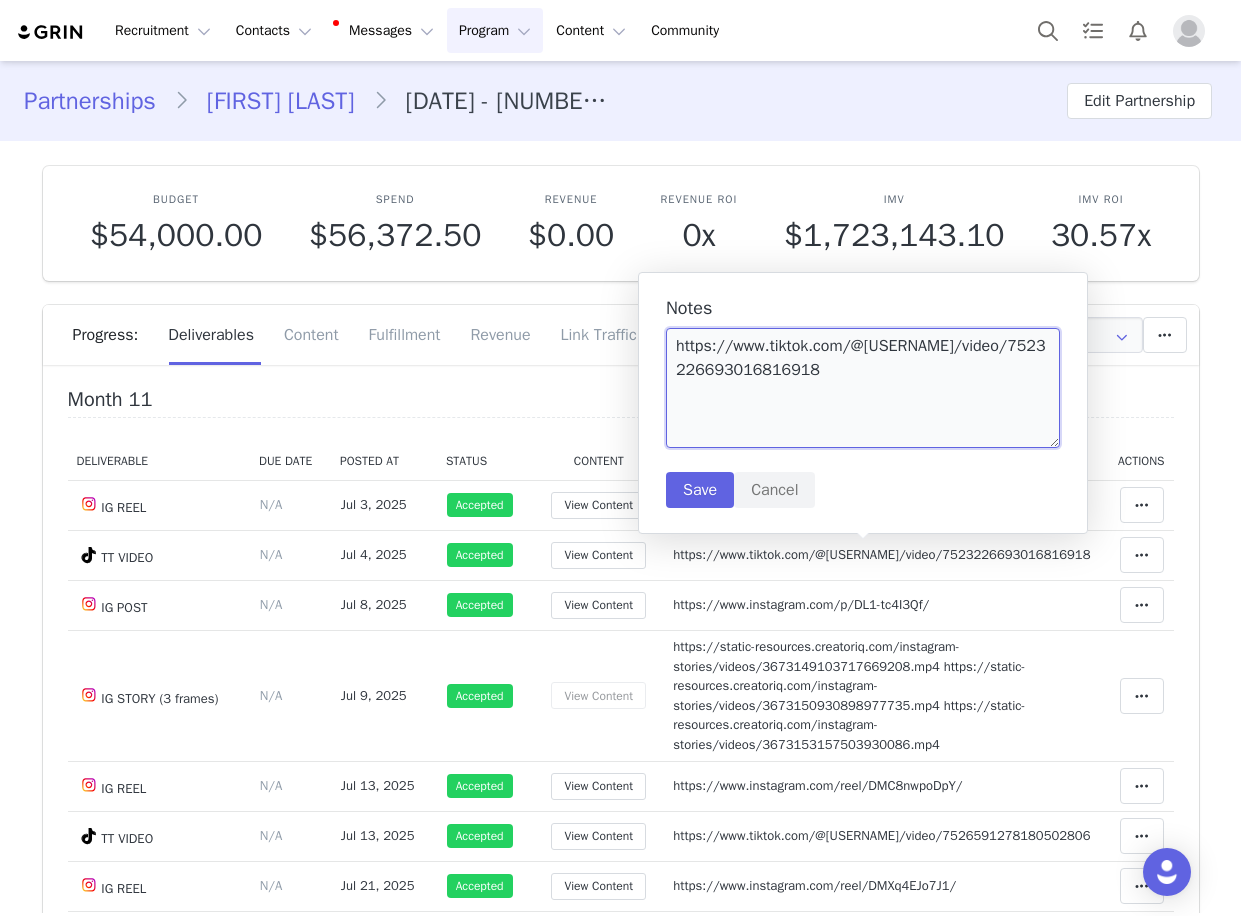 click on "https://www.tiktok.com/@arturkramer_/video/7523226693016816918" at bounding box center [863, 388] 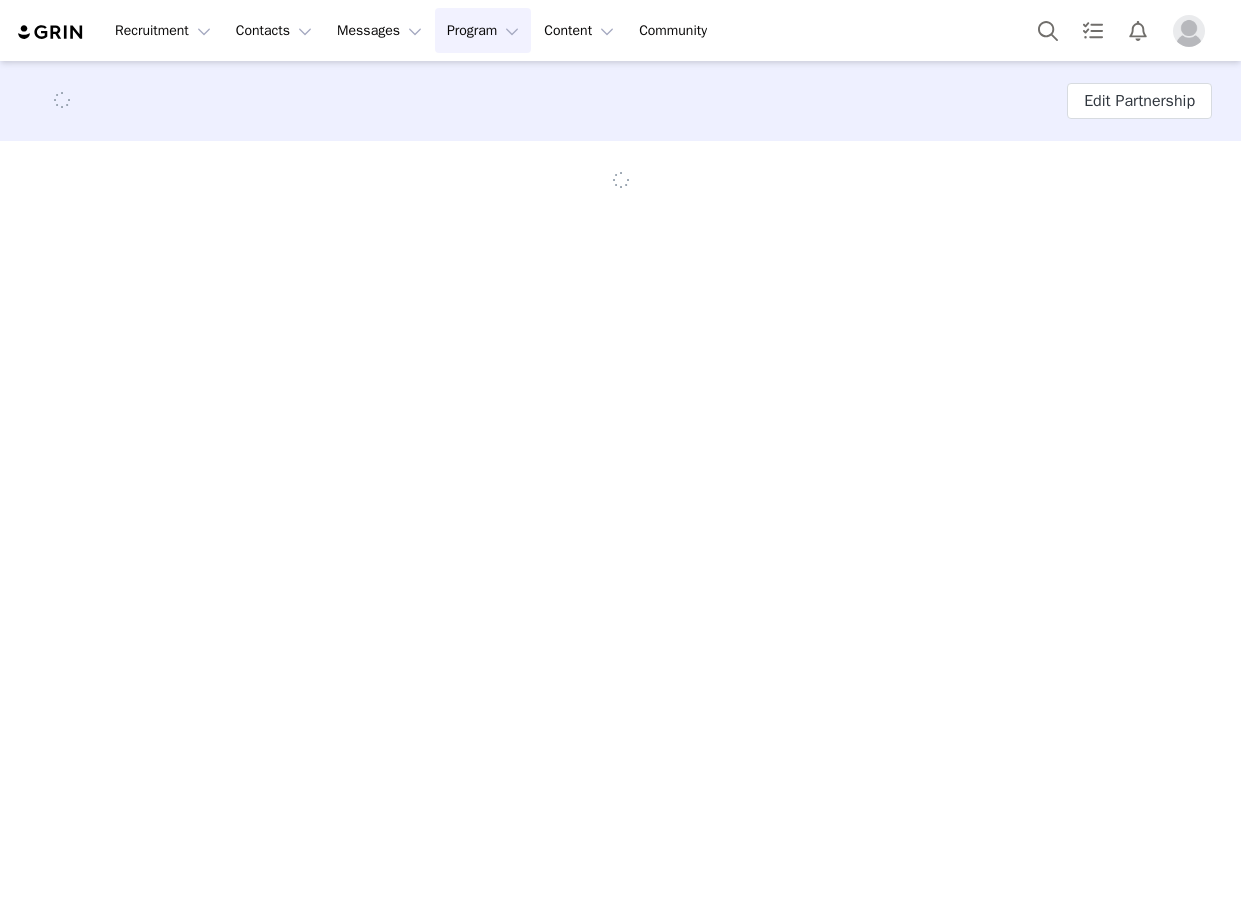 scroll, scrollTop: 0, scrollLeft: 0, axis: both 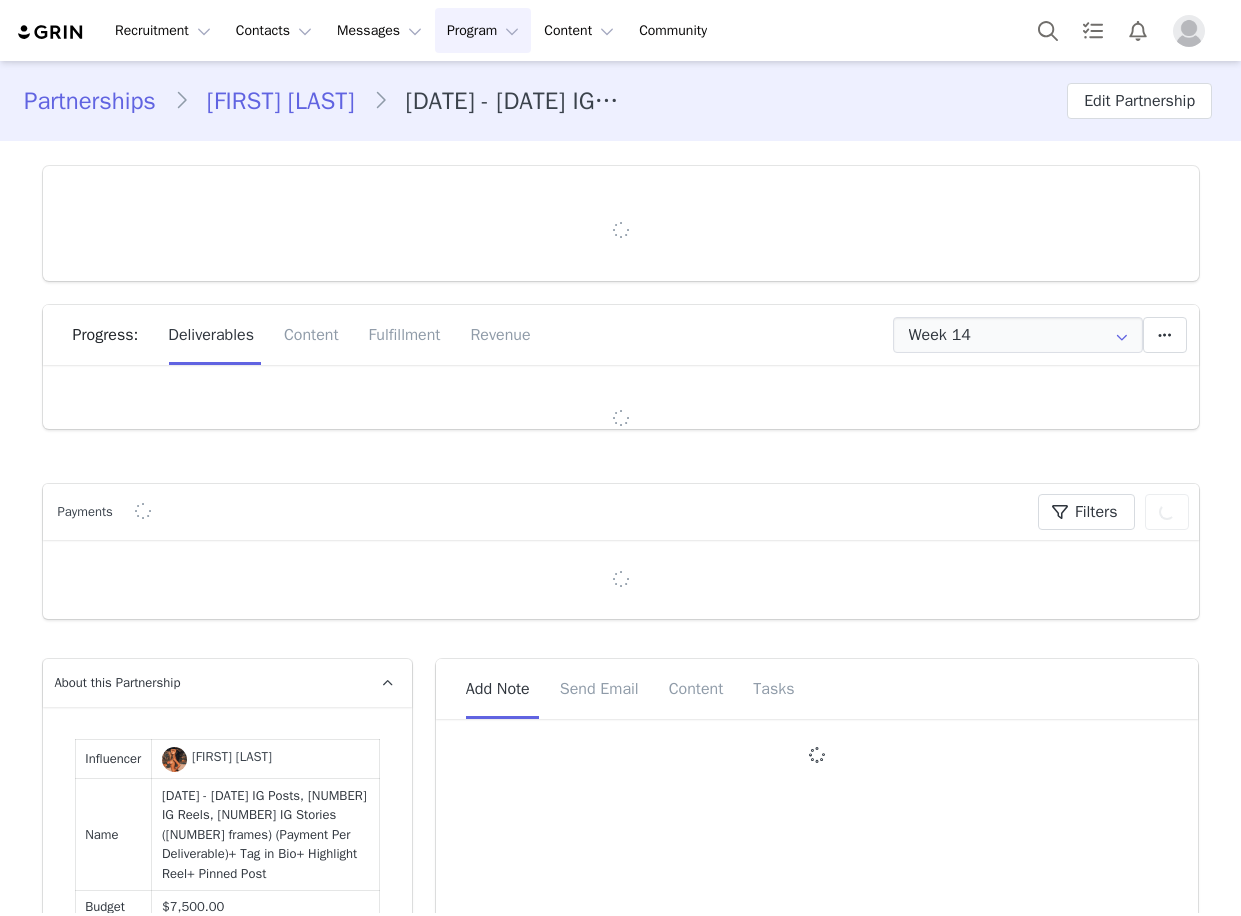 type on "+52 (Mexico)" 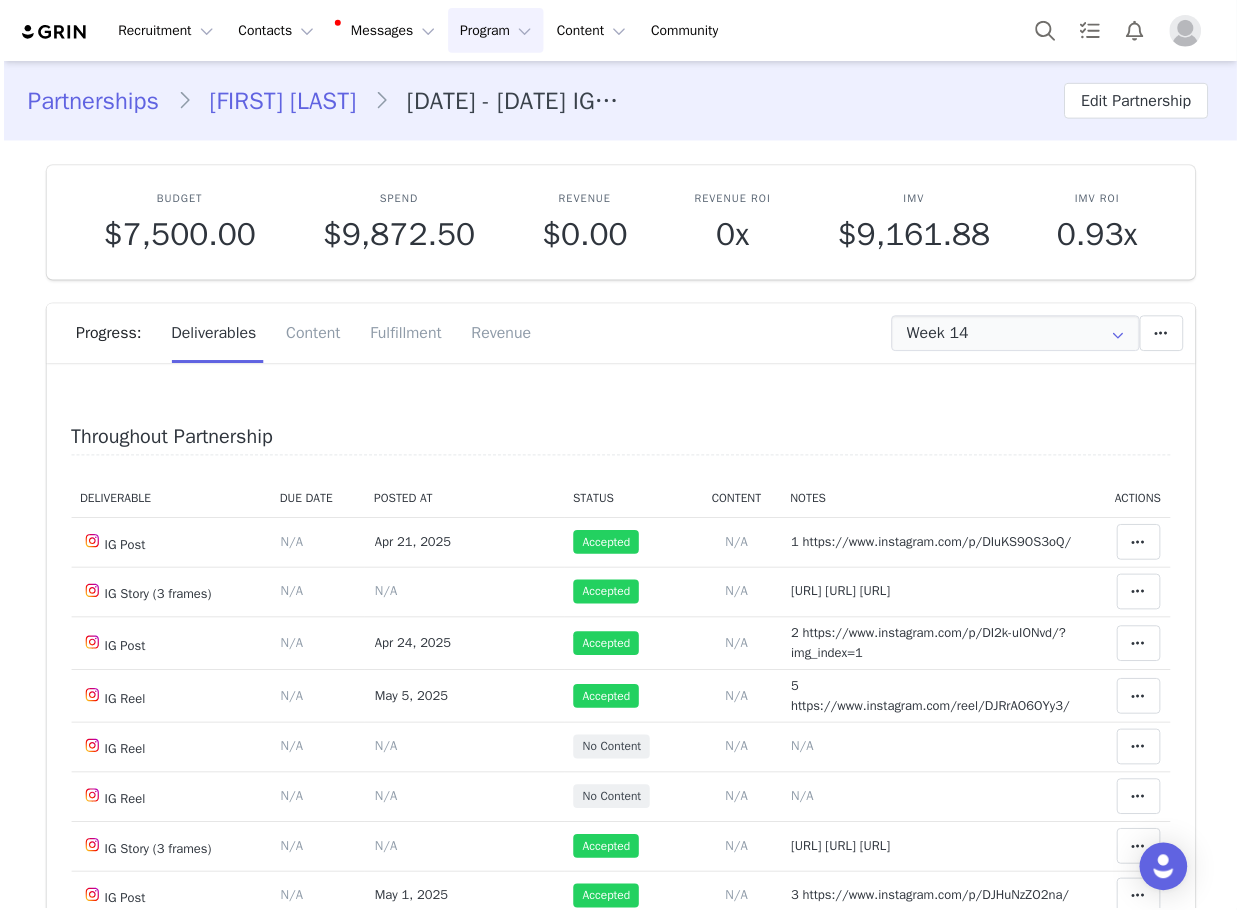 scroll, scrollTop: 0, scrollLeft: 0, axis: both 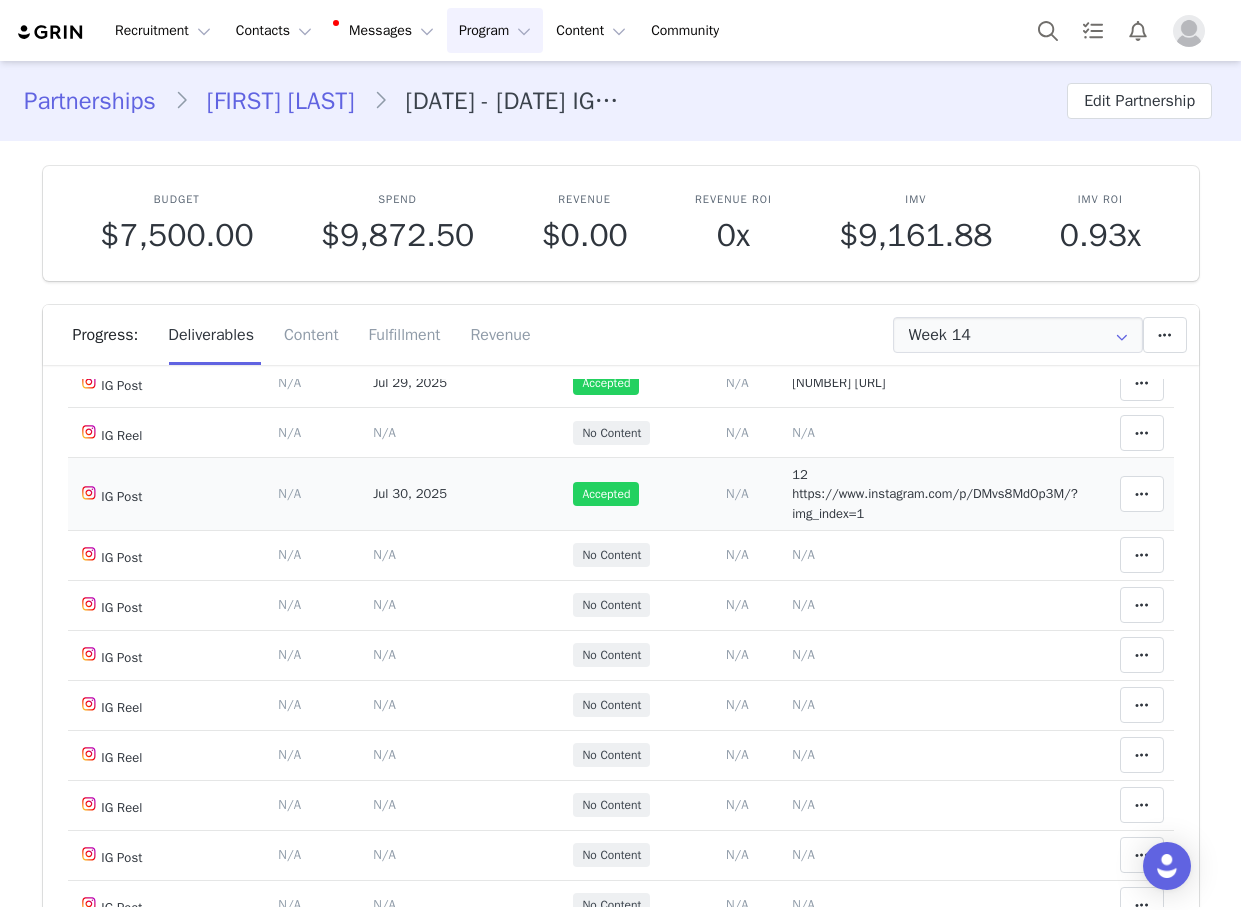 click on "12 https://www.instagram.com/p/DMvs8MdOp3M/?img_index=1" at bounding box center [935, 494] 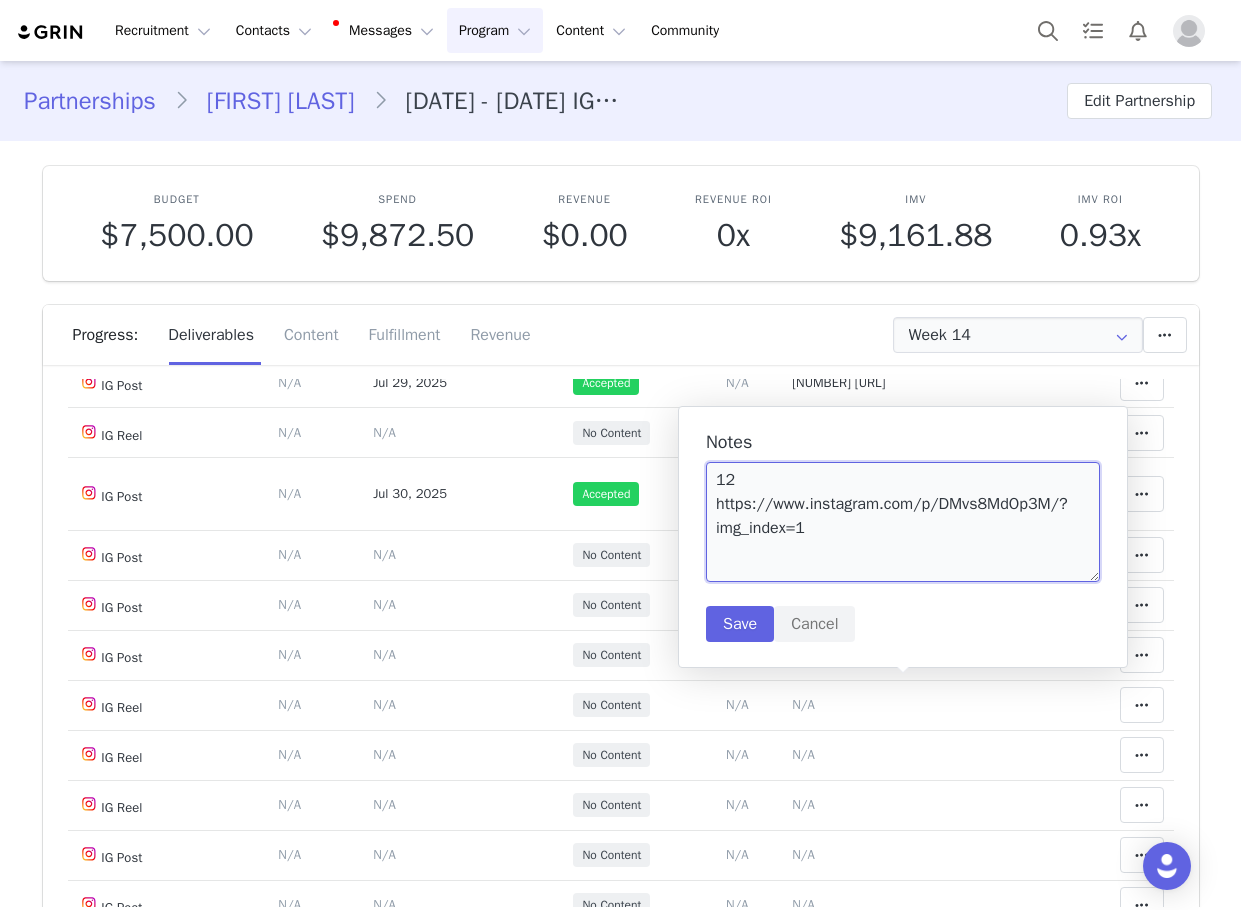 drag, startPoint x: 815, startPoint y: 511, endPoint x: 739, endPoint y: 477, distance: 83.25864 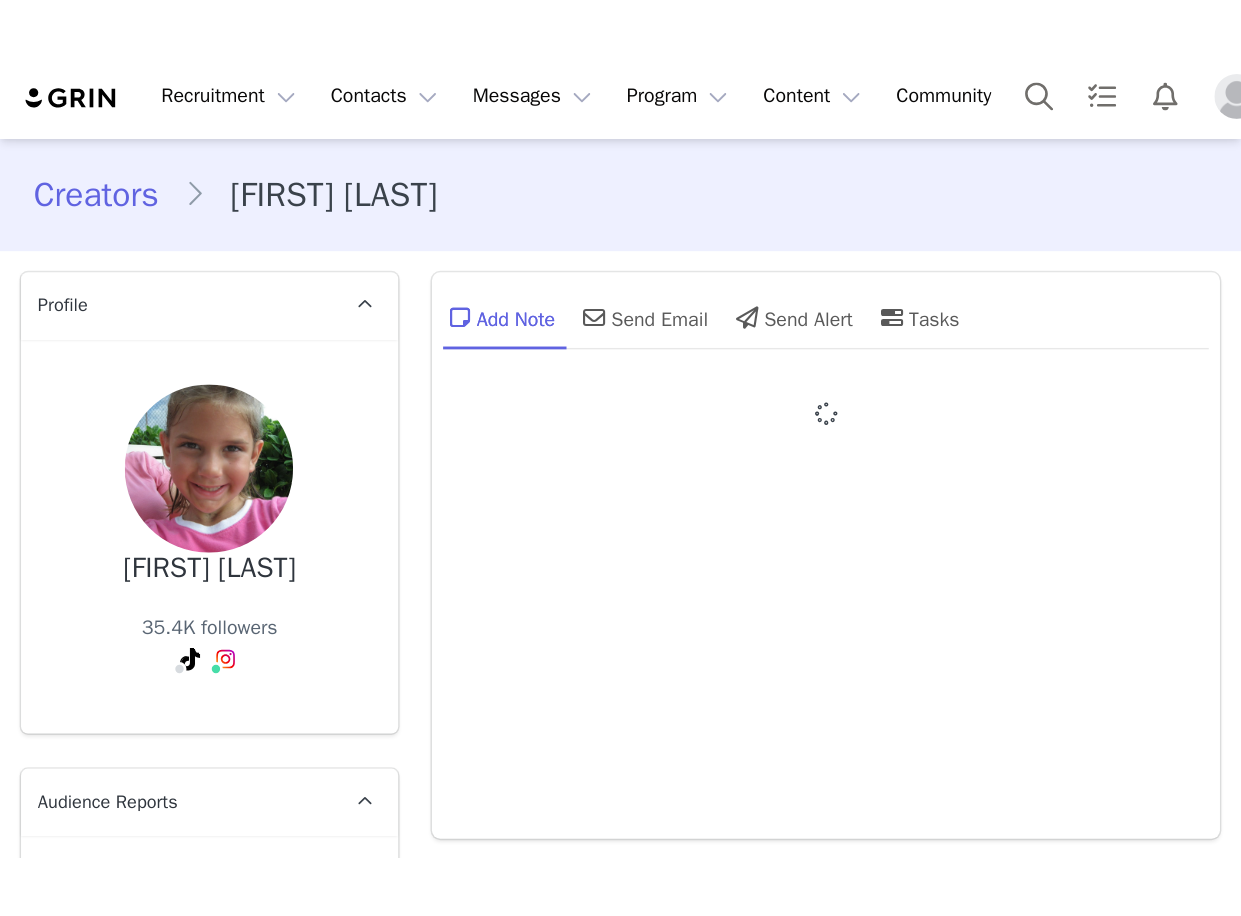 scroll, scrollTop: 0, scrollLeft: 0, axis: both 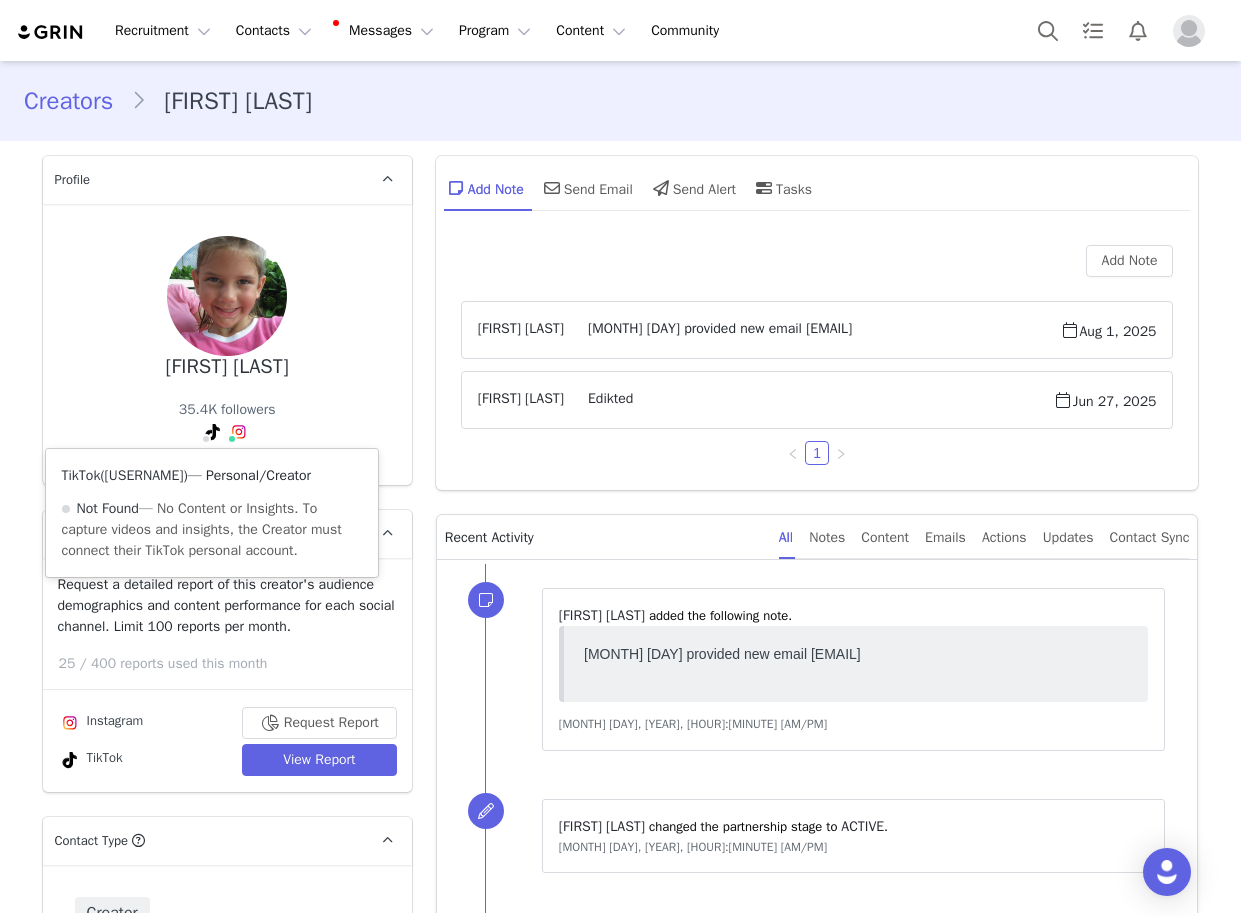 click on "[USERNAME]" at bounding box center (144, 475) 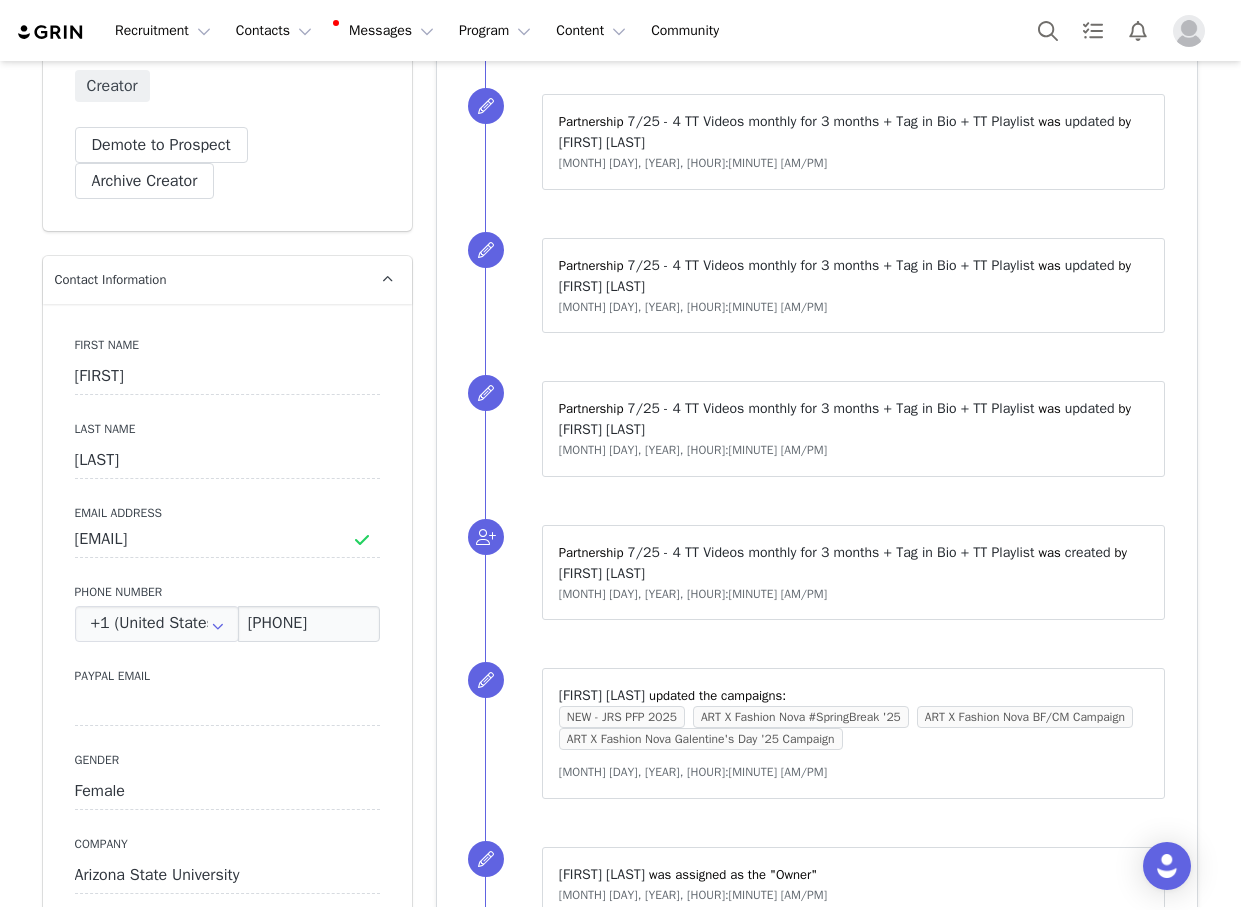 scroll, scrollTop: 900, scrollLeft: 0, axis: vertical 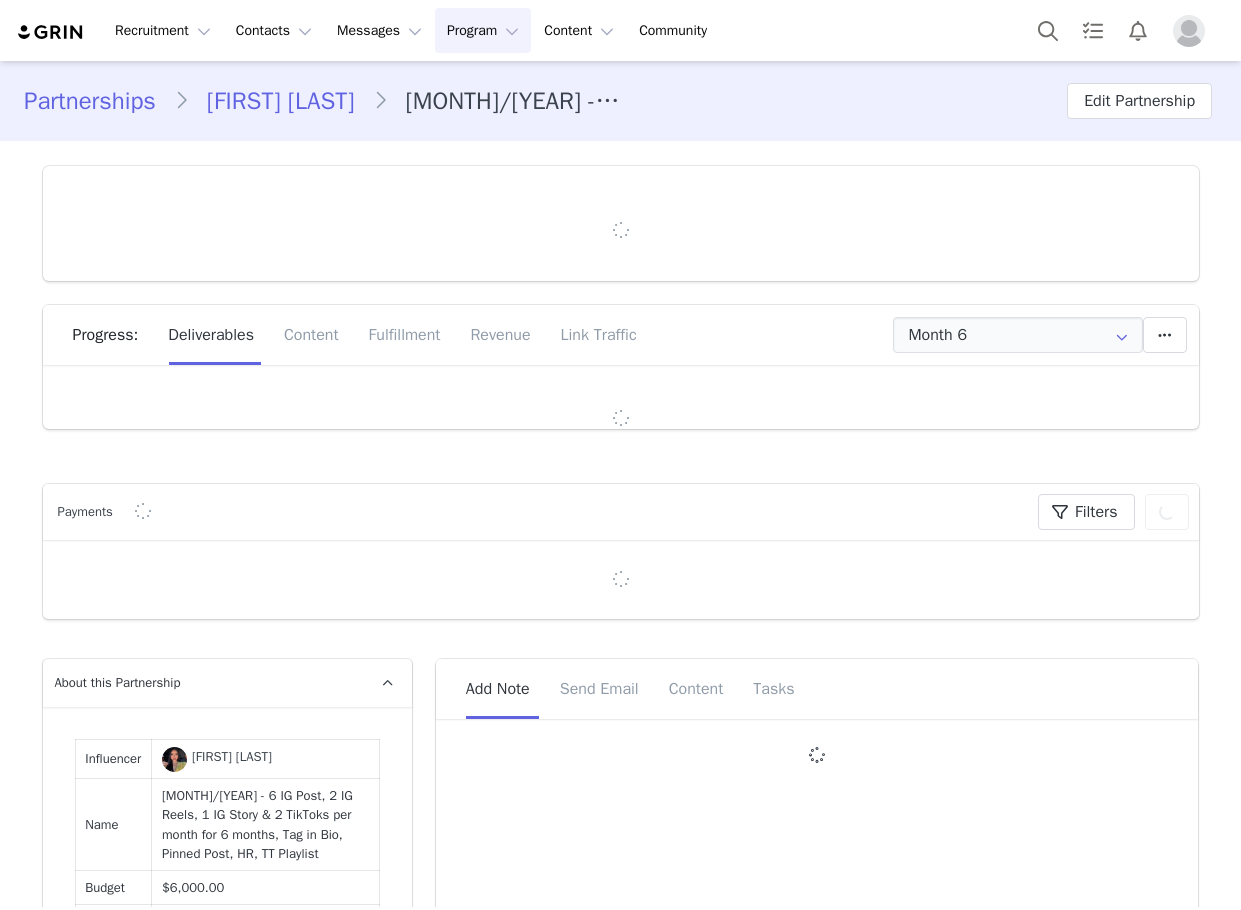type on "+34 (Spain)" 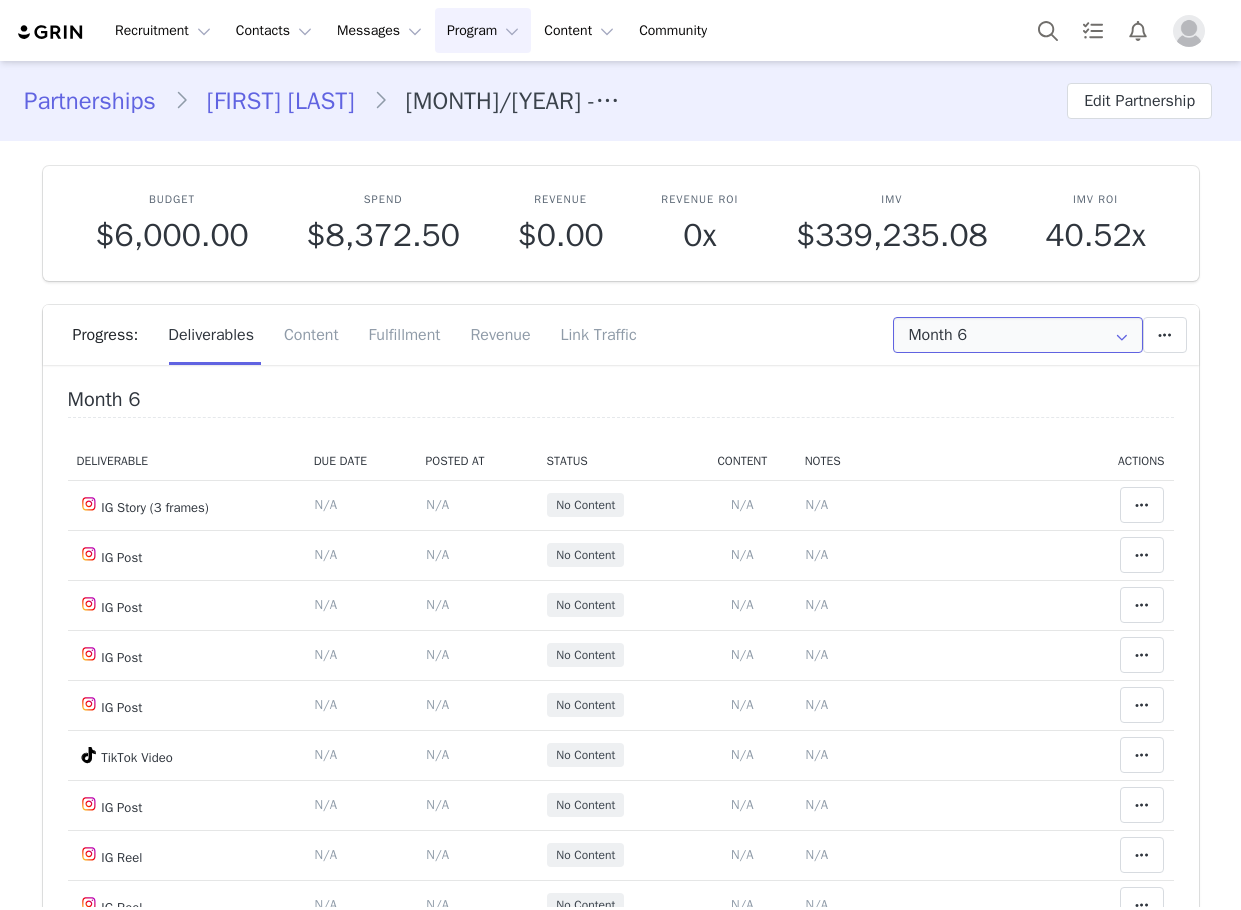 click on "Month 6" at bounding box center (1018, 335) 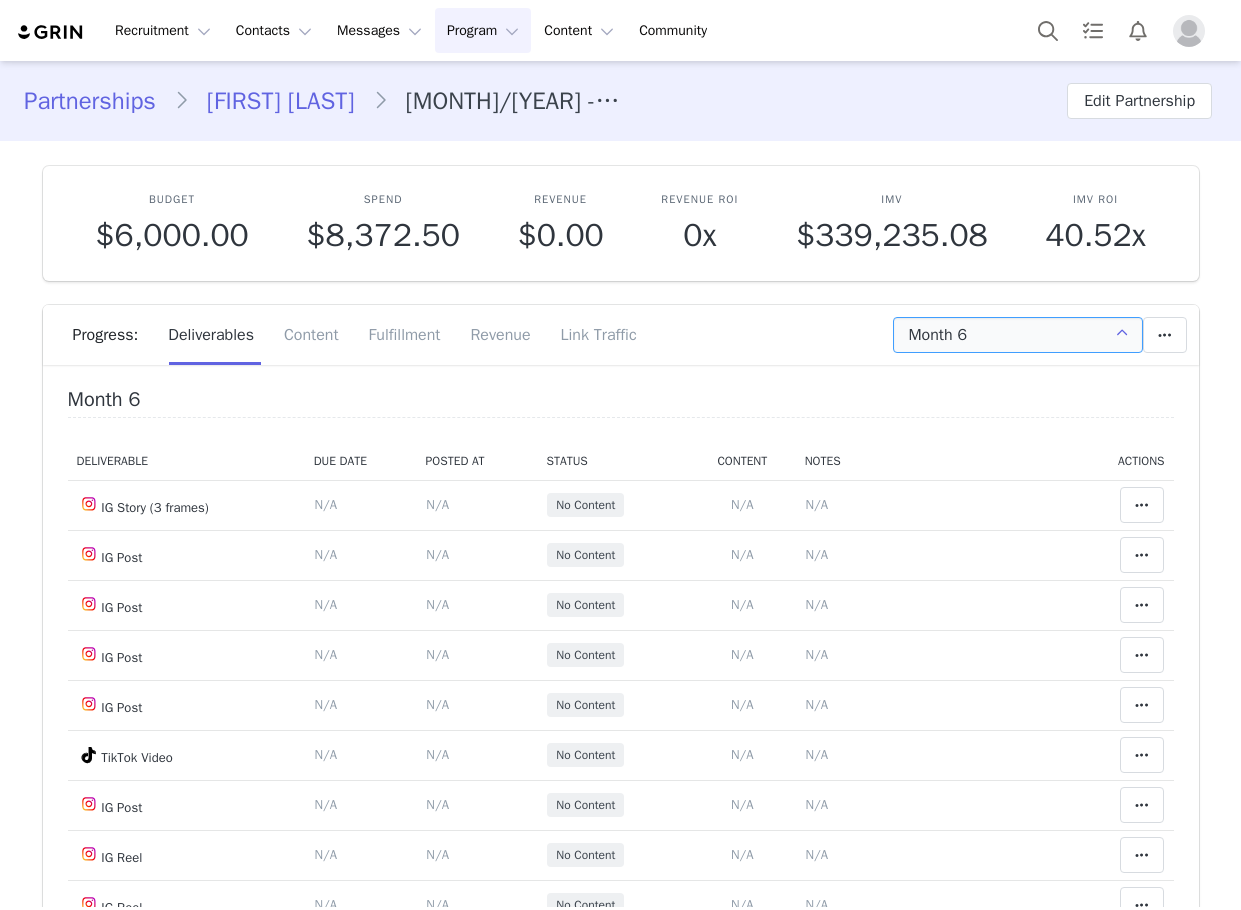 scroll, scrollTop: 0, scrollLeft: 0, axis: both 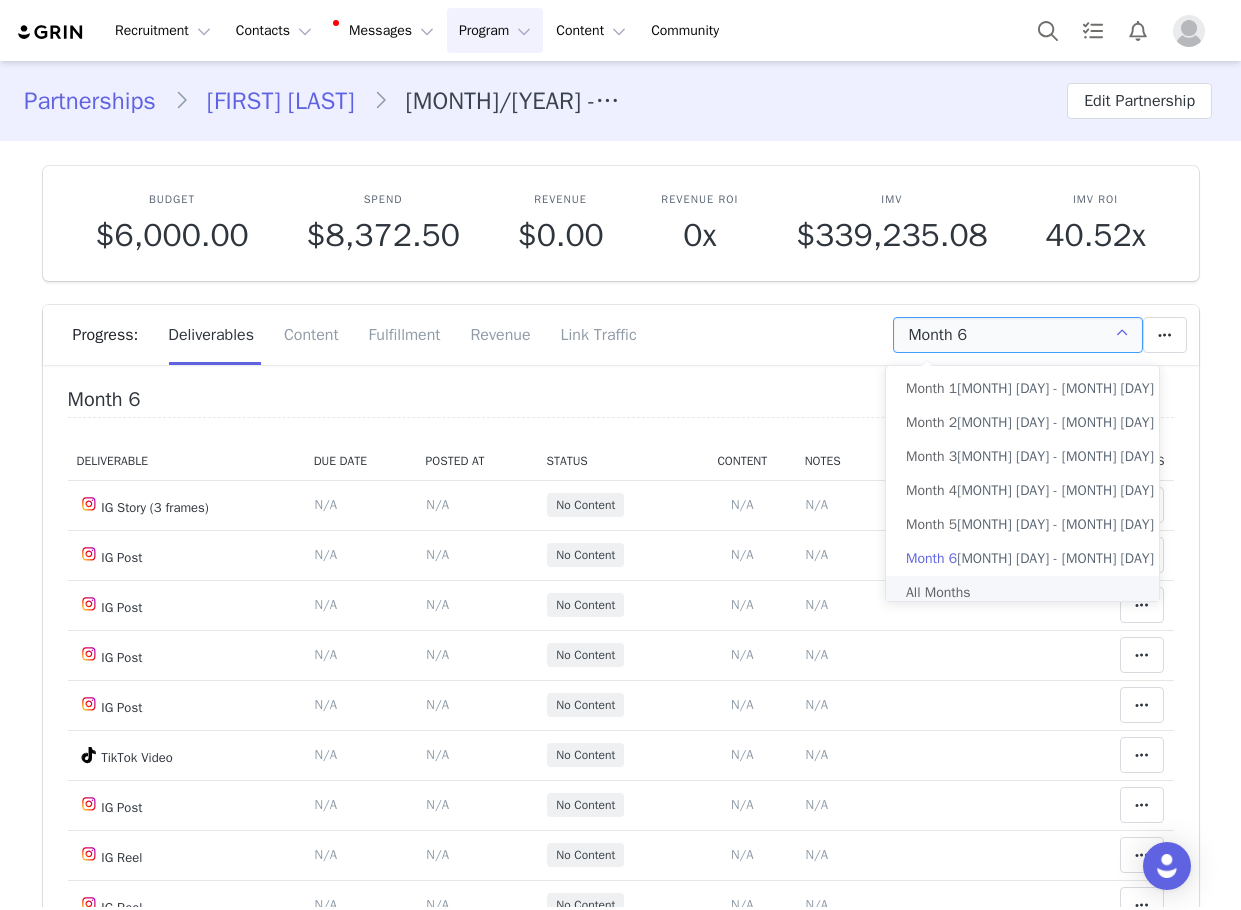 click on "All Months" at bounding box center [1030, 593] 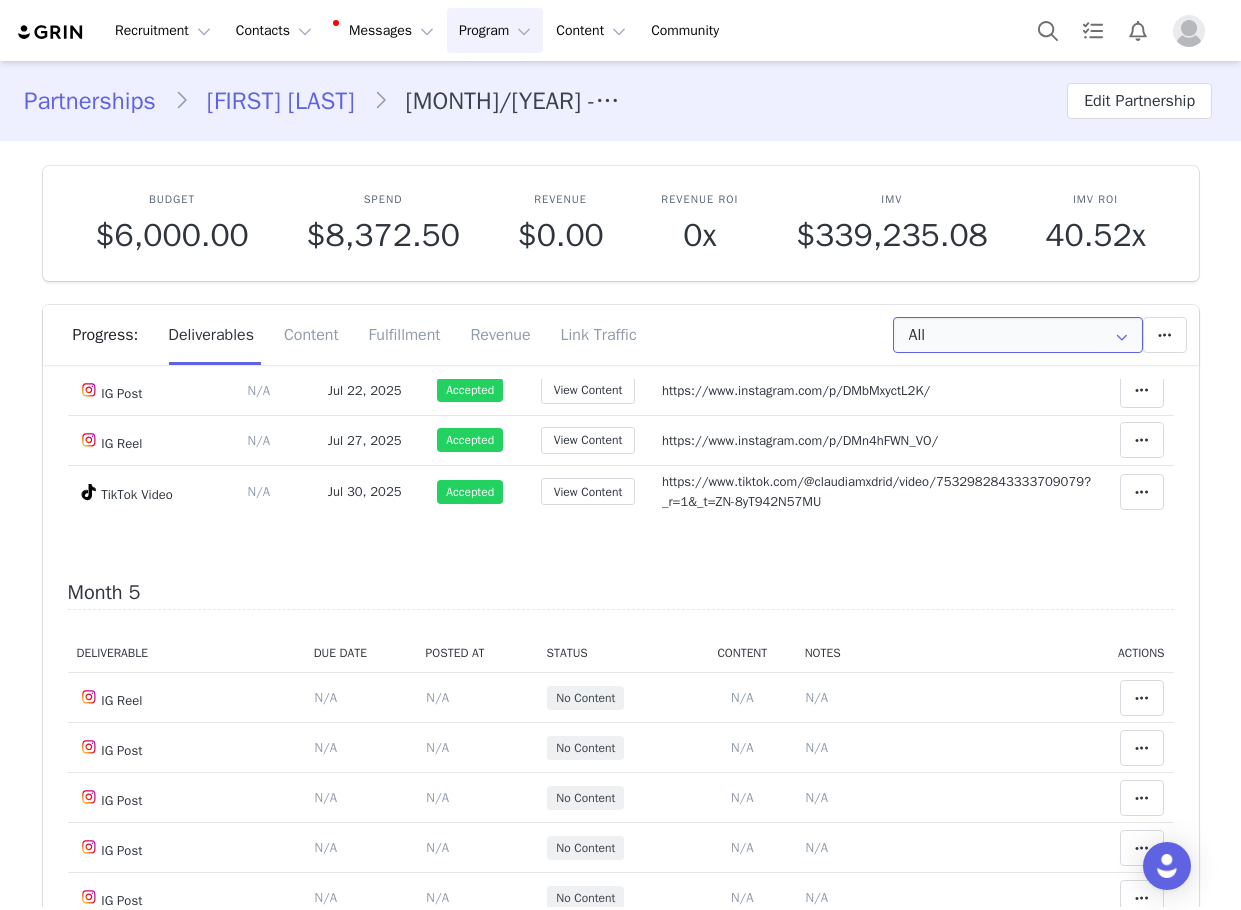 scroll, scrollTop: 2700, scrollLeft: 0, axis: vertical 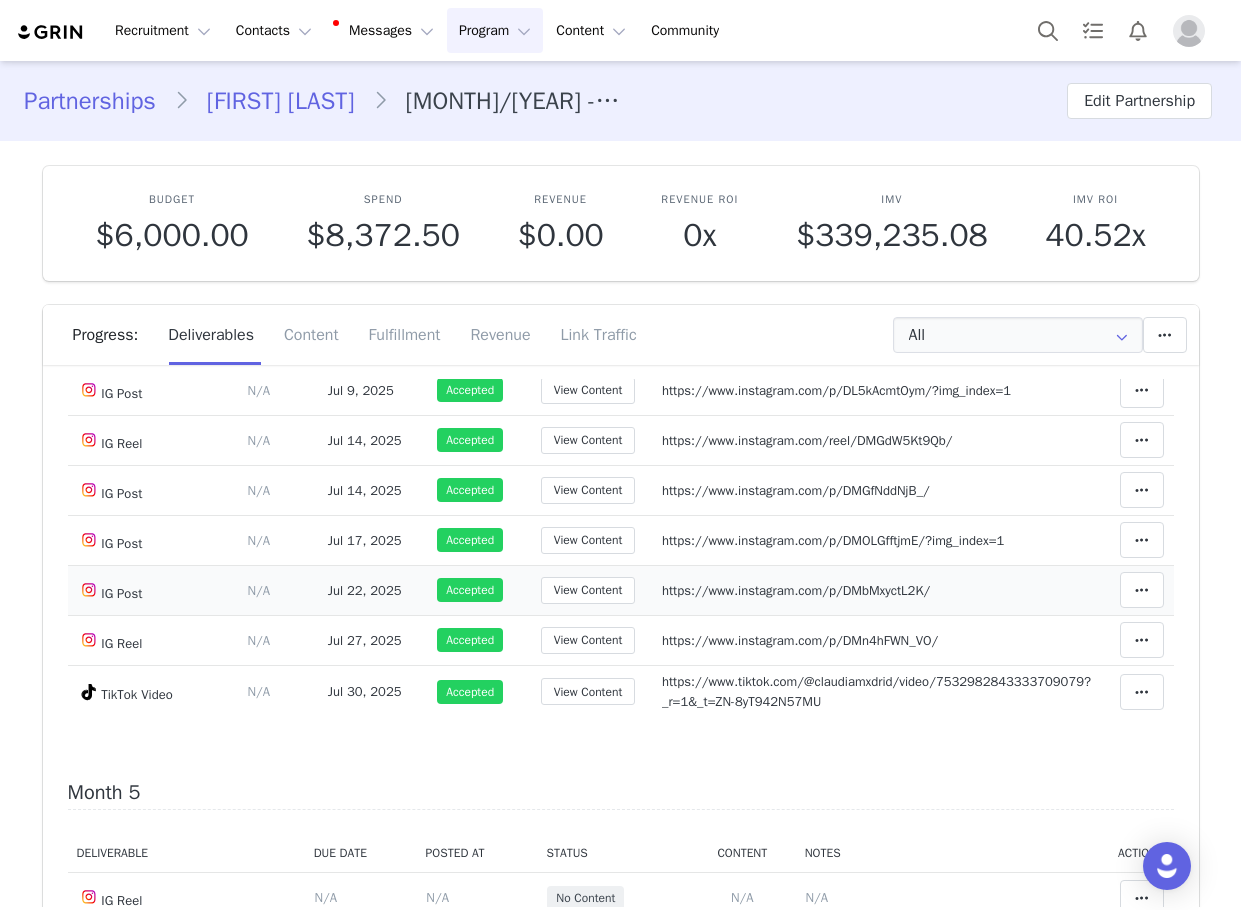 click on "https://www.instagram.com/p/DMbMxyctL2K/" at bounding box center [796, 590] 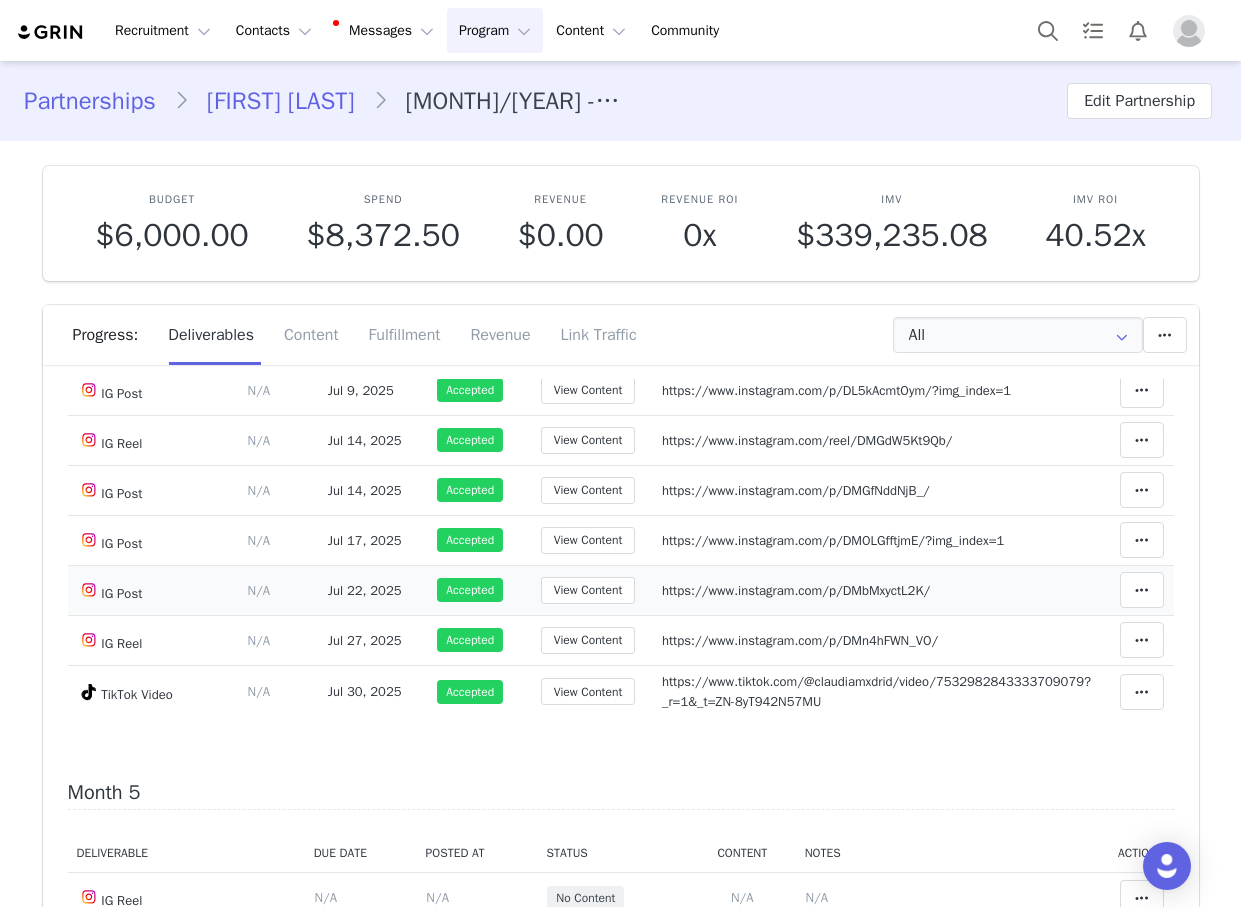 type on "https://www.instagram.com/p/DMbMxyctL2K/" 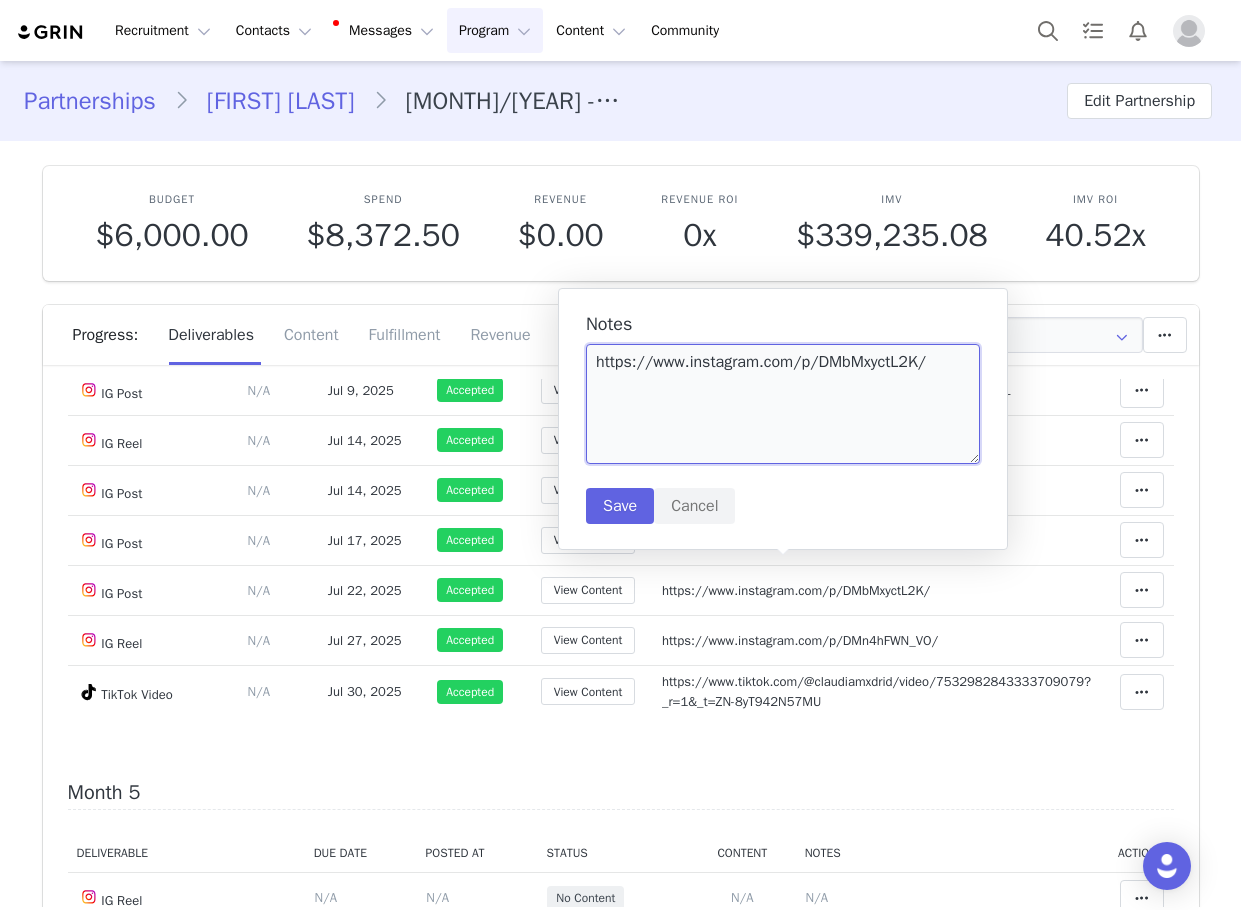 click on "https://www.instagram.com/p/DMbMxyctL2K/" at bounding box center [783, 404] 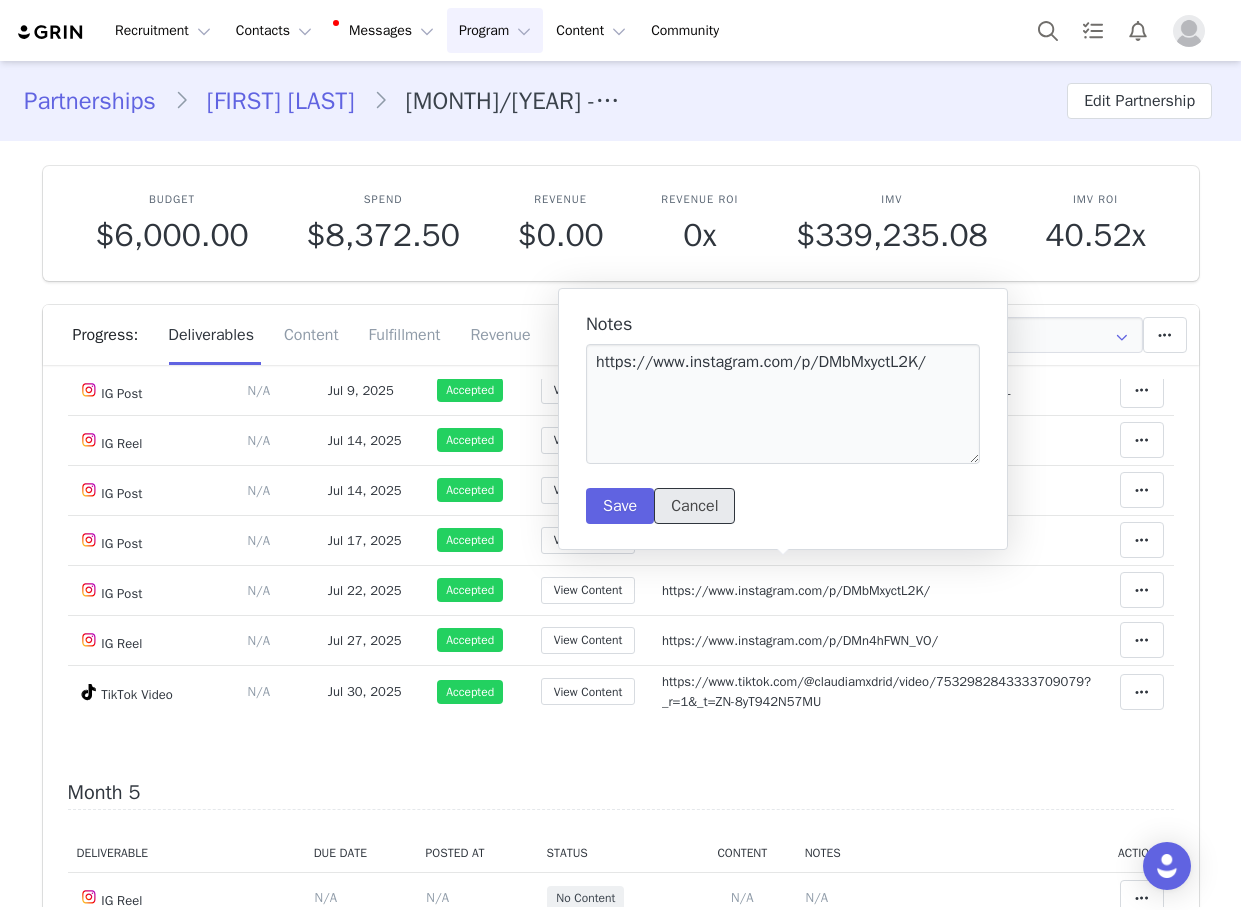 click on "Cancel" at bounding box center (694, 506) 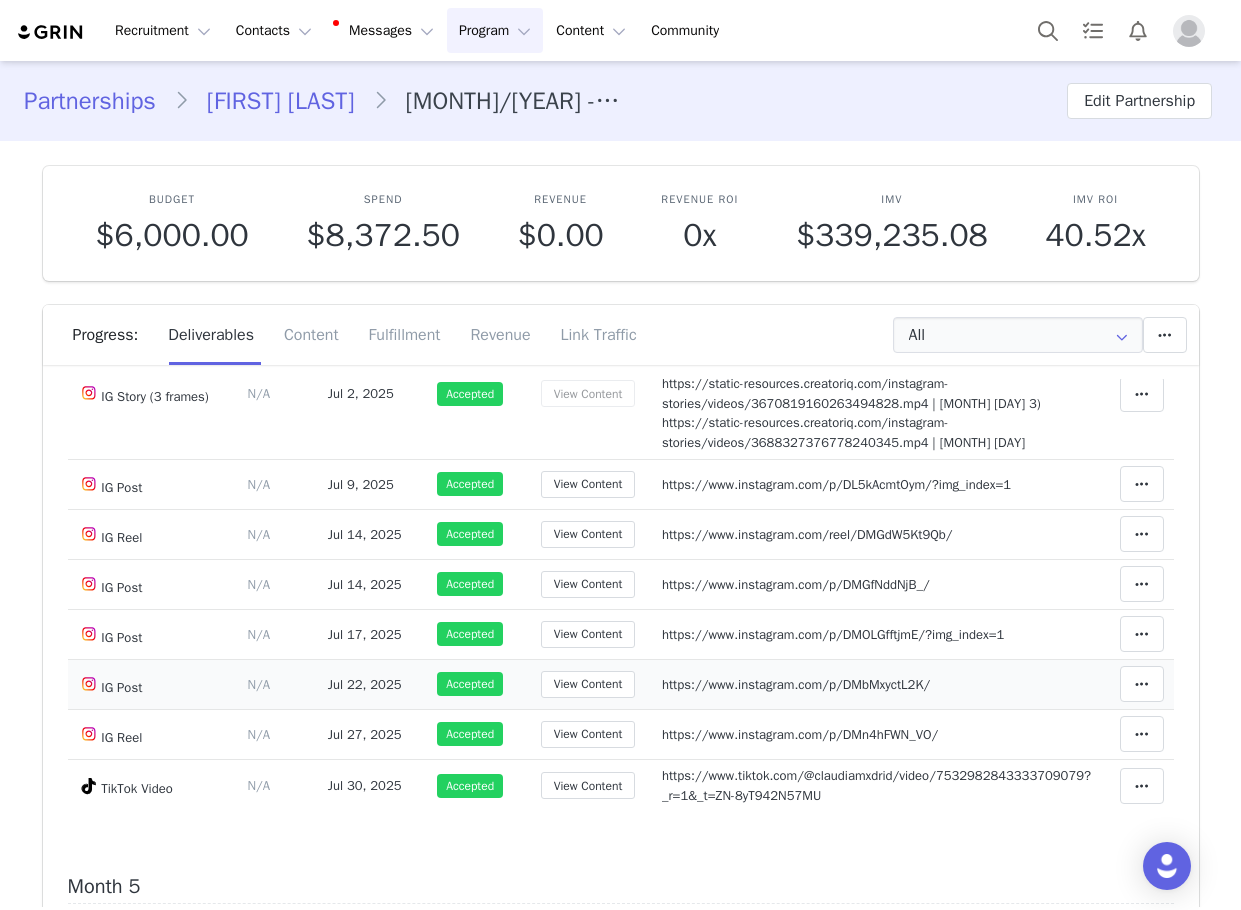 scroll, scrollTop: 2500, scrollLeft: 0, axis: vertical 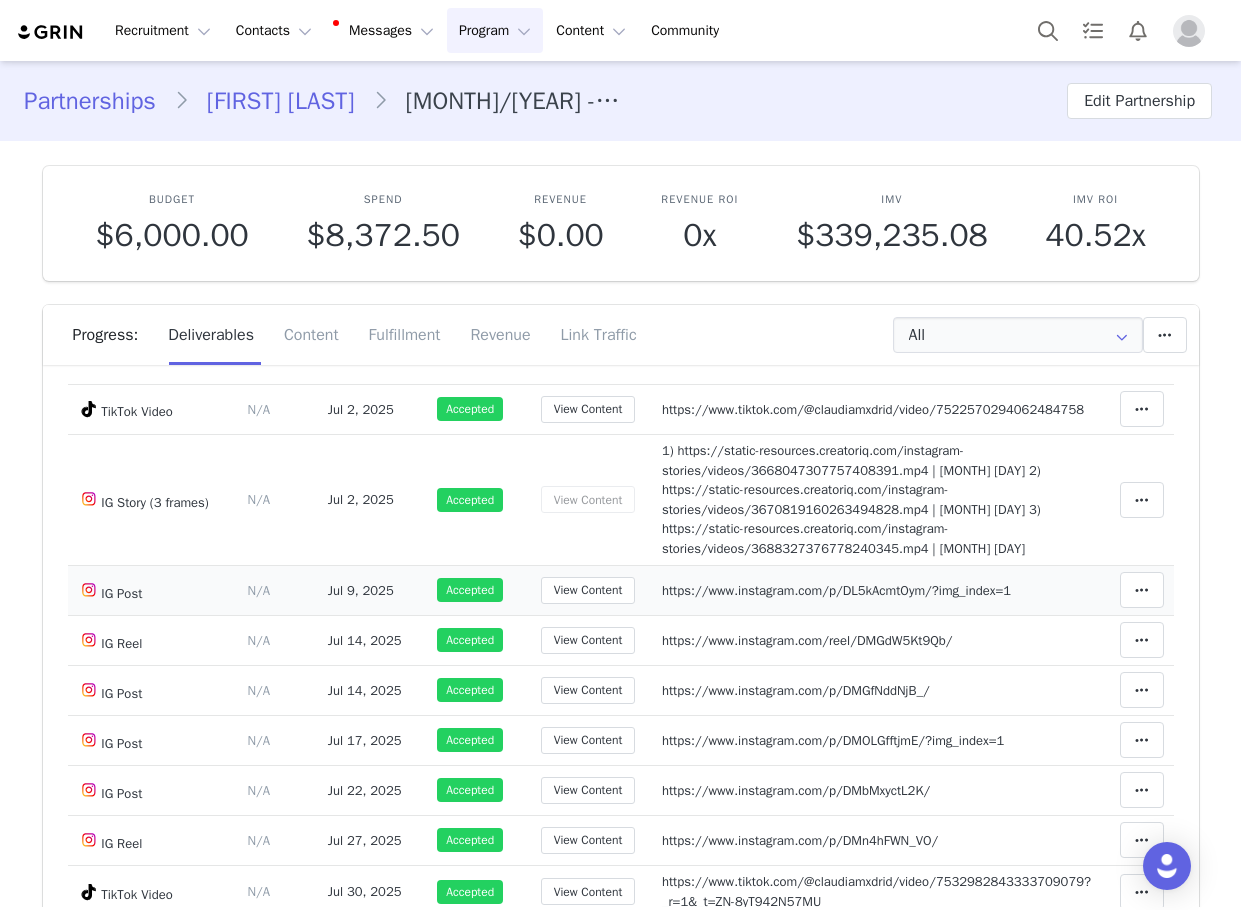 click on "https://www.instagram.com/p/DL5kAcmtOym/?img_index=1" at bounding box center (836, 590) 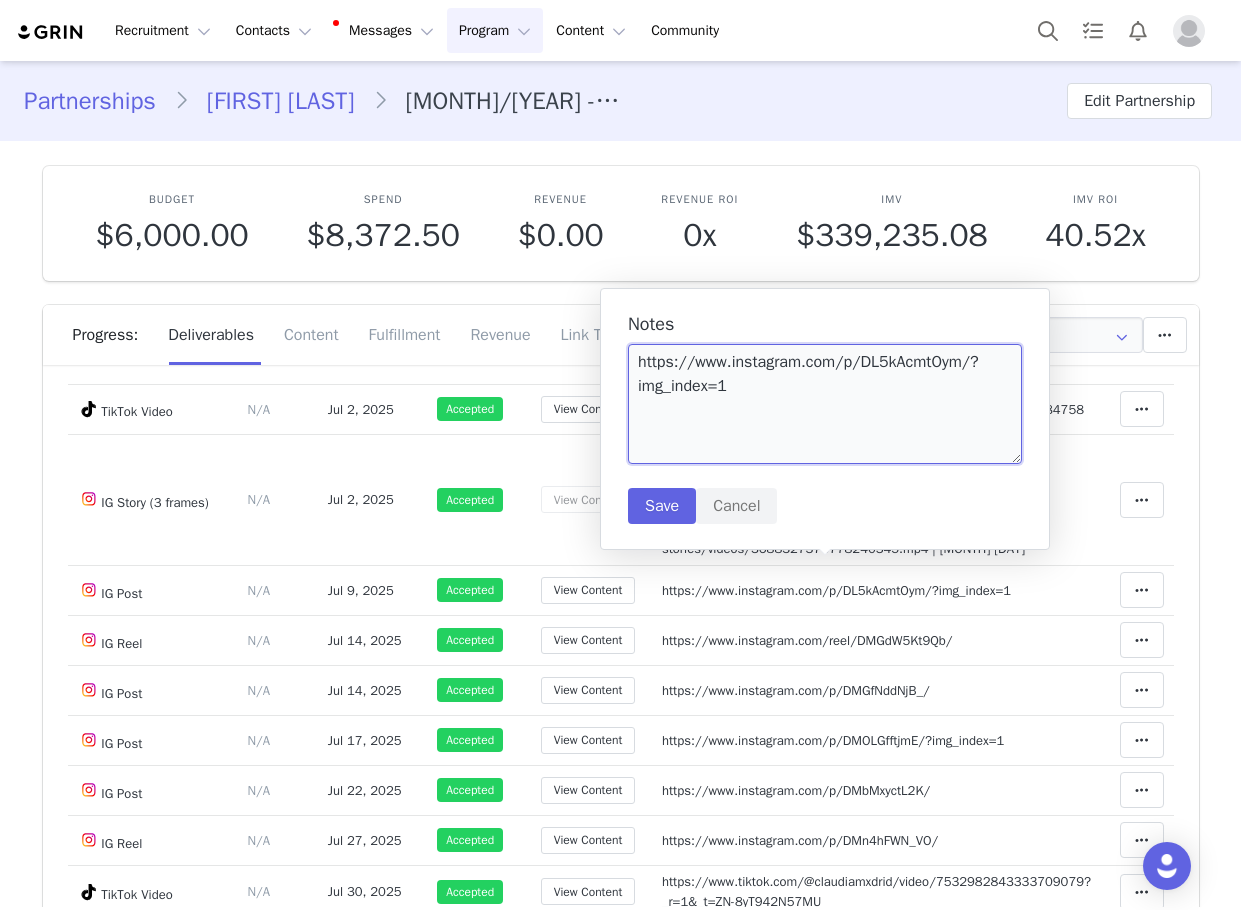 click on "https://www.instagram.com/p/DL5kAcmtOym/?img_index=1" at bounding box center [825, 404] 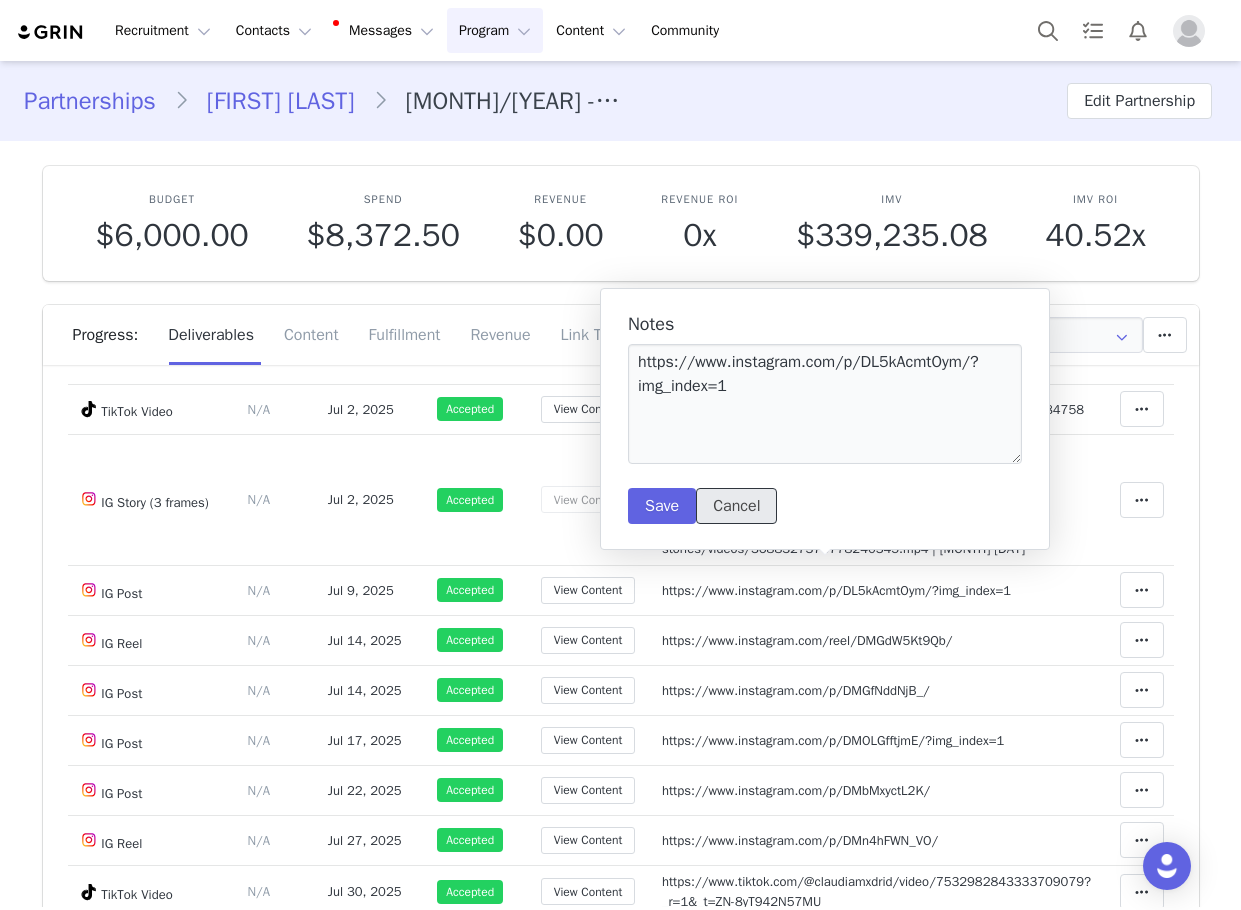 click on "Cancel" at bounding box center [736, 506] 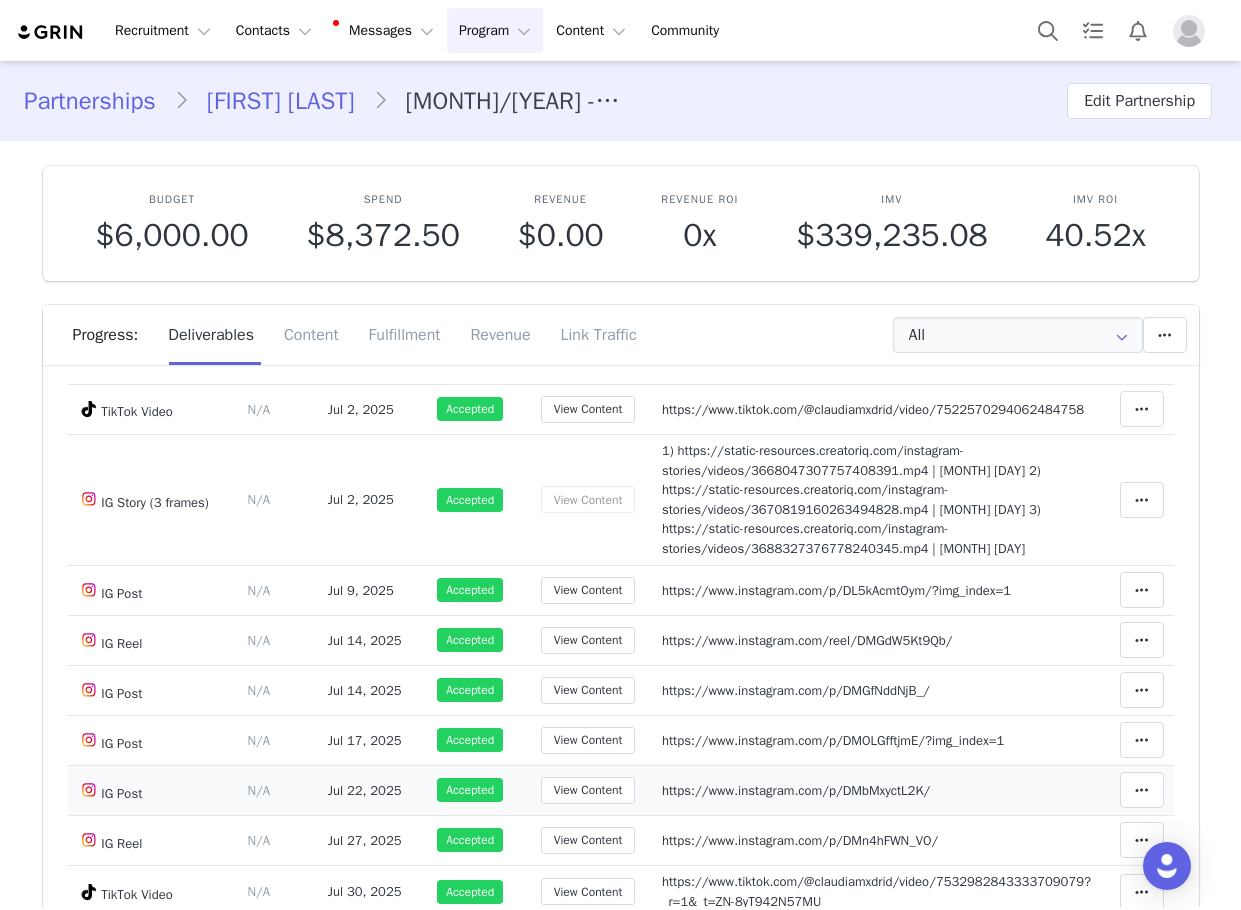 click on "https://www.instagram.com/p/DMbMxyctL2K/" at bounding box center [796, 790] 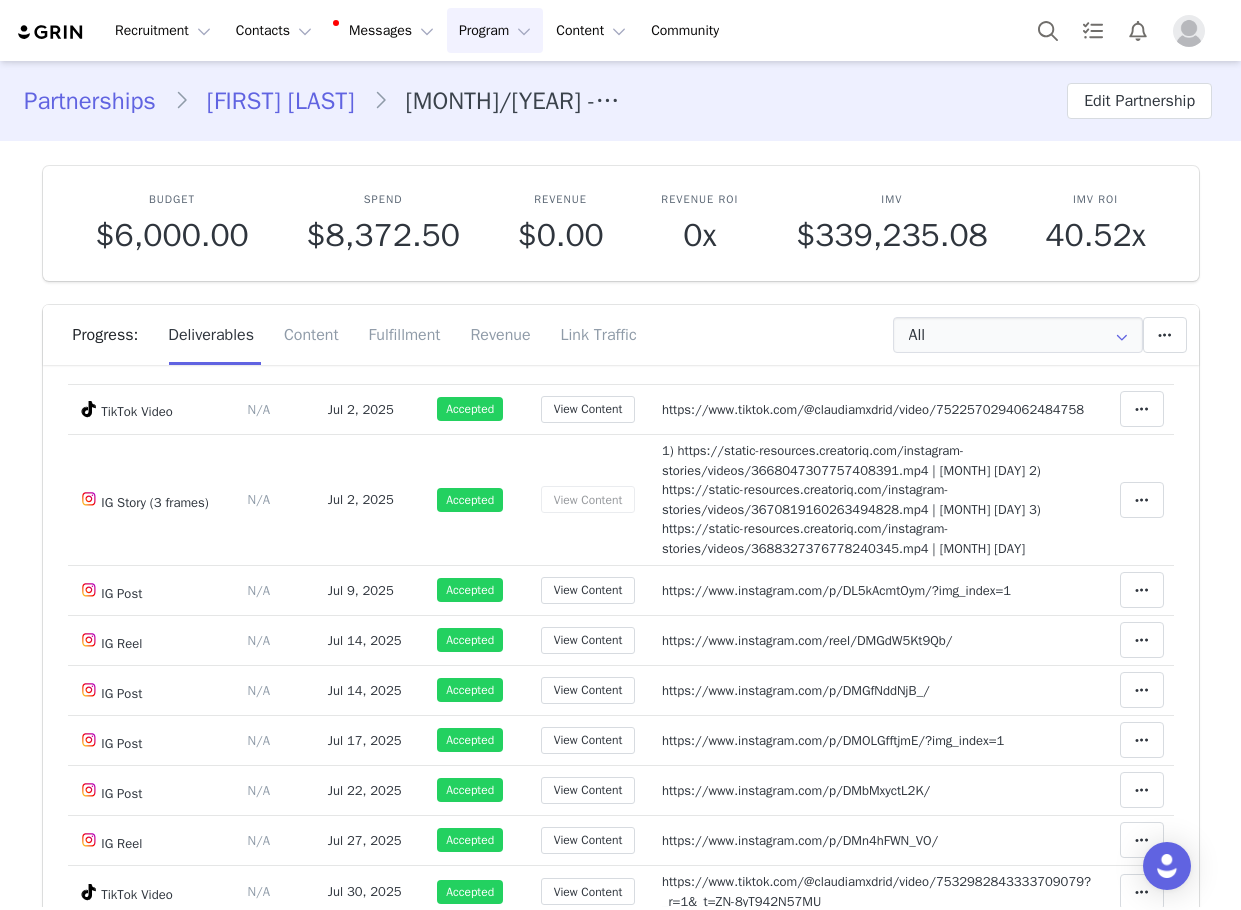 type on "https://www.instagram.com/p/DMbMxyctL2K/" 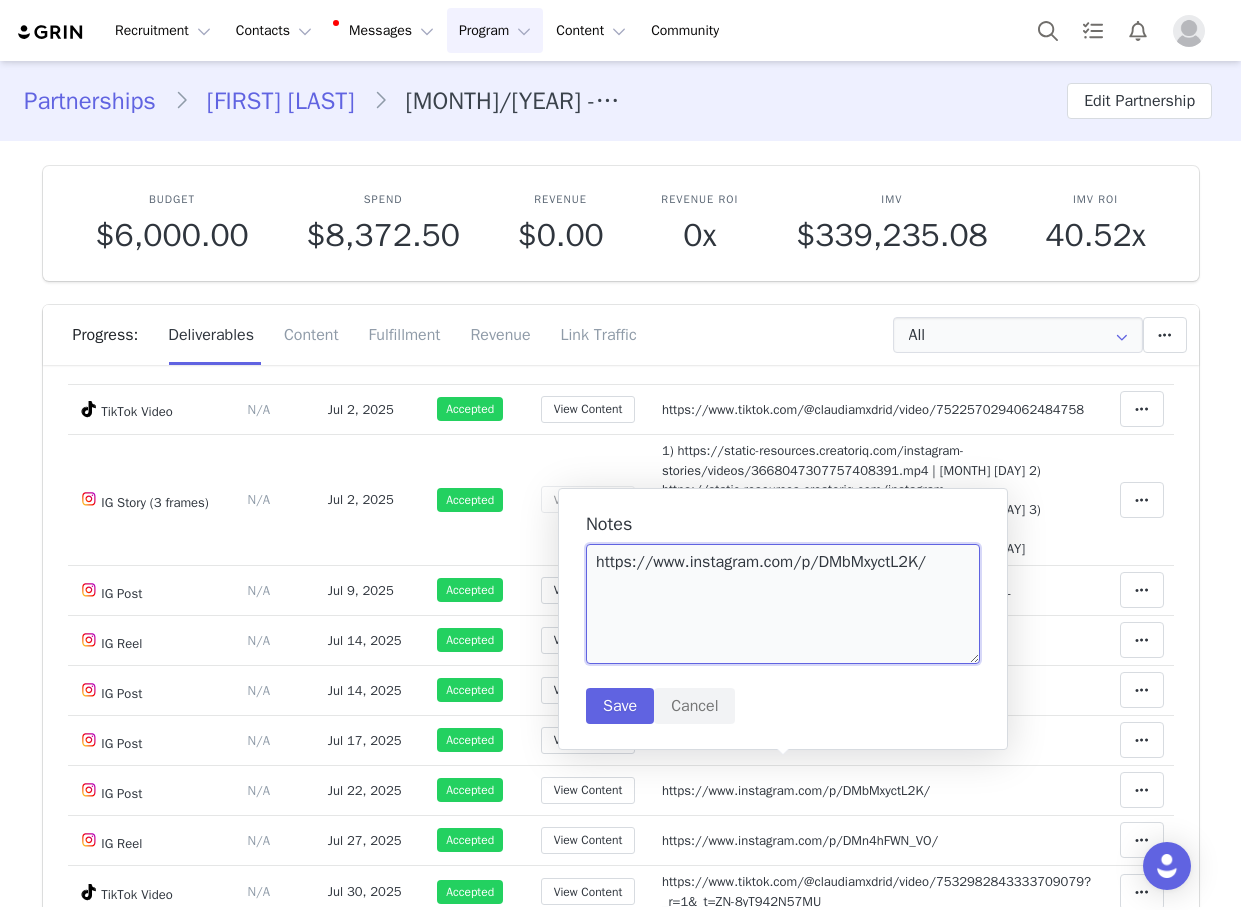 click on "https://www.instagram.com/p/DMbMxyctL2K/" at bounding box center (783, 604) 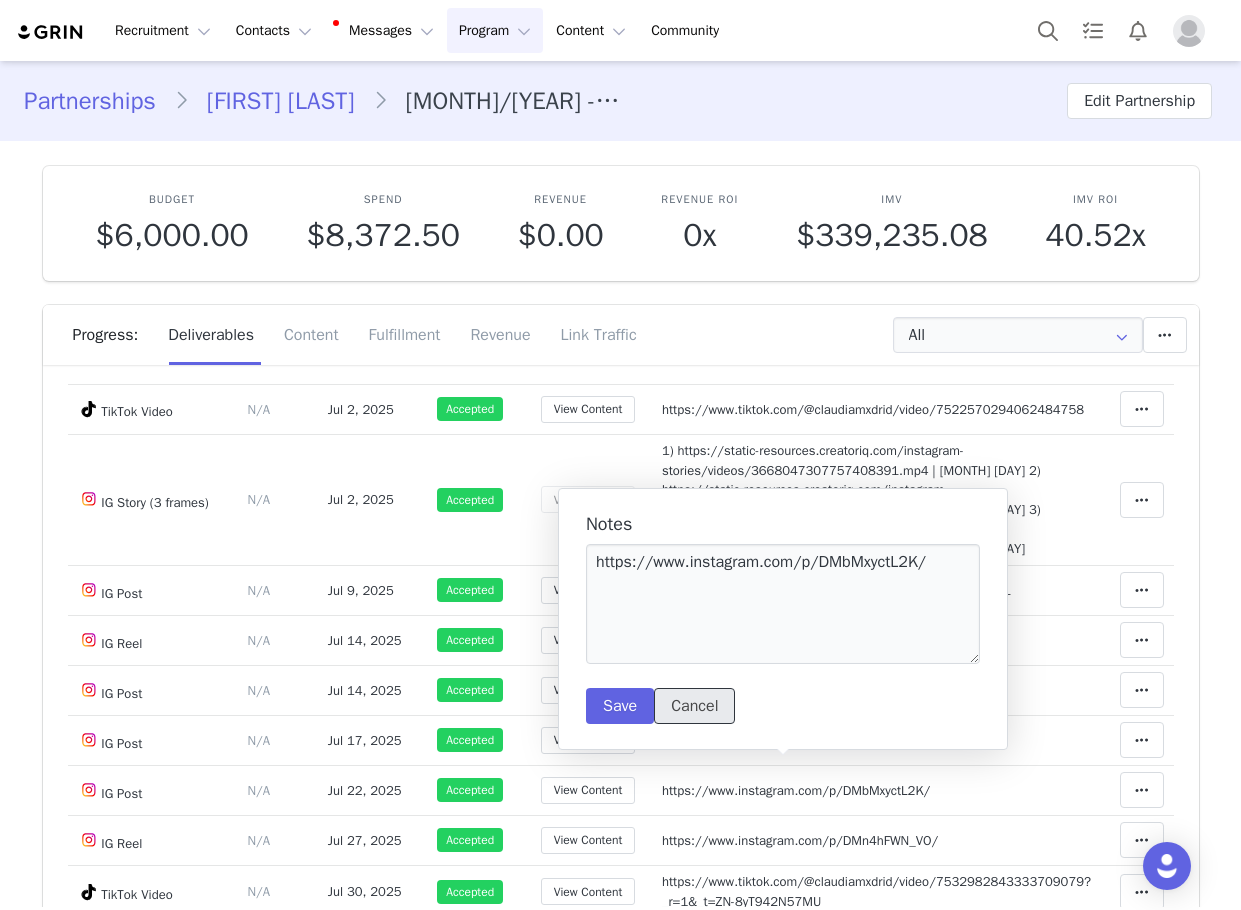 click on "Cancel" at bounding box center (694, 706) 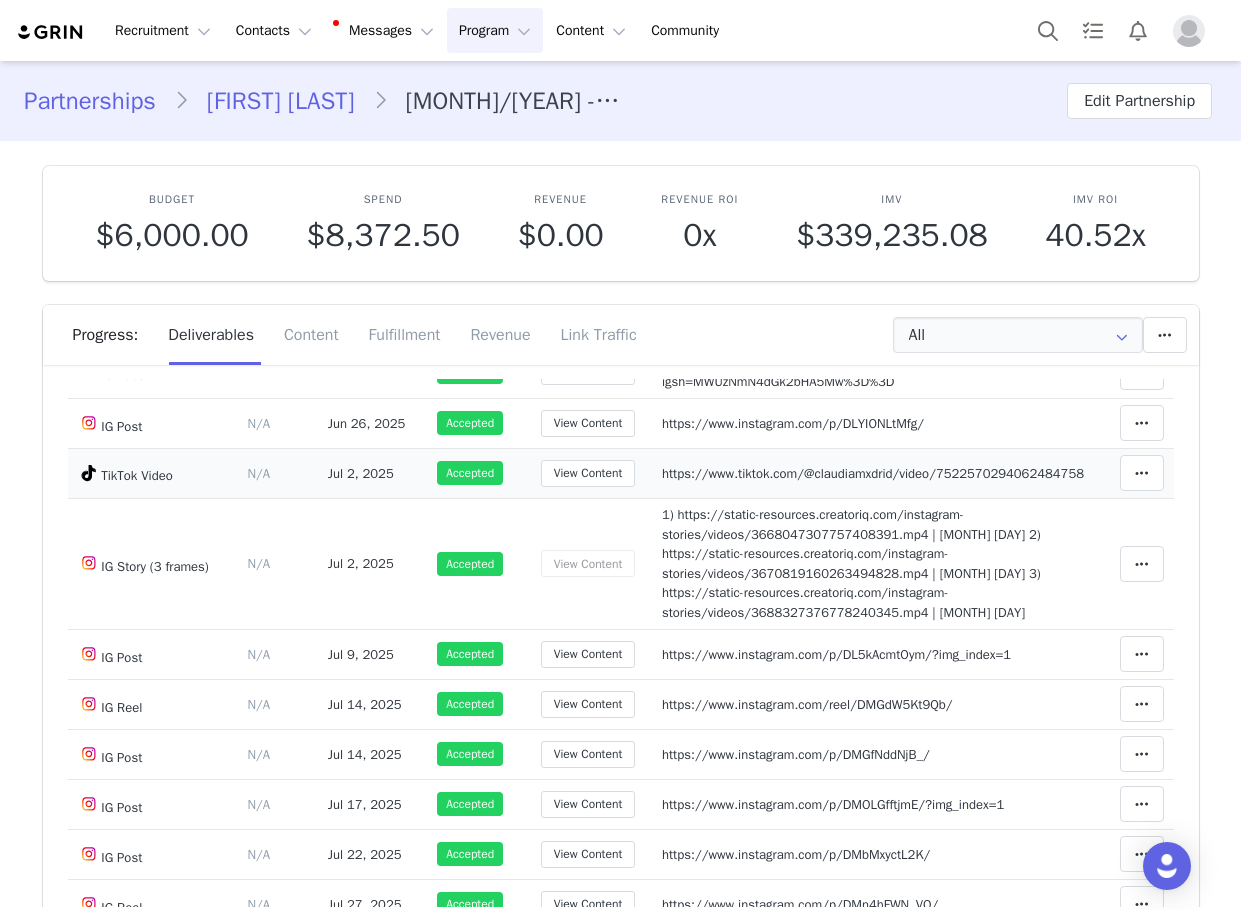 scroll, scrollTop: 2400, scrollLeft: 0, axis: vertical 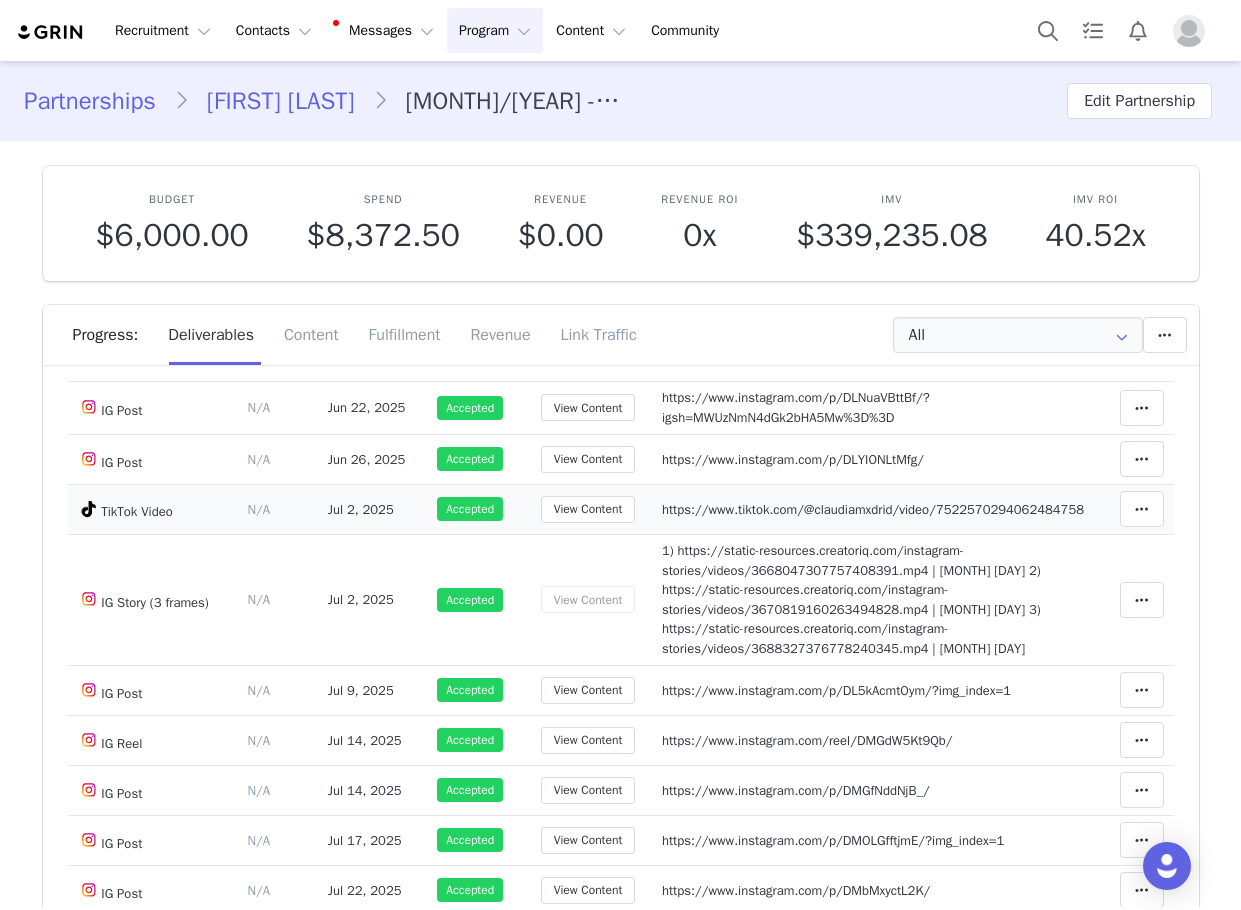 click on "Notes Save Cancel https://www.tiktok.com/@[USERNAME]/video/7522570294062484758" at bounding box center [876, 509] 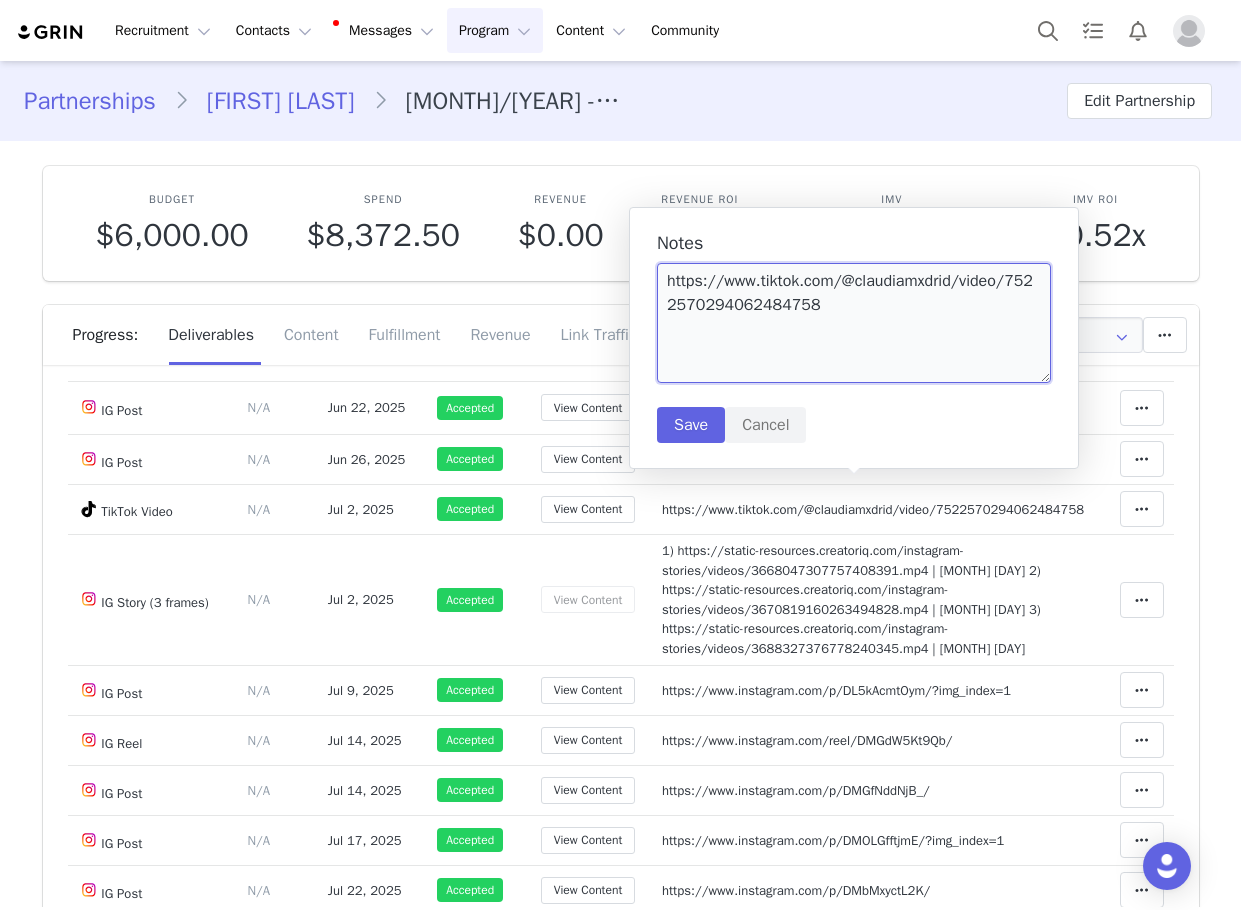click on "https://www.tiktok.com/@claudiamxdrid/video/7522570294062484758" at bounding box center [854, 323] 